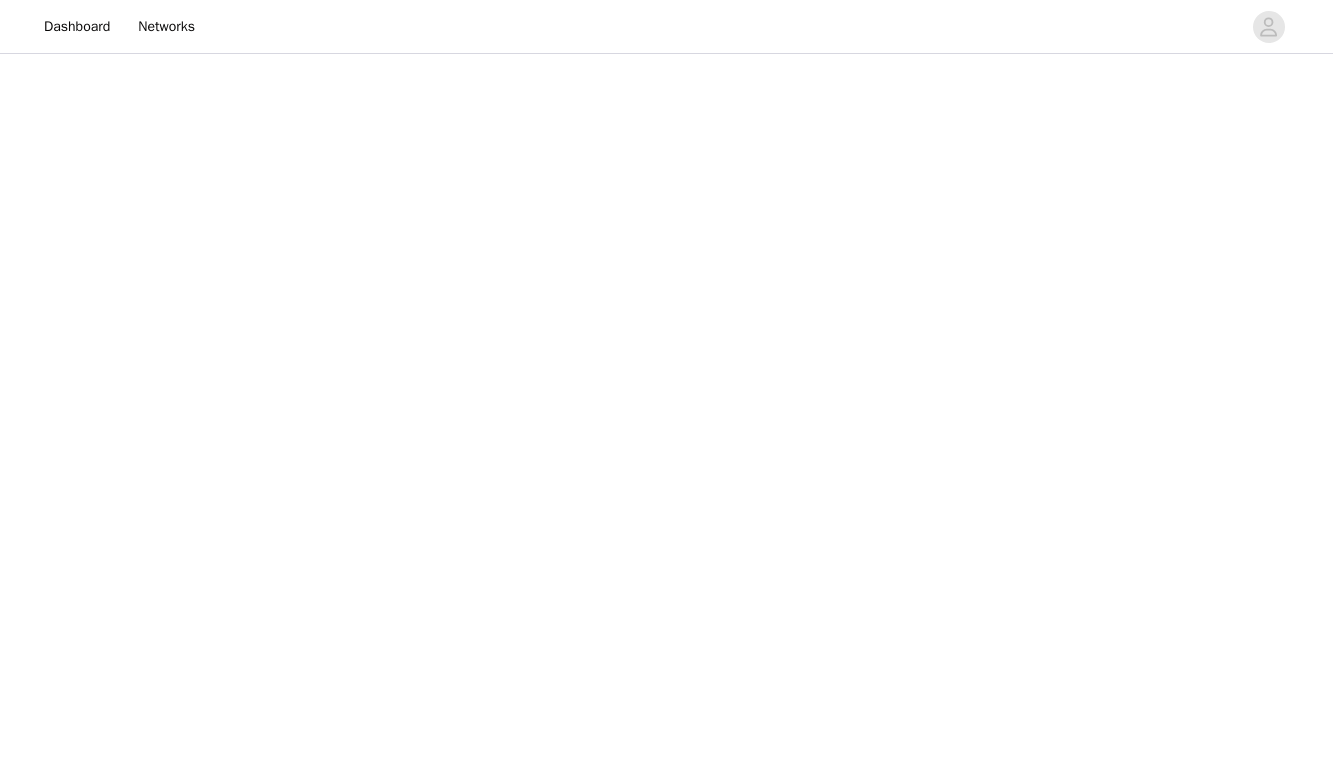 scroll, scrollTop: 0, scrollLeft: 0, axis: both 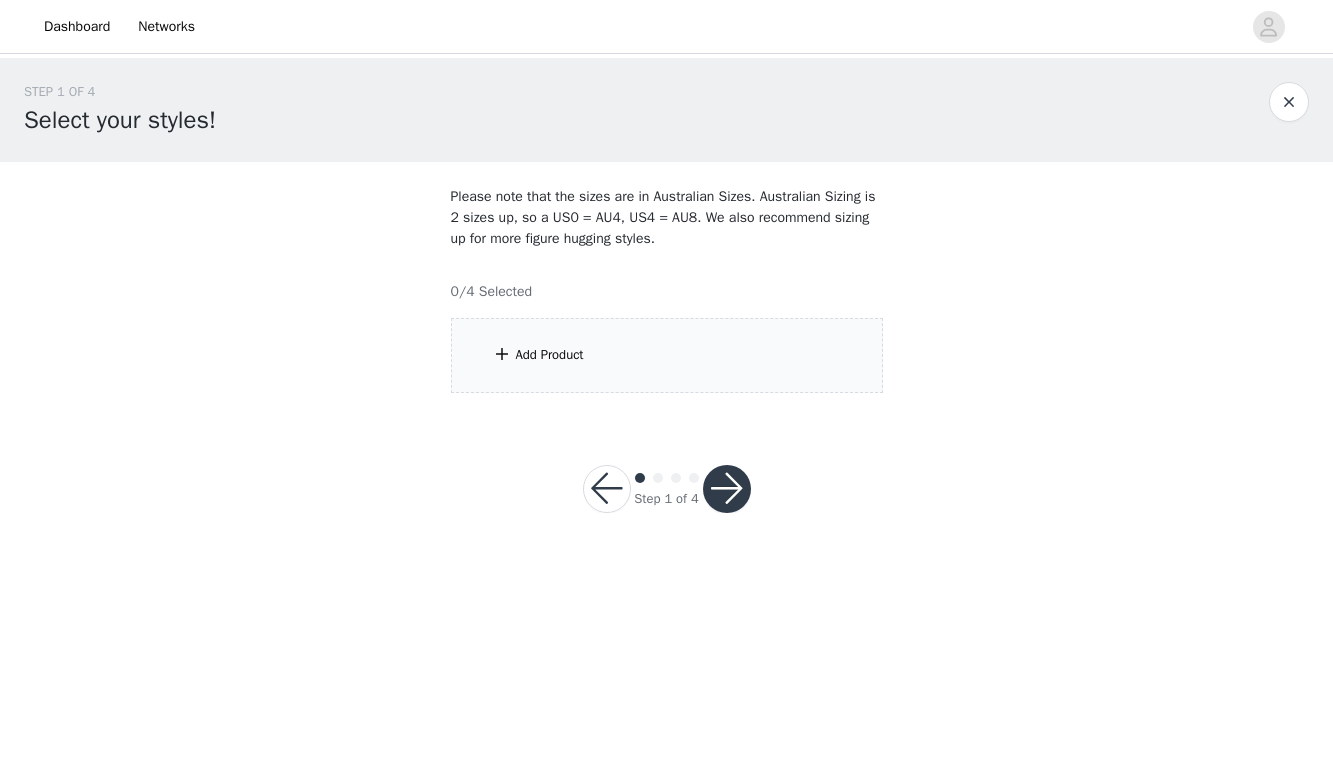 click on "Add Product" at bounding box center (550, 355) 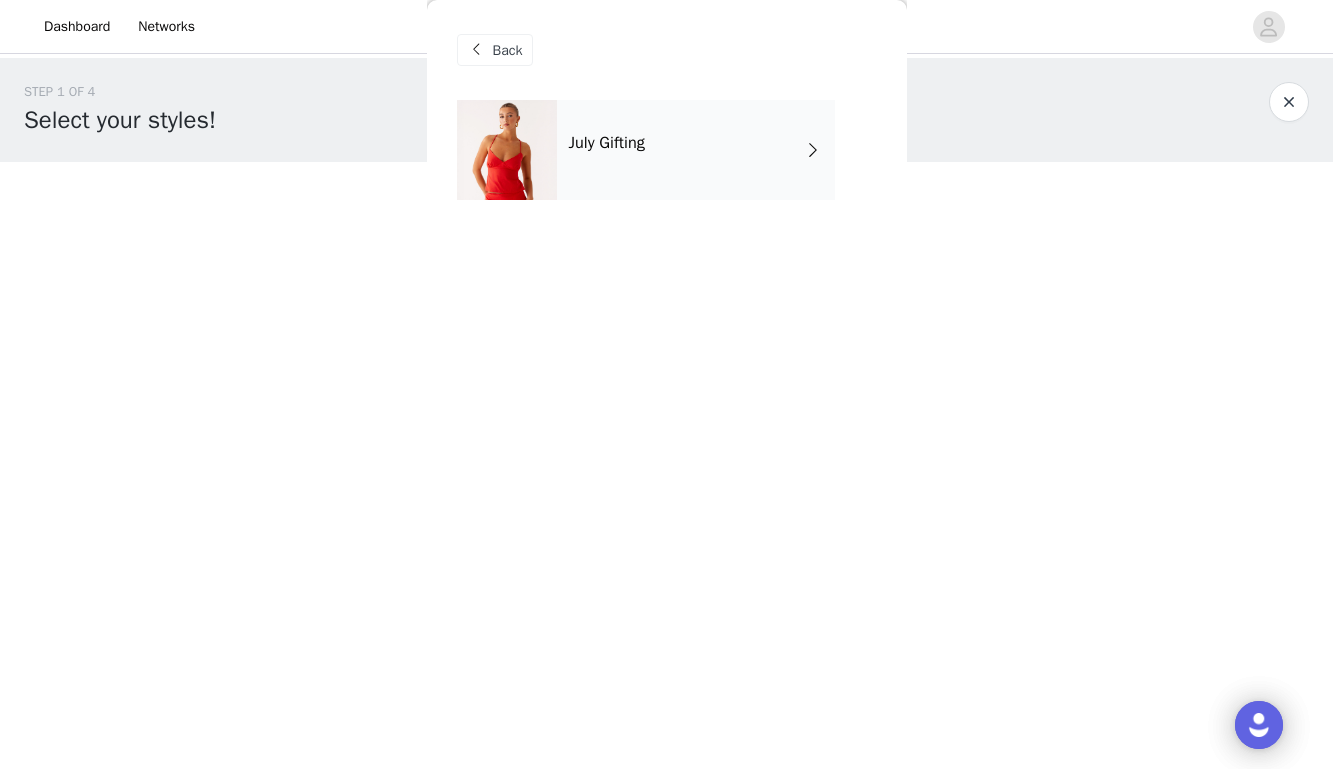 click on "July Gifting" at bounding box center (696, 150) 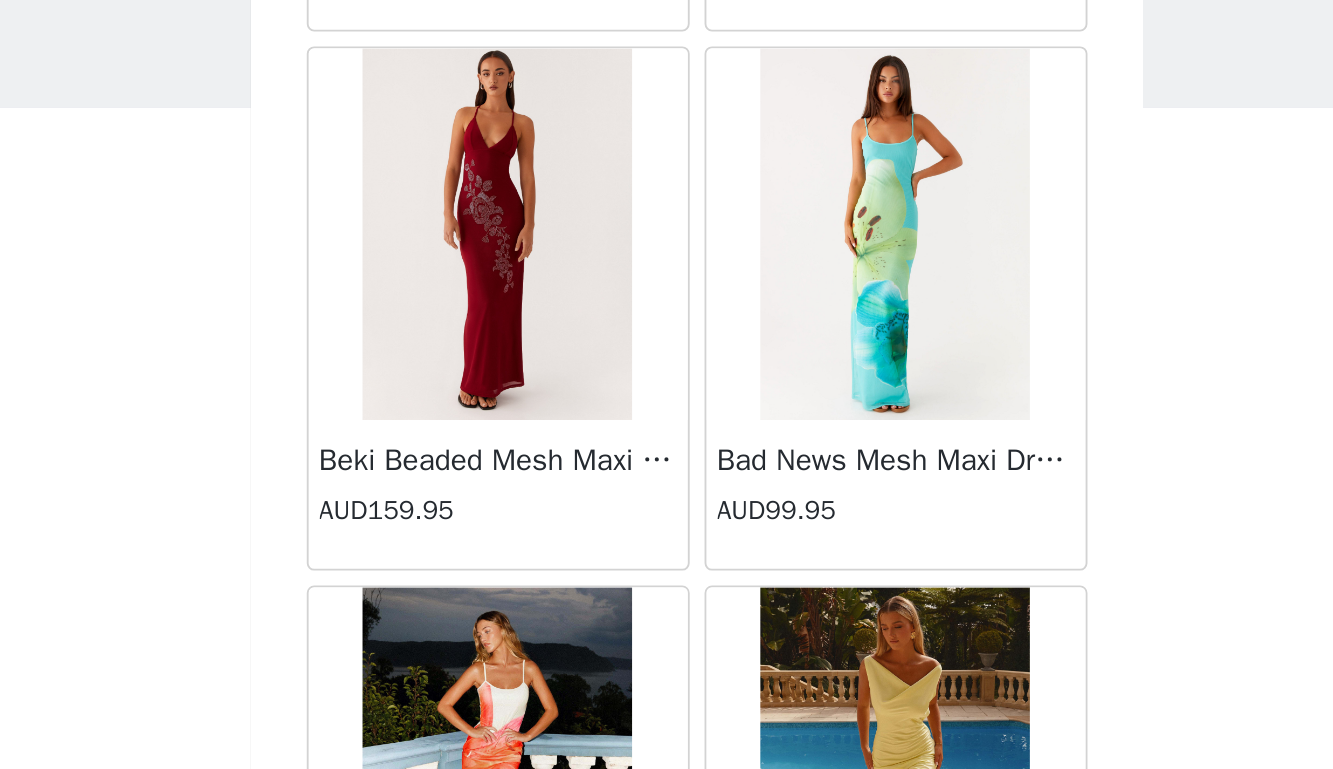 scroll, scrollTop: 2291, scrollLeft: 0, axis: vertical 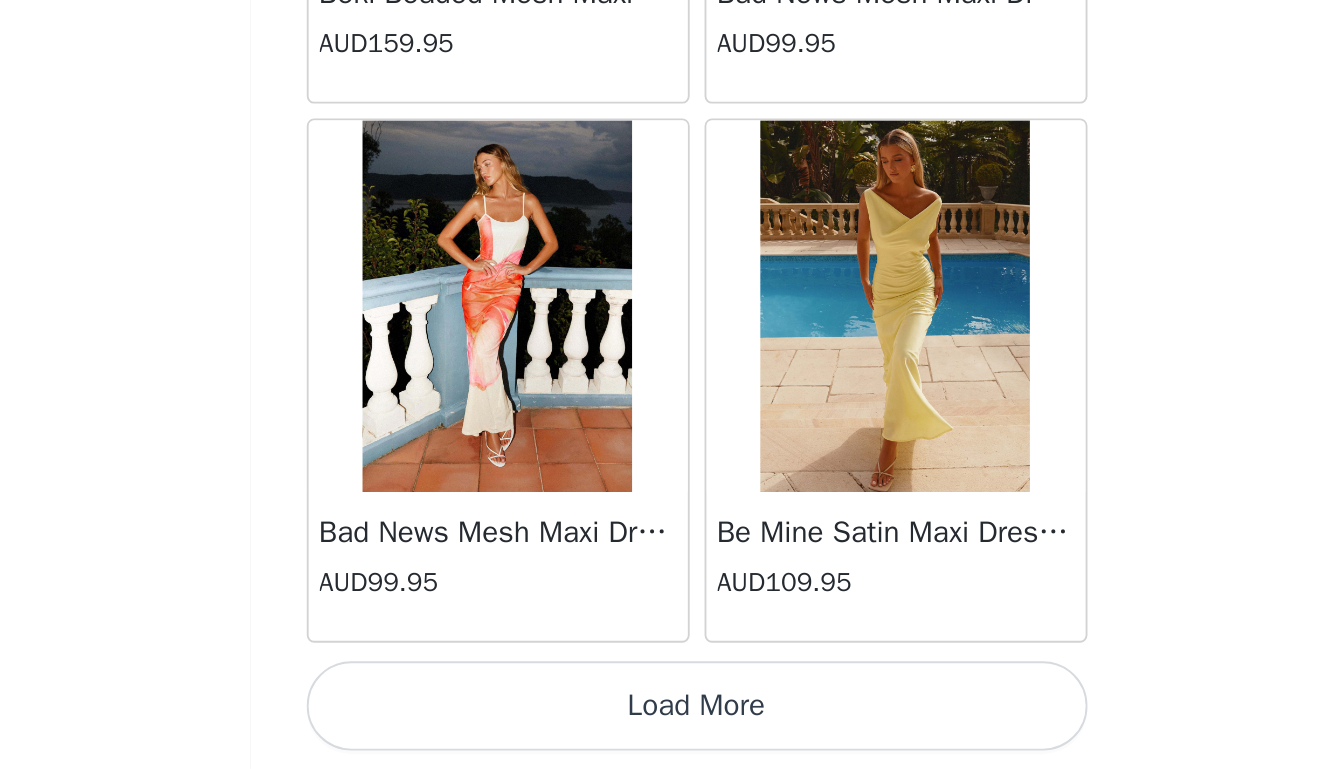 click on "Load More" at bounding box center (667, 735) 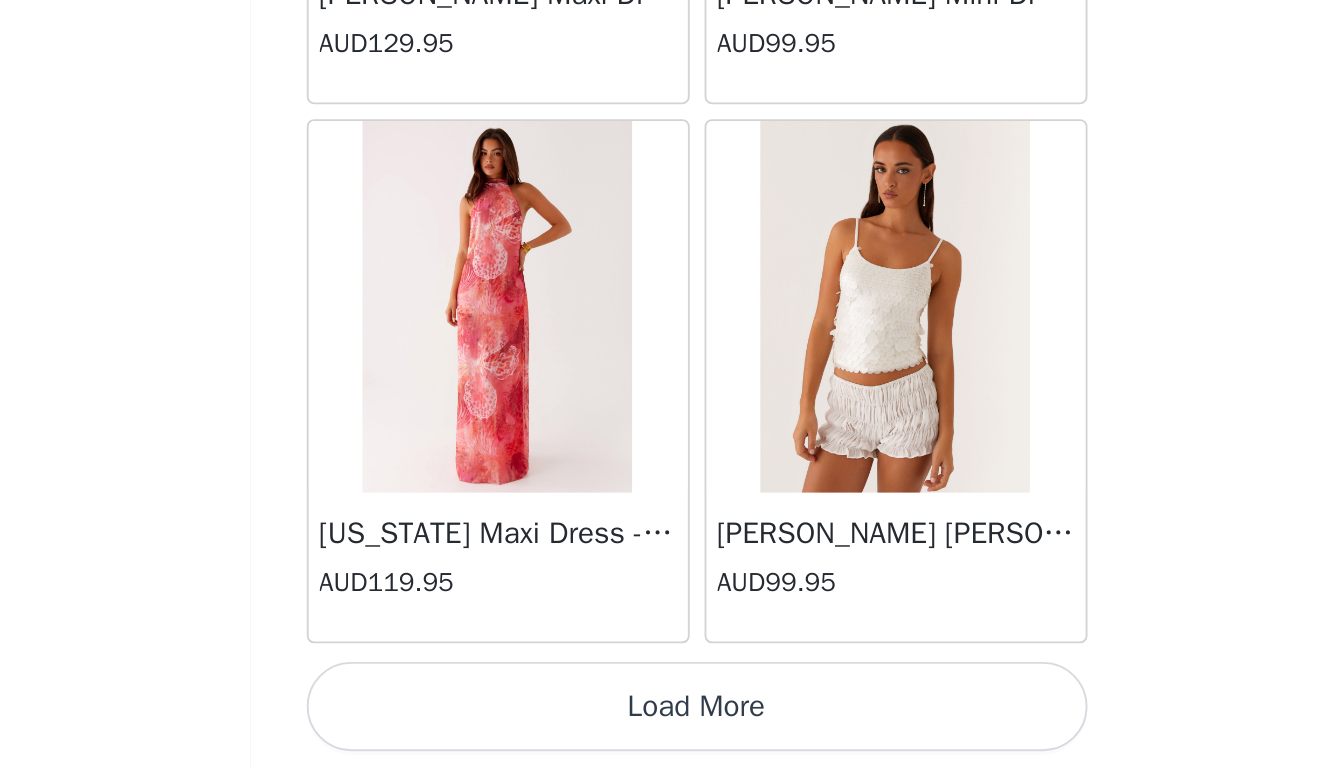 scroll, scrollTop: 5191, scrollLeft: 0, axis: vertical 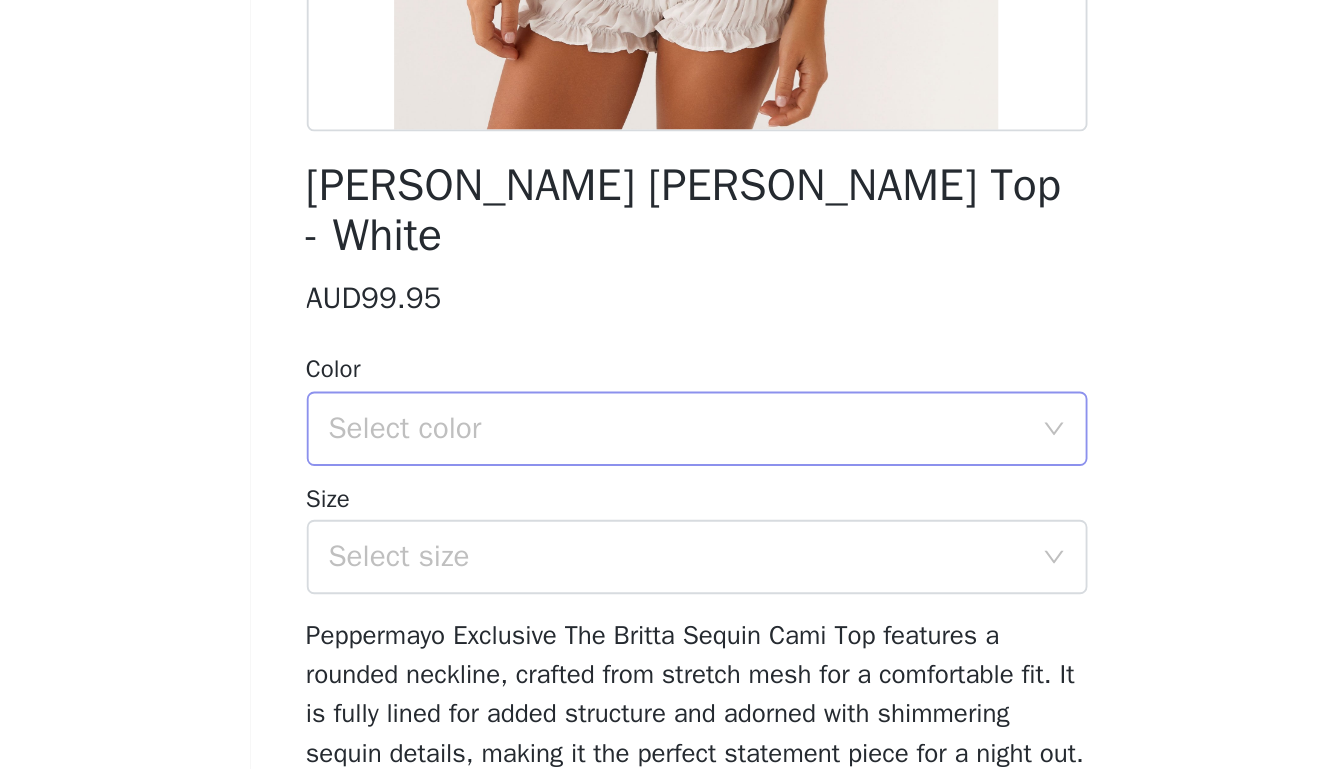 click on "Select color" at bounding box center [656, 430] 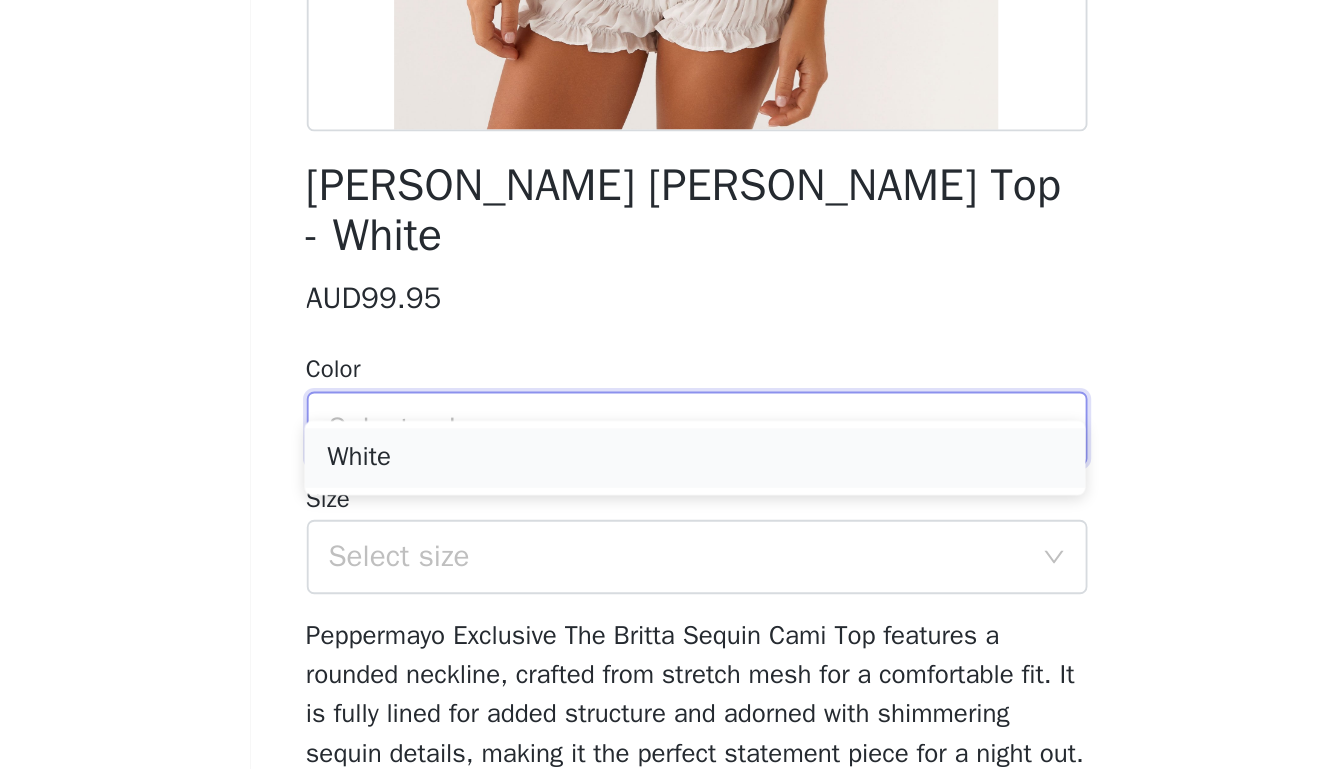 click on "White" at bounding box center (666, 446) 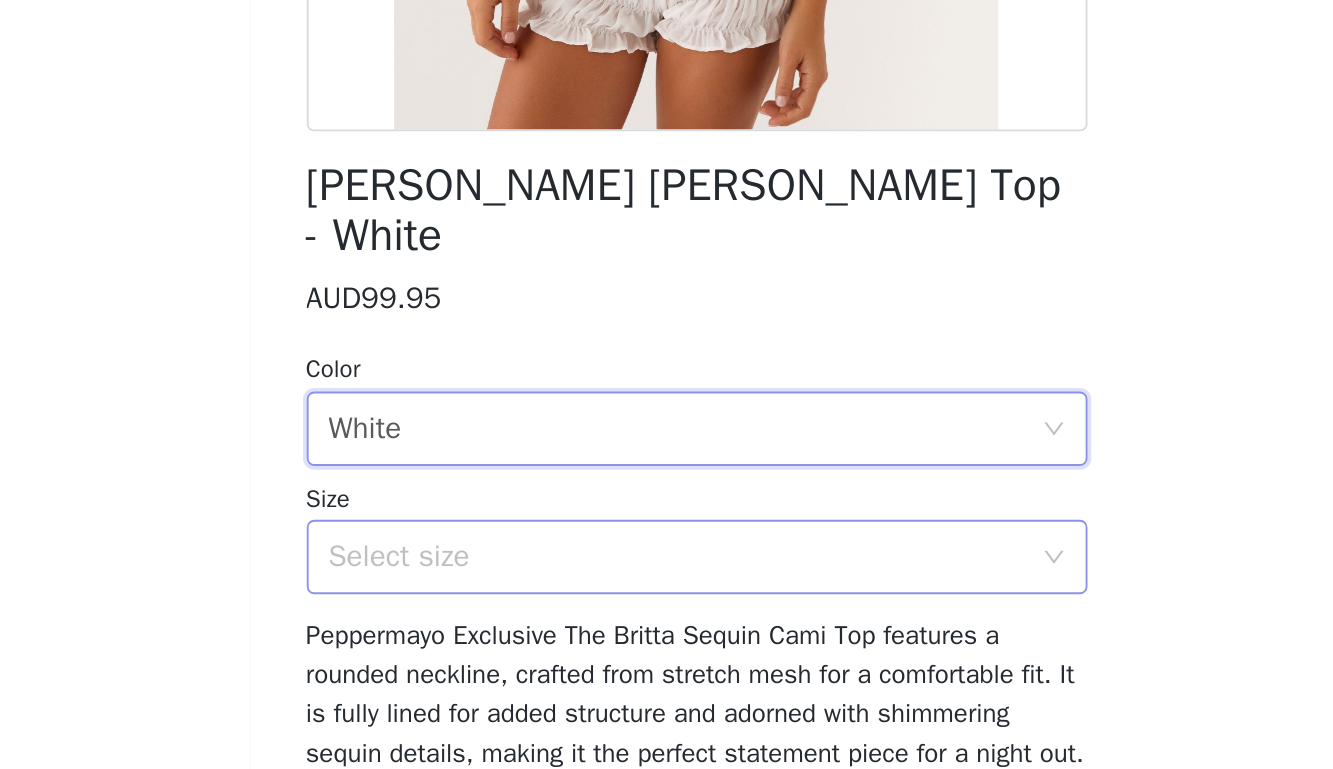 click on "Select size" at bounding box center (656, 499) 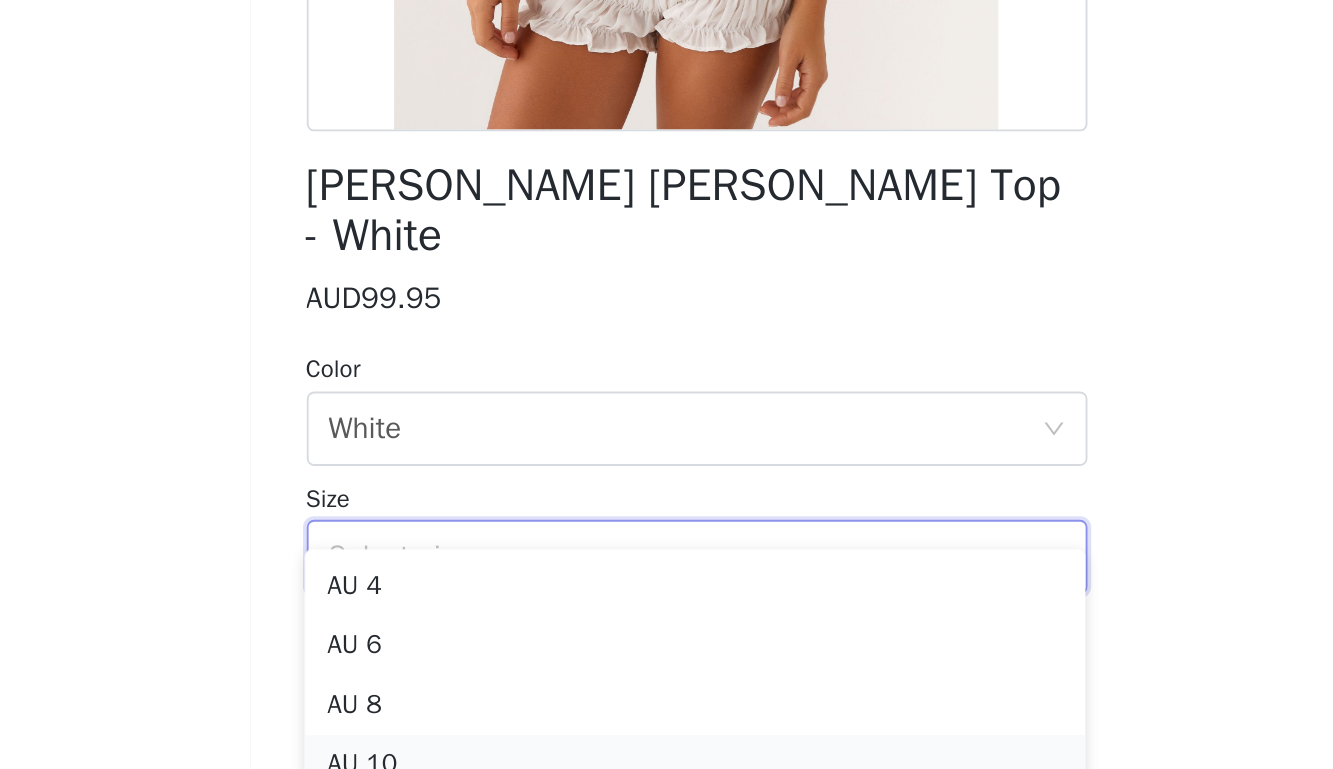 click on "AU 10" at bounding box center (666, 611) 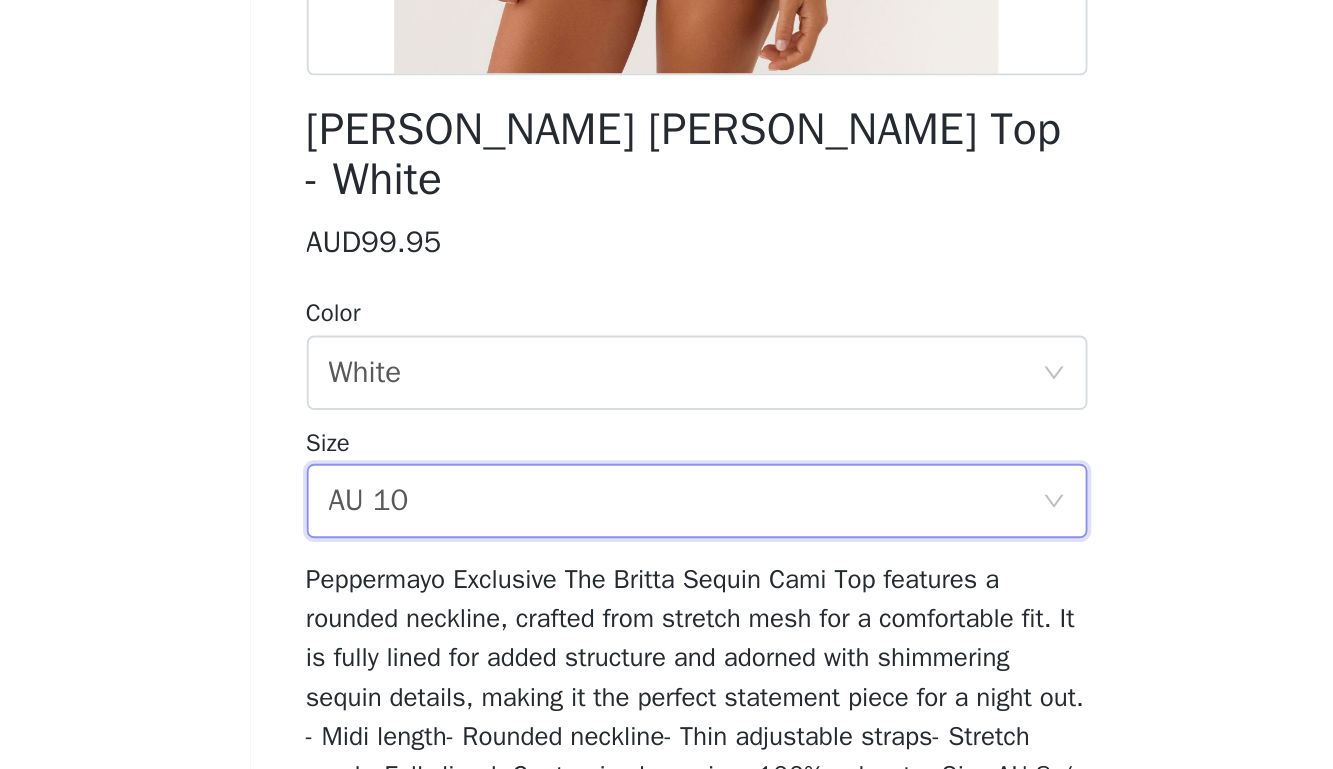 scroll, scrollTop: 308, scrollLeft: 0, axis: vertical 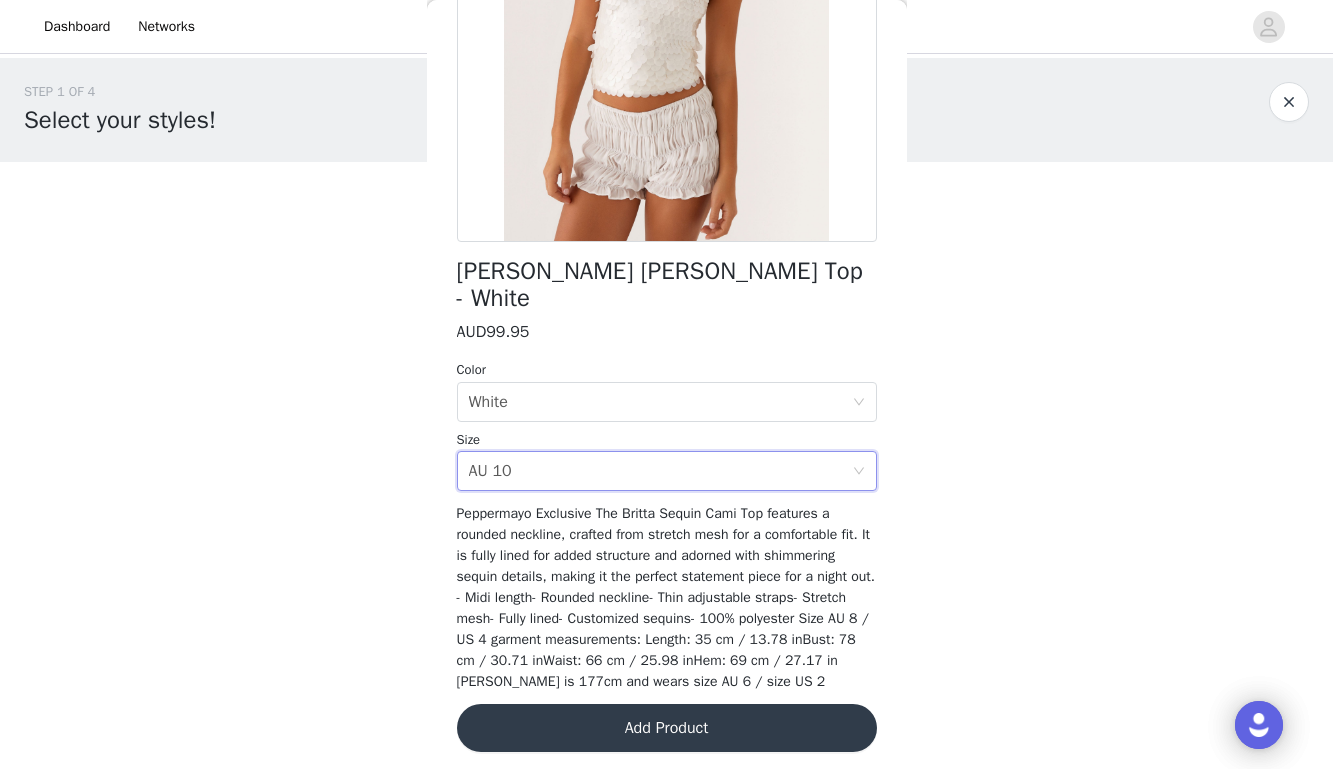 click on "Add Product" at bounding box center (667, 728) 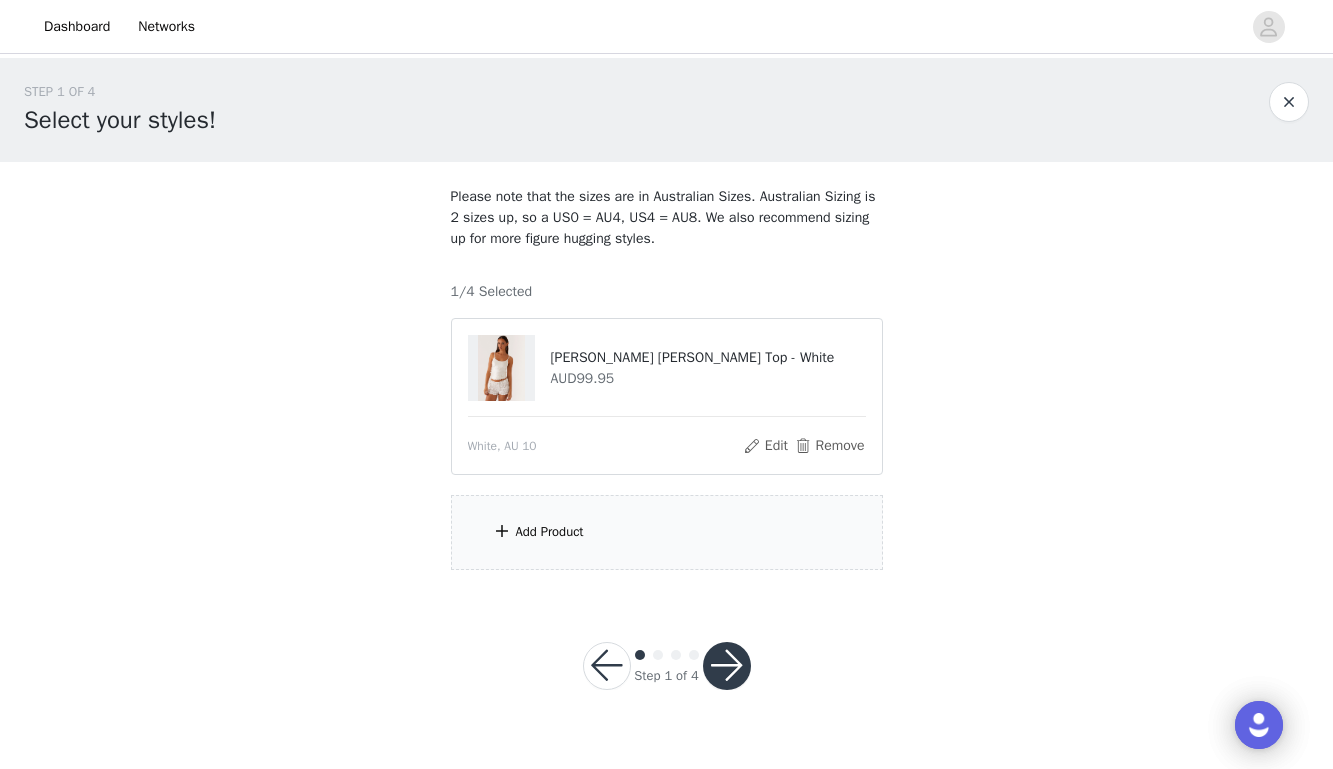 click on "Add Product" at bounding box center (667, 532) 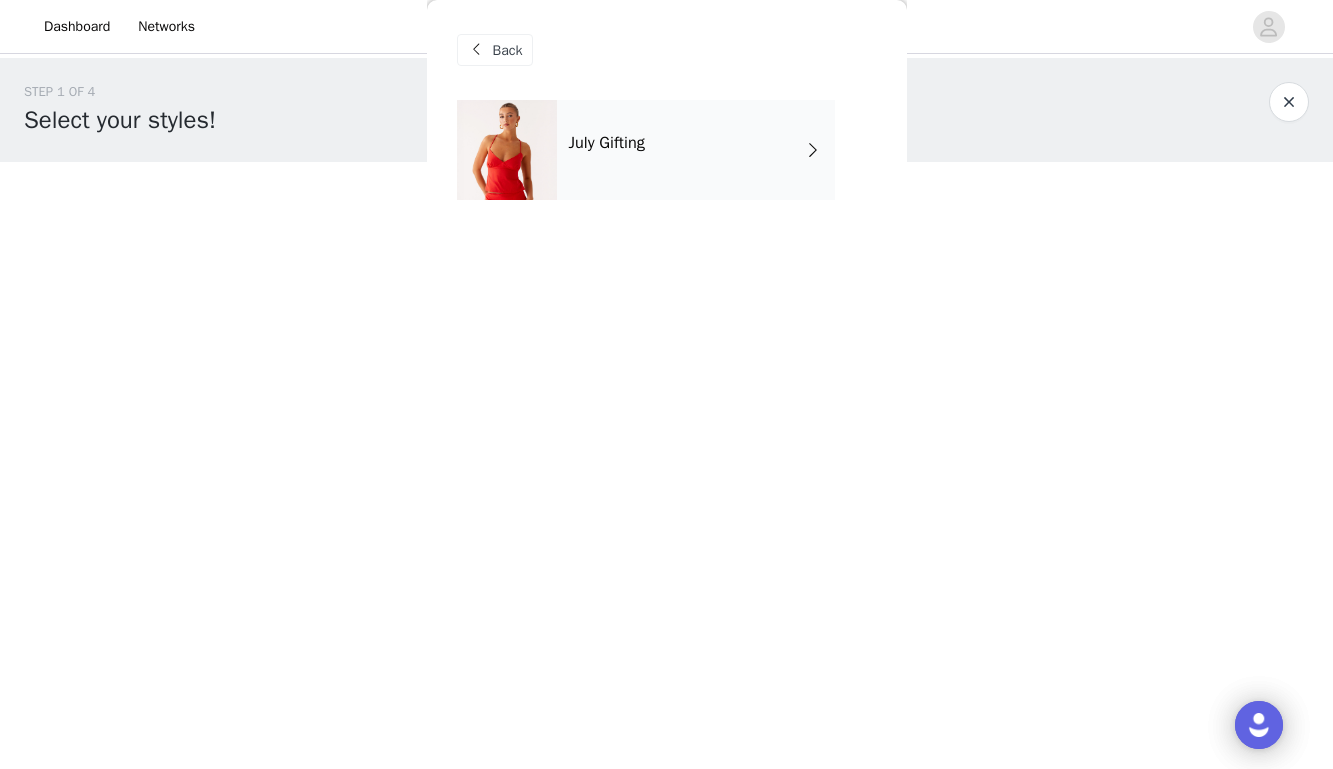click on "July Gifting" at bounding box center (696, 150) 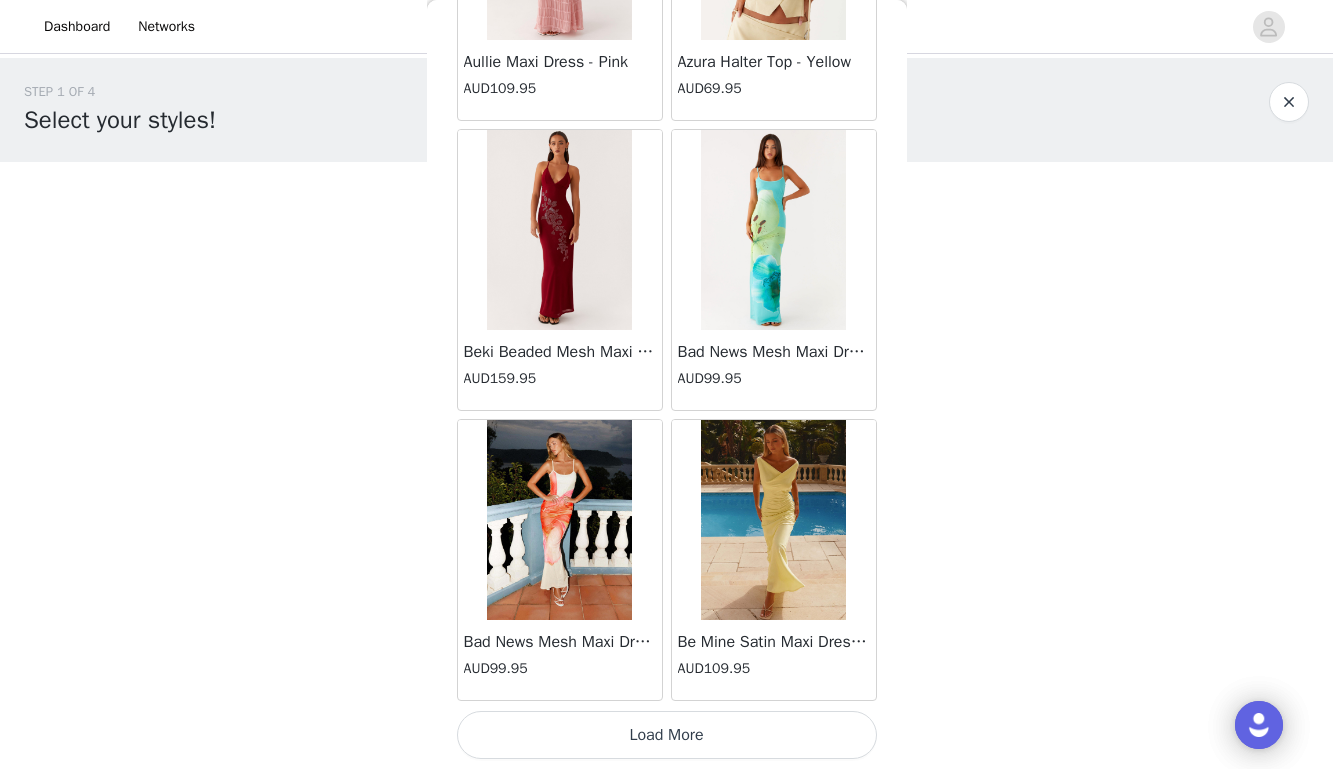 click on "Load More" at bounding box center [667, 735] 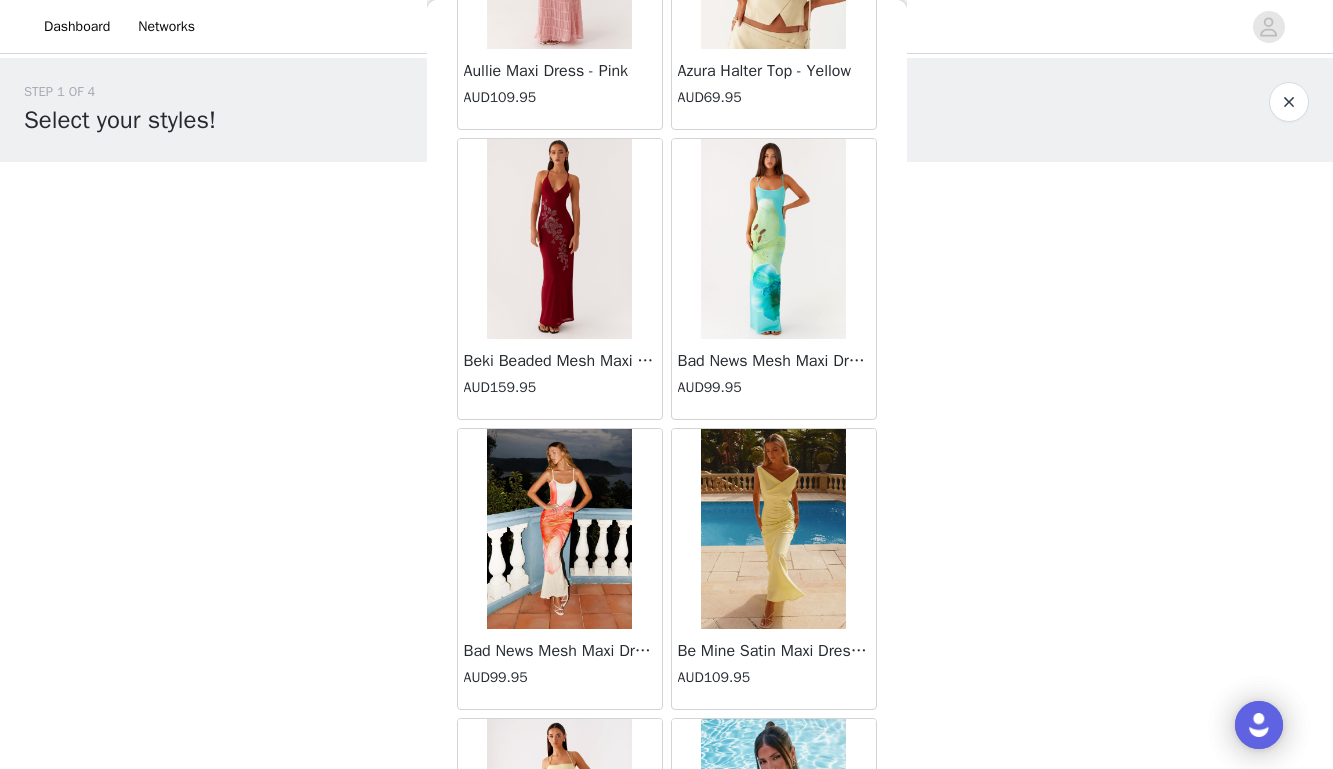 scroll, scrollTop: 0, scrollLeft: 0, axis: both 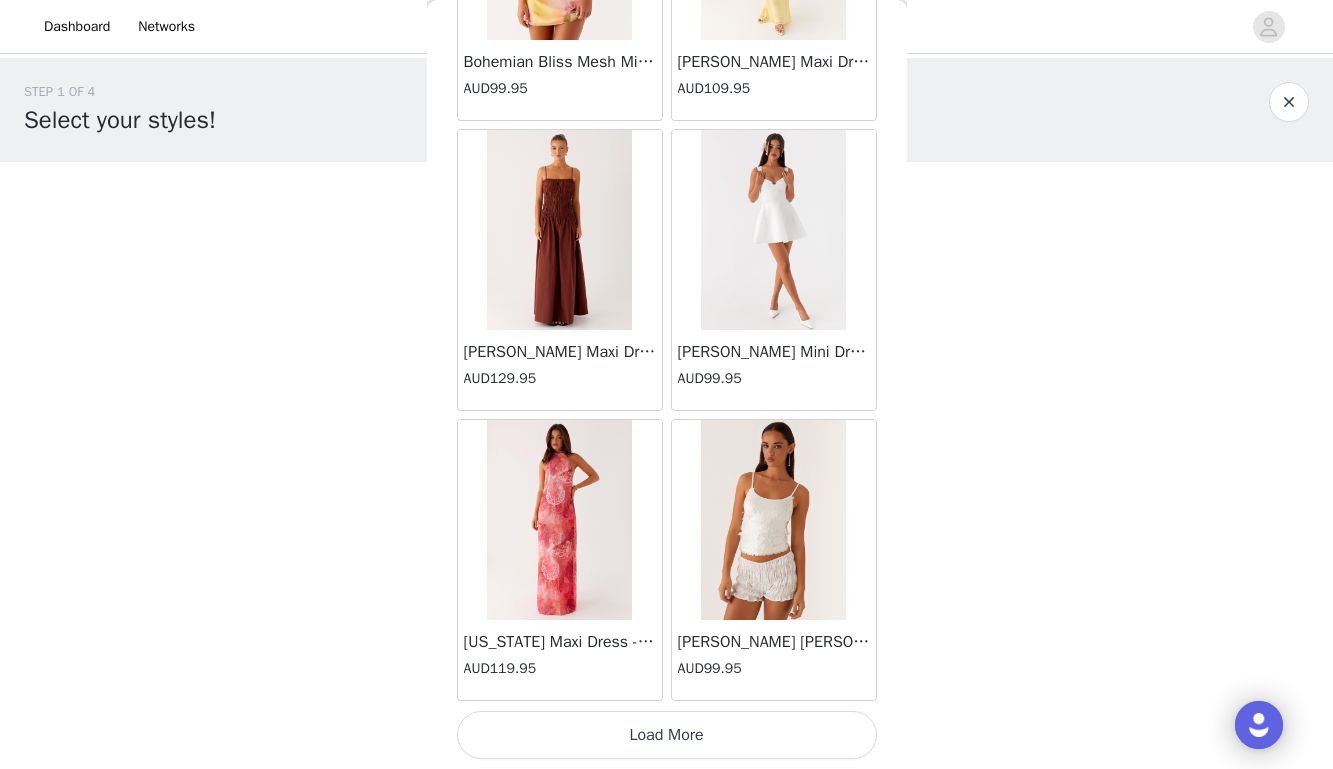 click on "Load More" at bounding box center [667, 735] 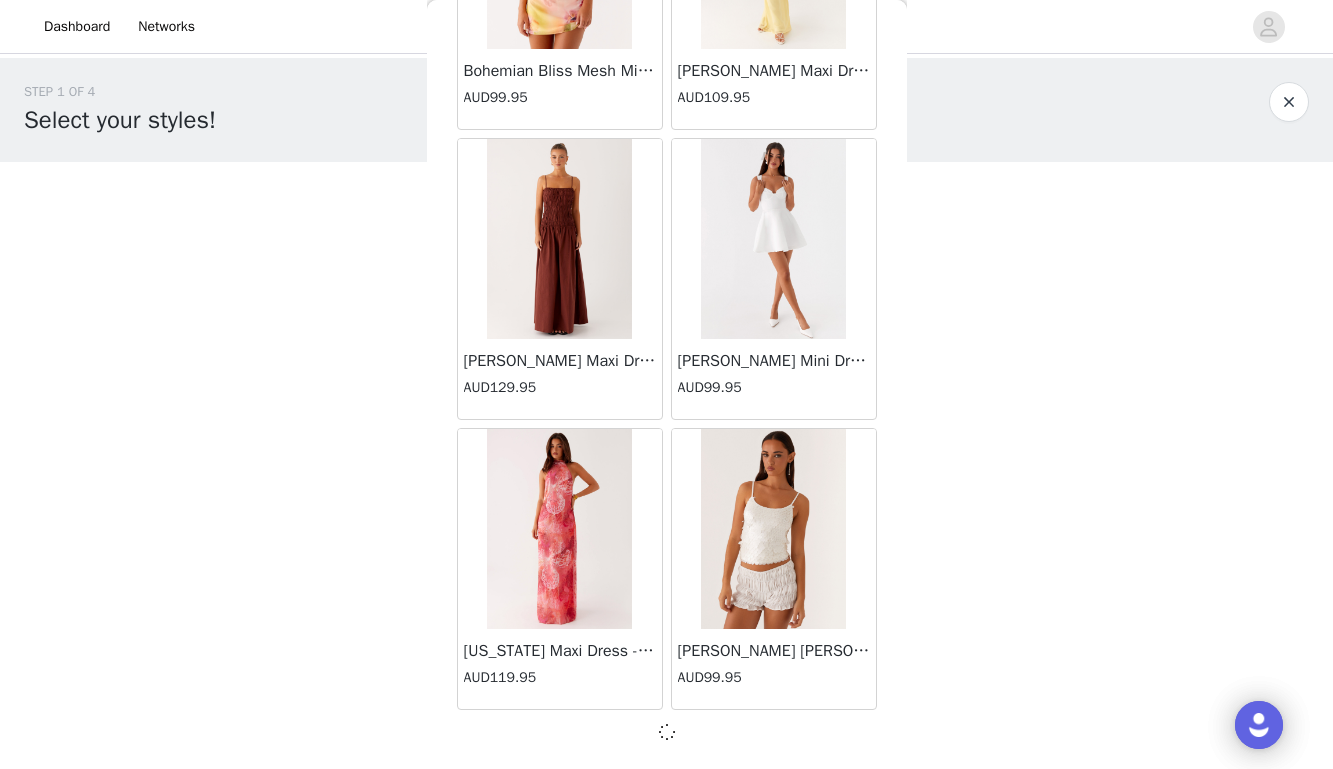 scroll, scrollTop: 0, scrollLeft: 0, axis: both 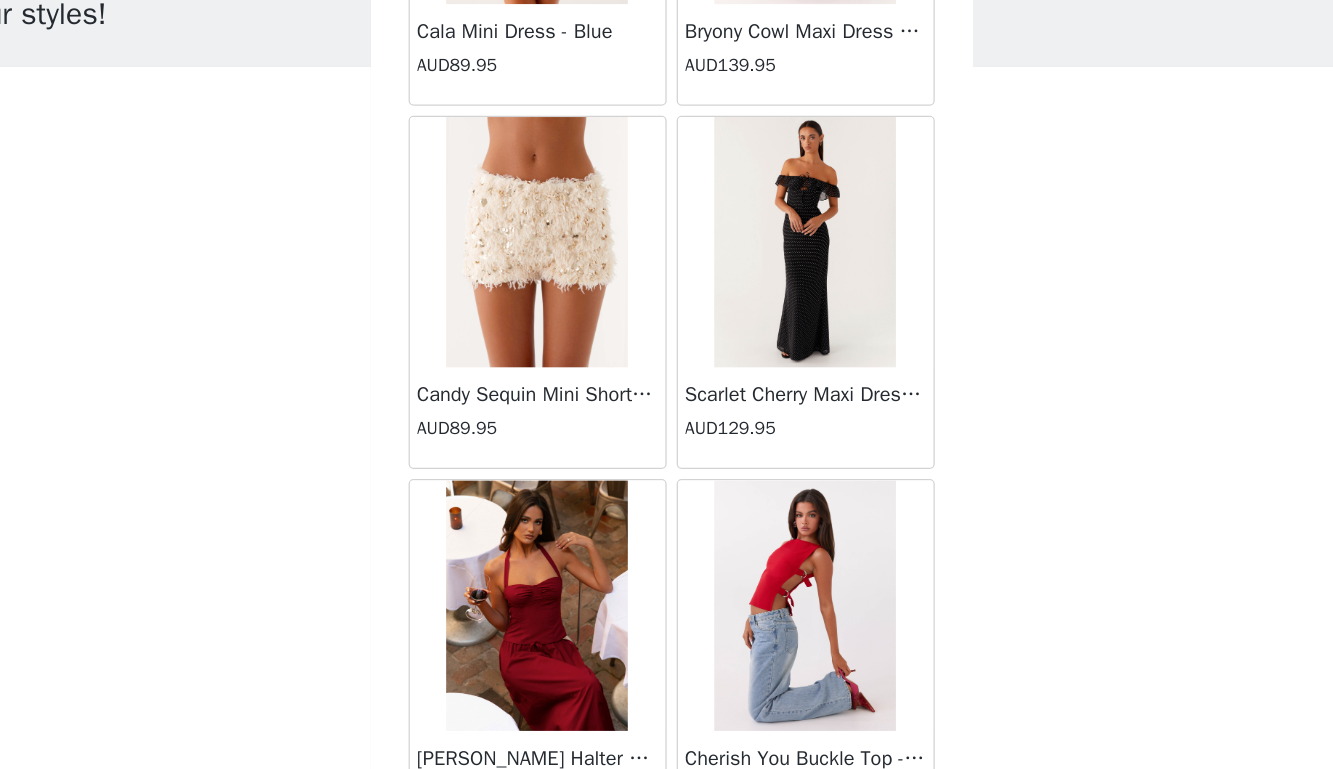 click at bounding box center (559, 302) 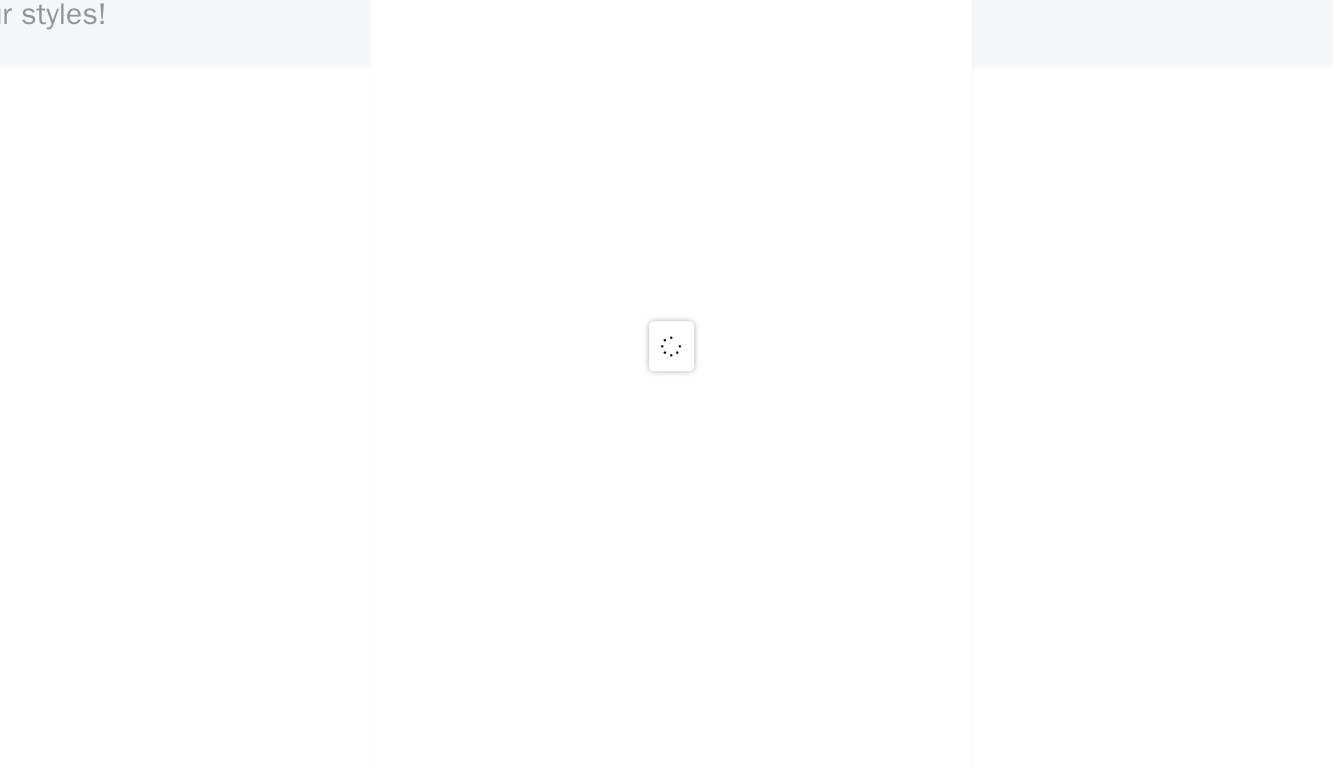 scroll, scrollTop: 0, scrollLeft: 0, axis: both 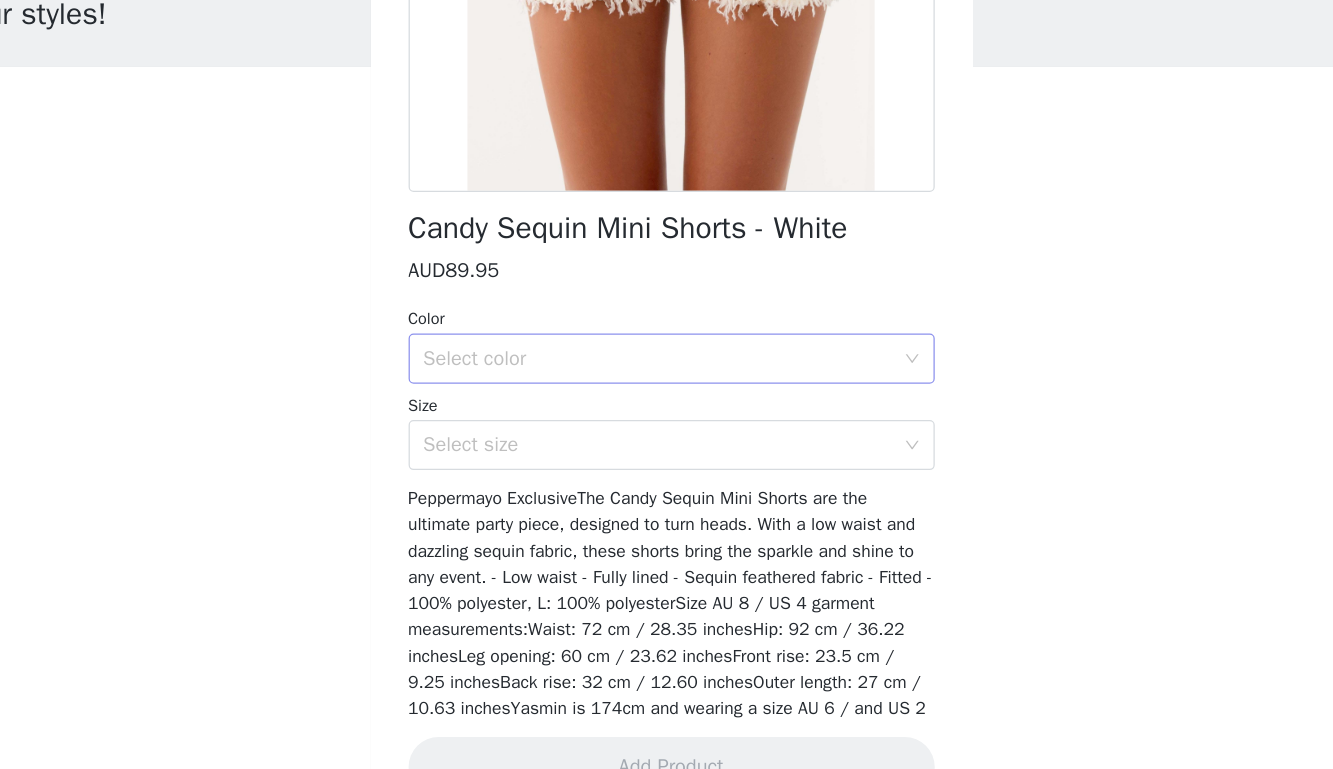click on "Select color" at bounding box center [656, 395] 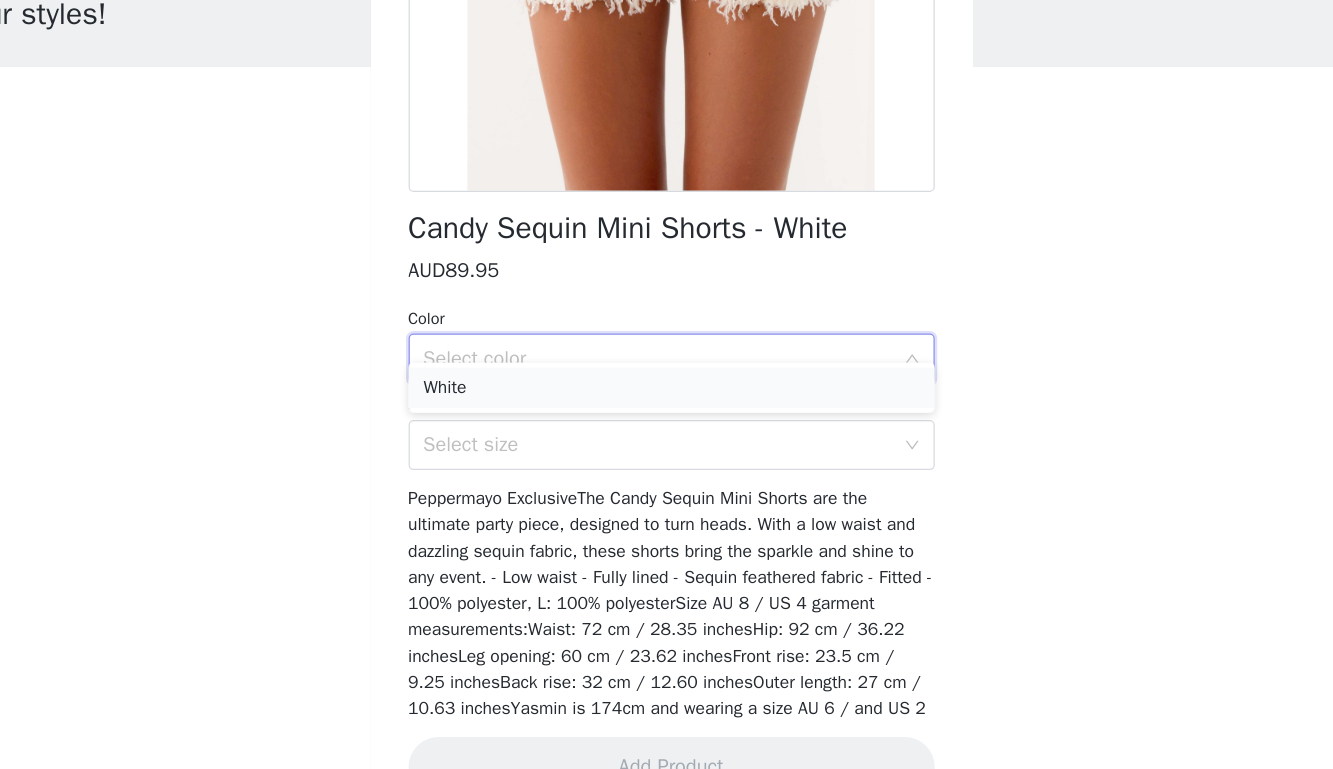 click on "White" at bounding box center [667, 418] 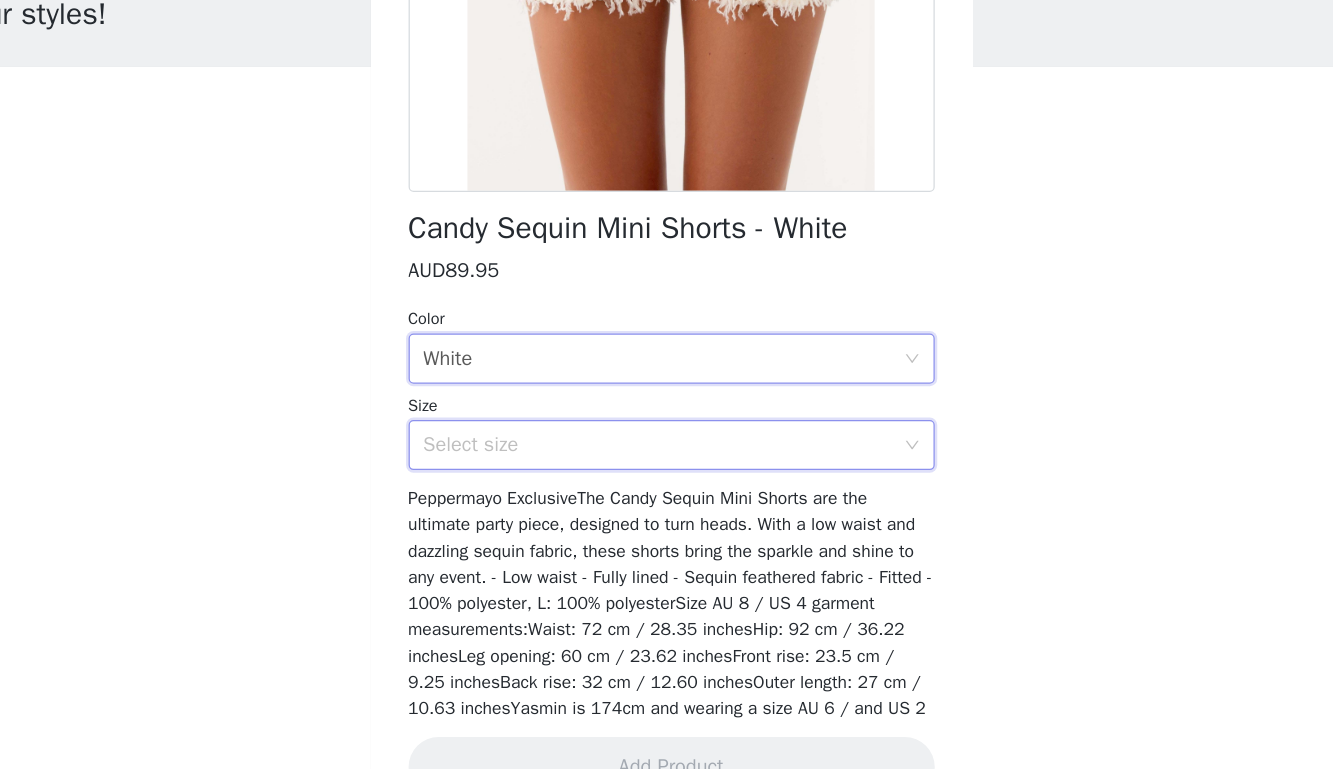 click on "Select size" at bounding box center (660, 464) 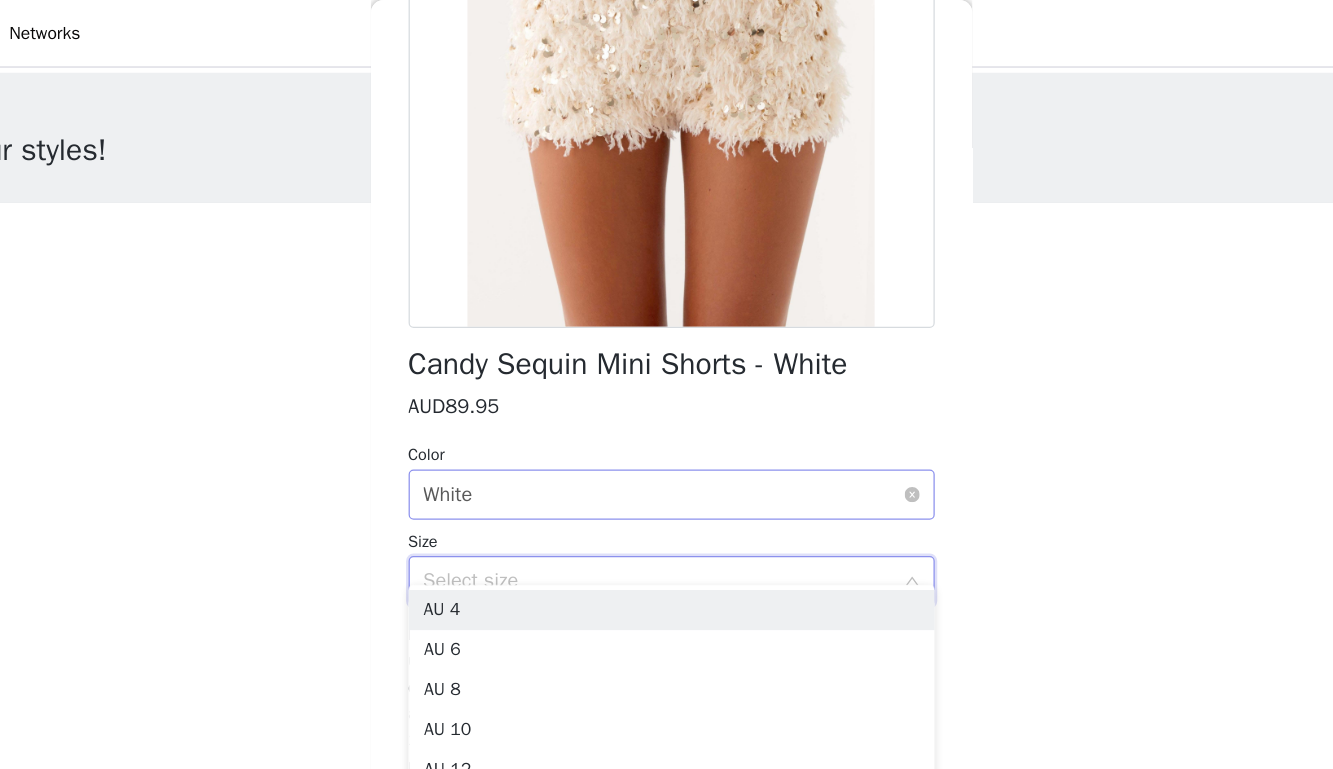scroll, scrollTop: 0, scrollLeft: 0, axis: both 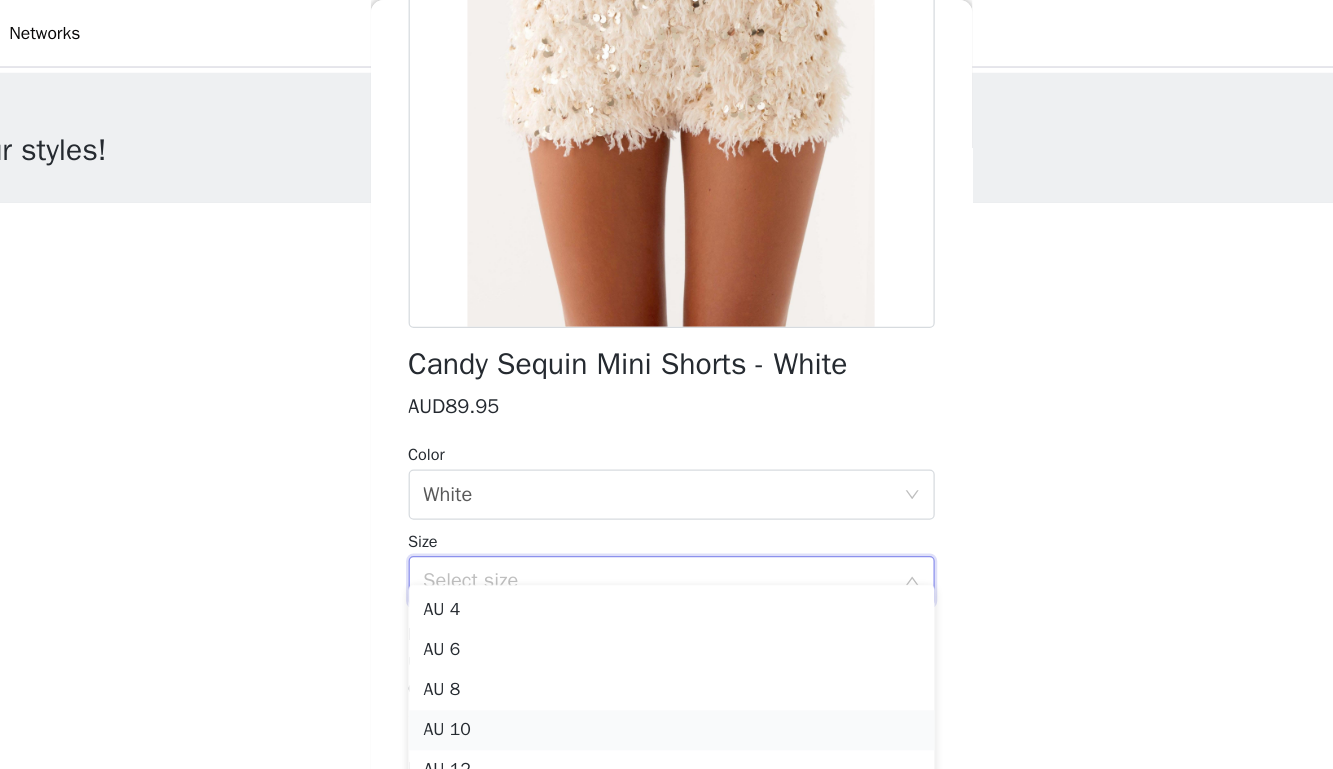 click on "AU 10" at bounding box center [667, 583] 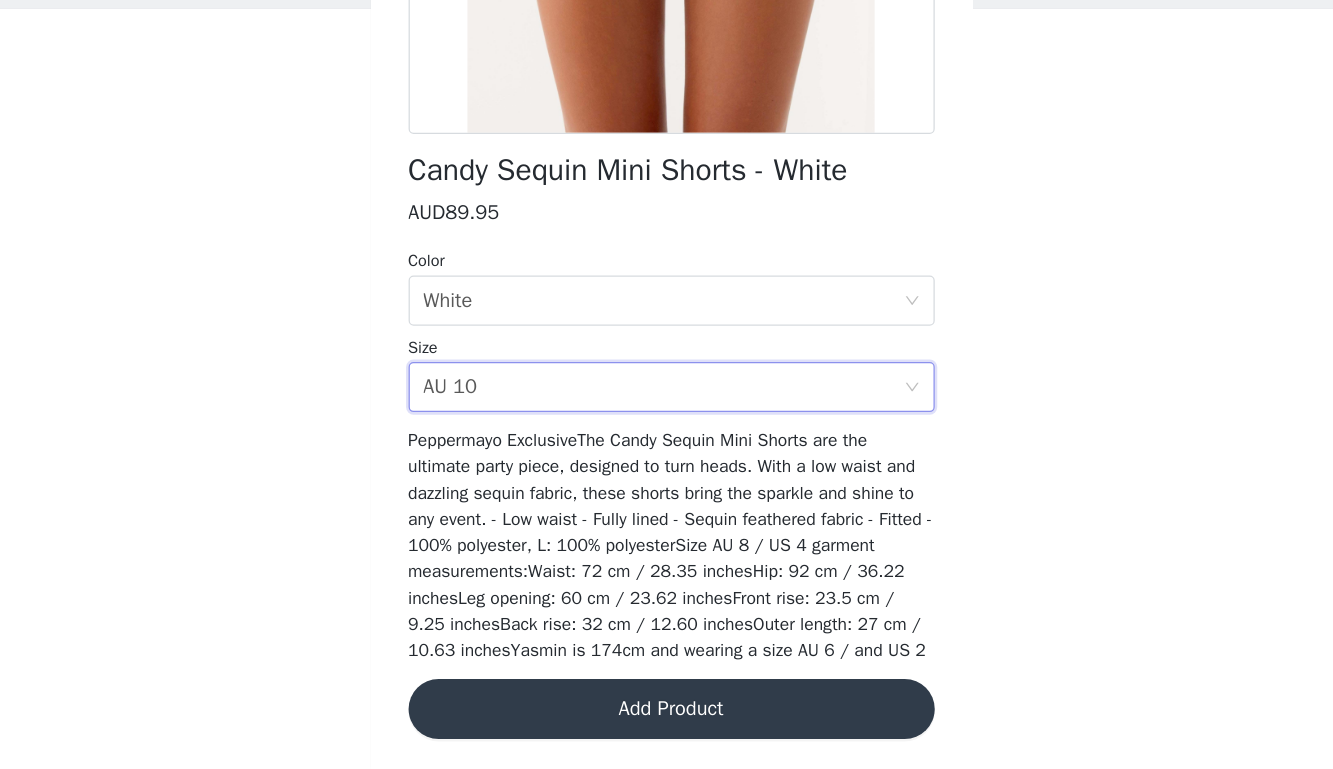scroll, scrollTop: 0, scrollLeft: 0, axis: both 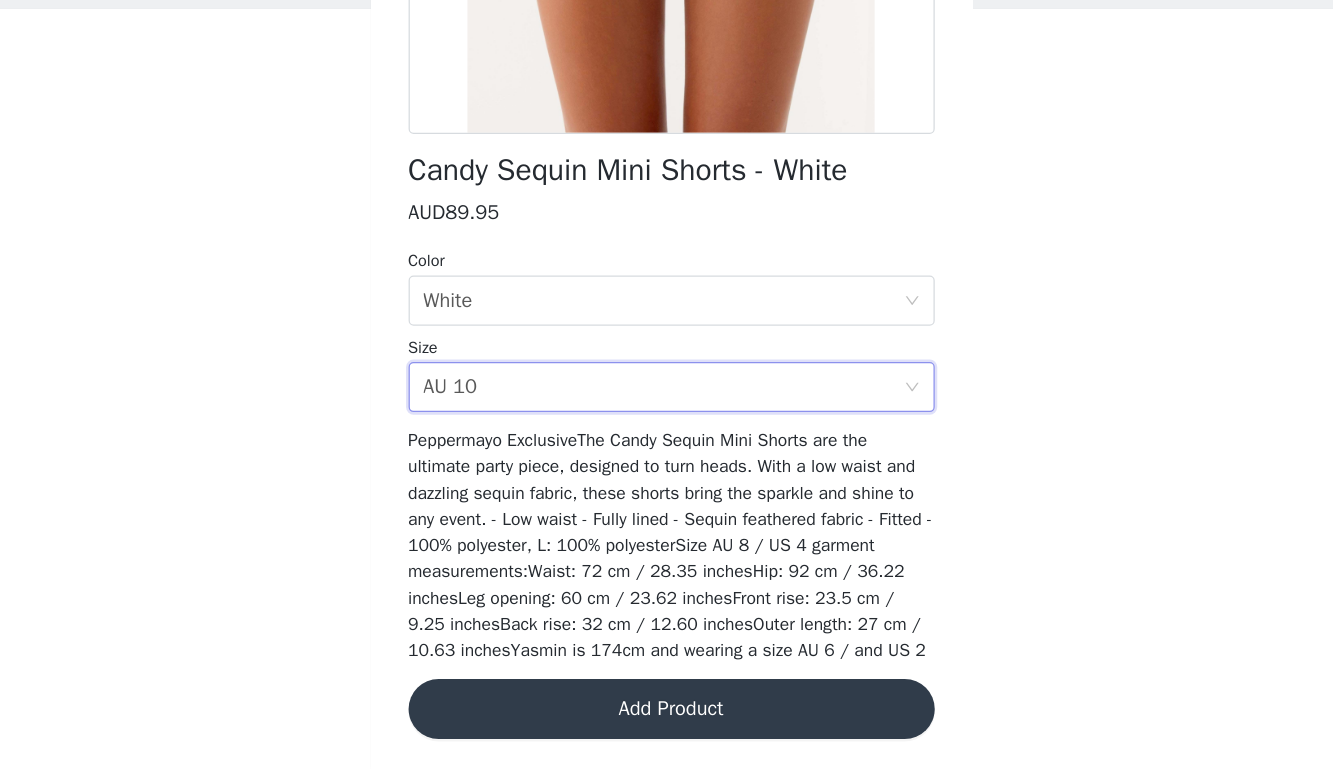 click on "Add Product" at bounding box center [667, 721] 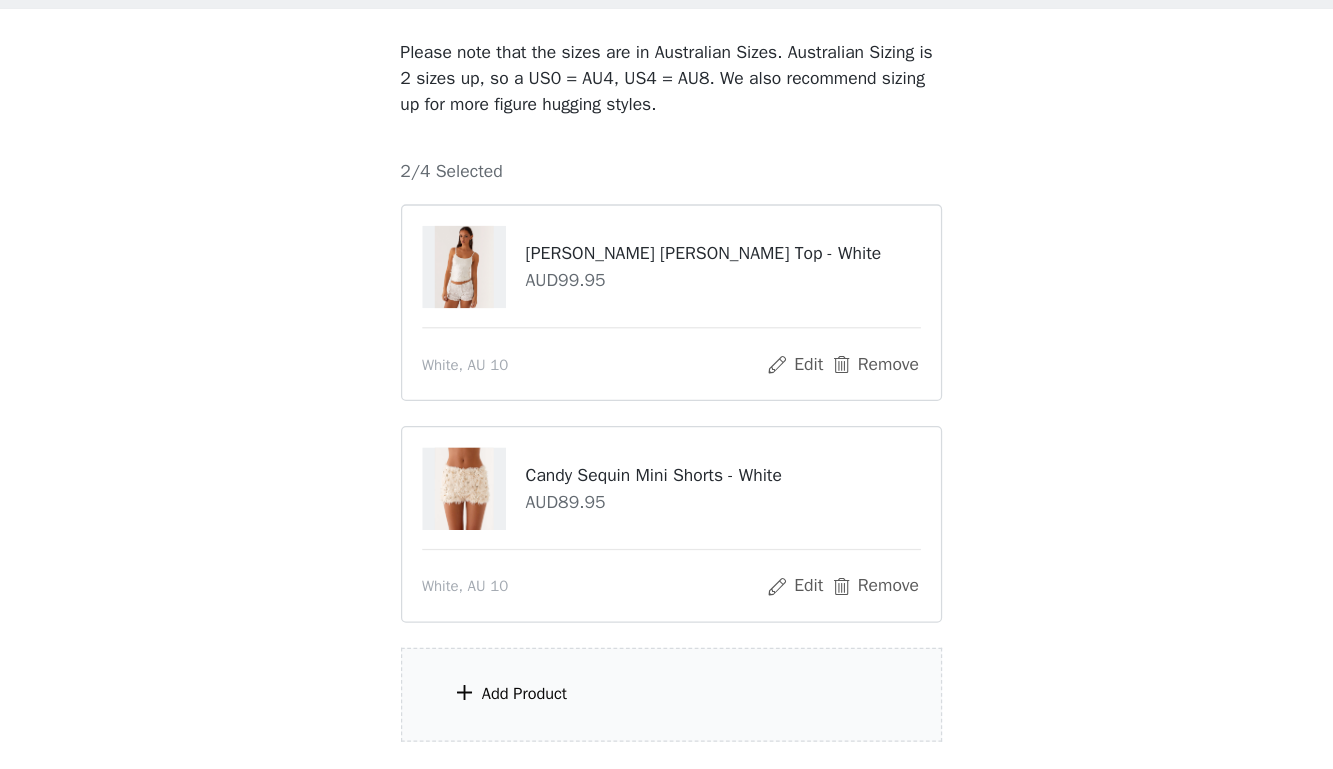 click on "Add Product" at bounding box center (550, 709) 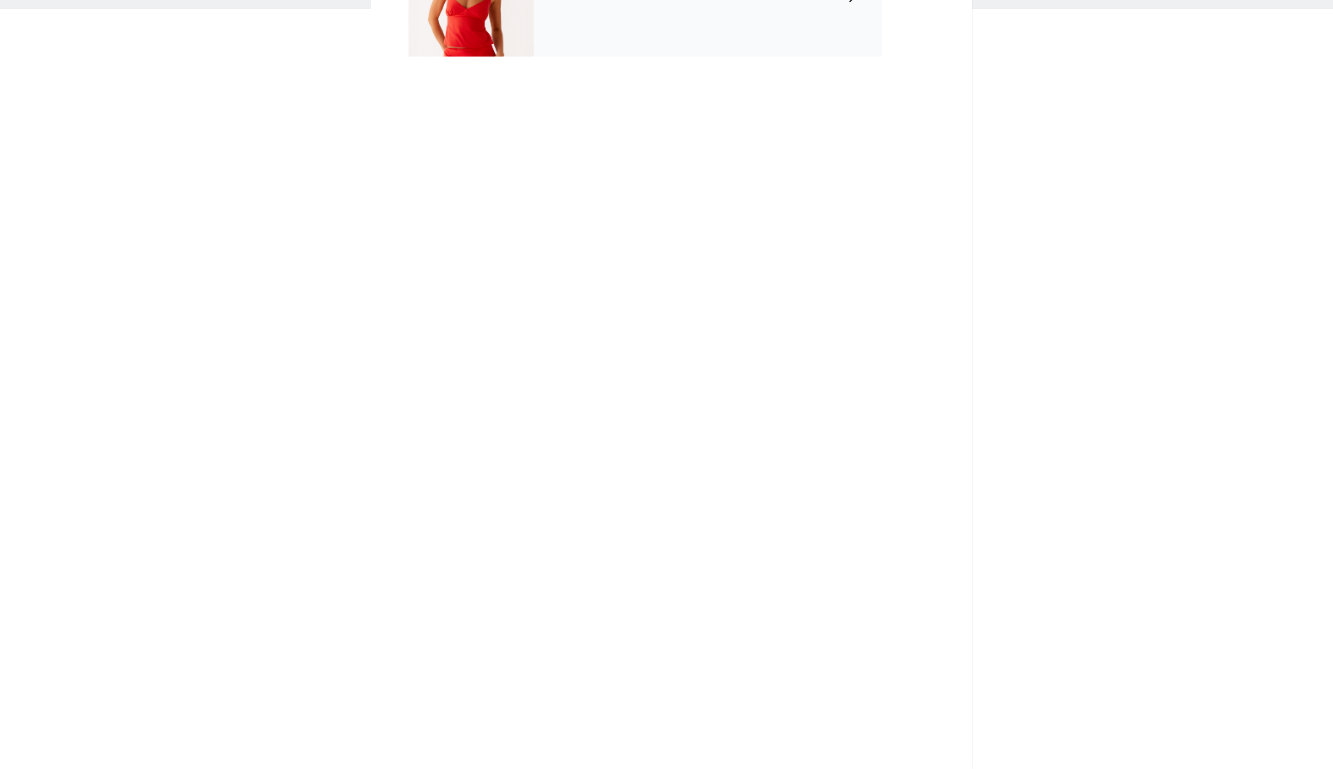 click on "July Gifting" at bounding box center [696, 150] 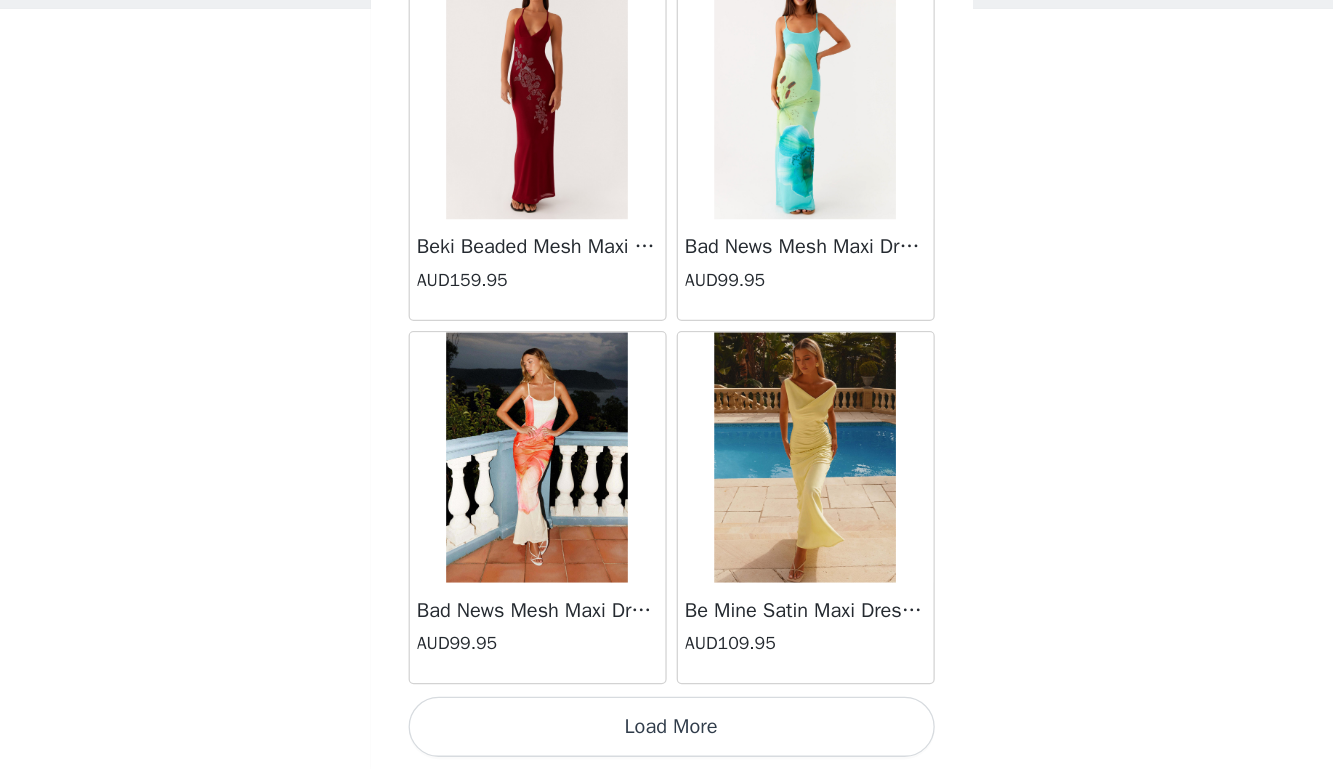 scroll, scrollTop: 2291, scrollLeft: 0, axis: vertical 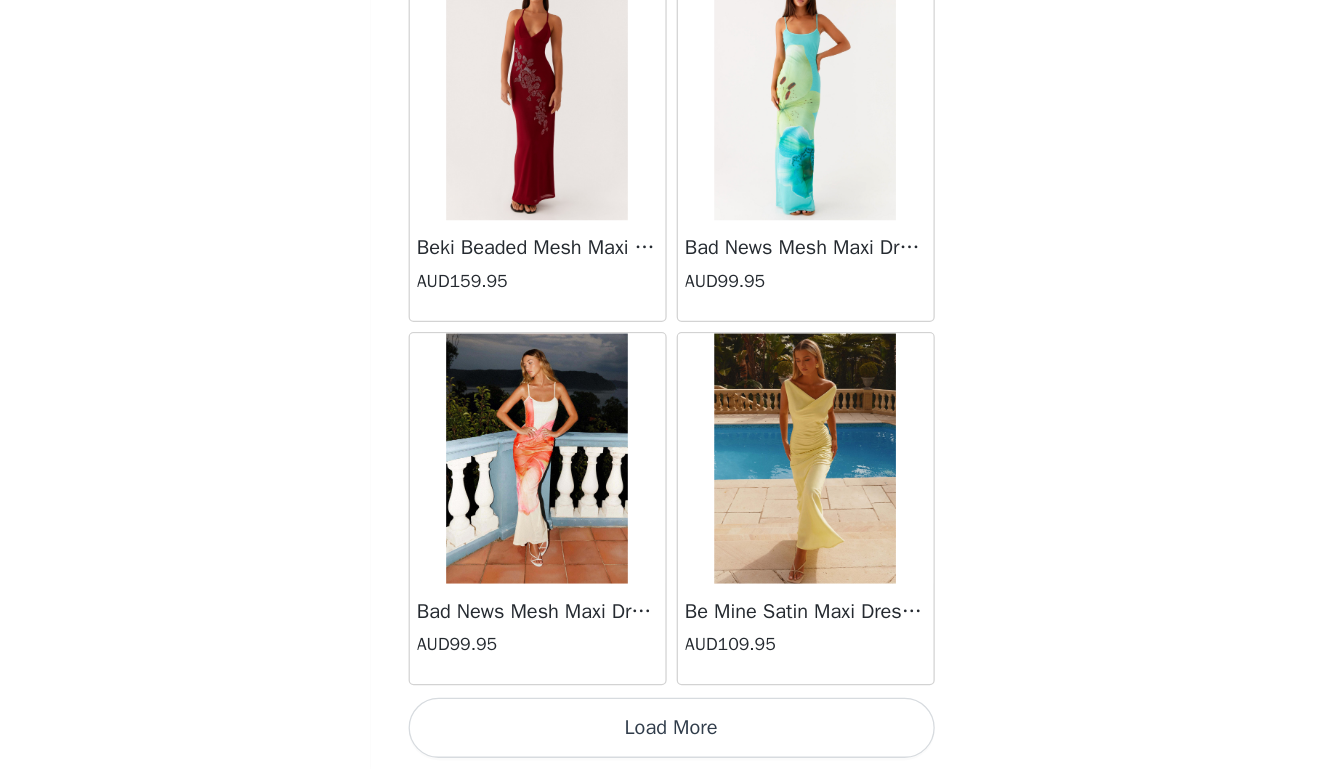 click on "Load More" at bounding box center [667, 735] 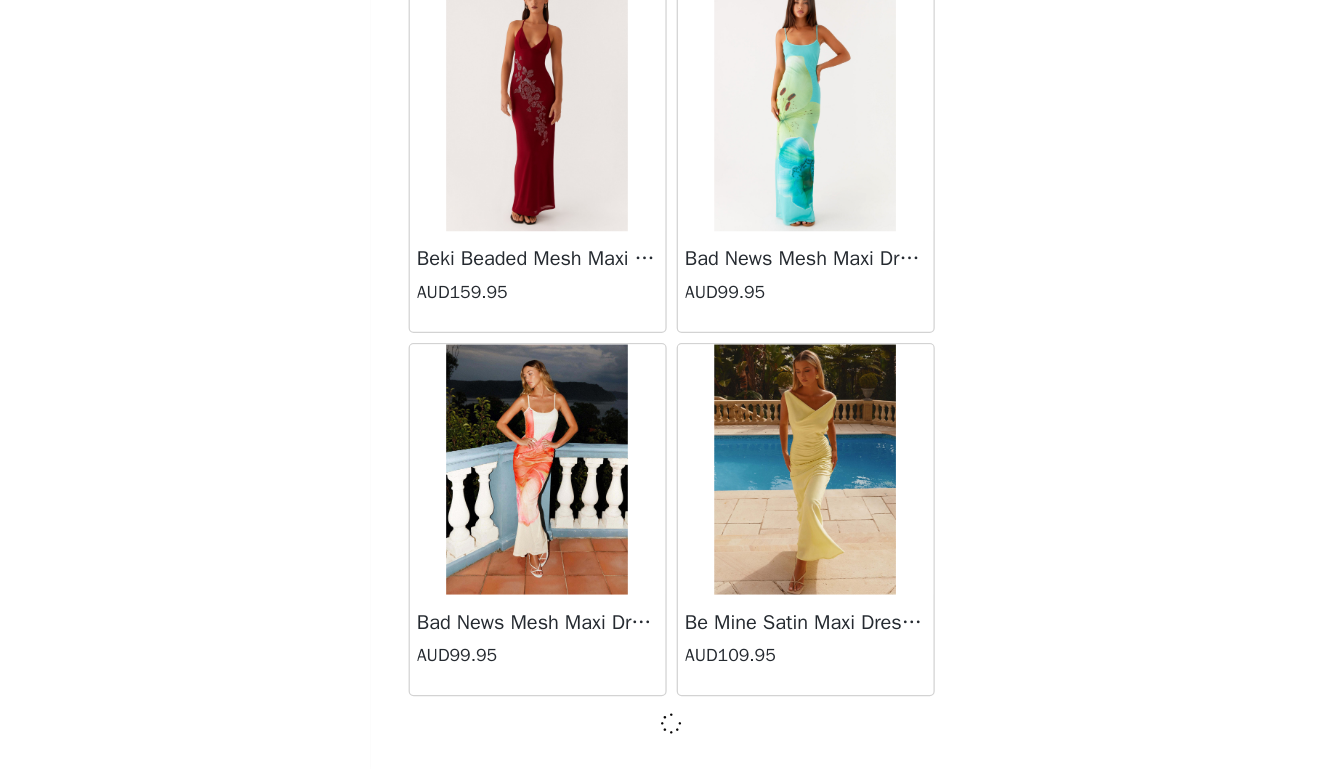 scroll, scrollTop: 2282, scrollLeft: 0, axis: vertical 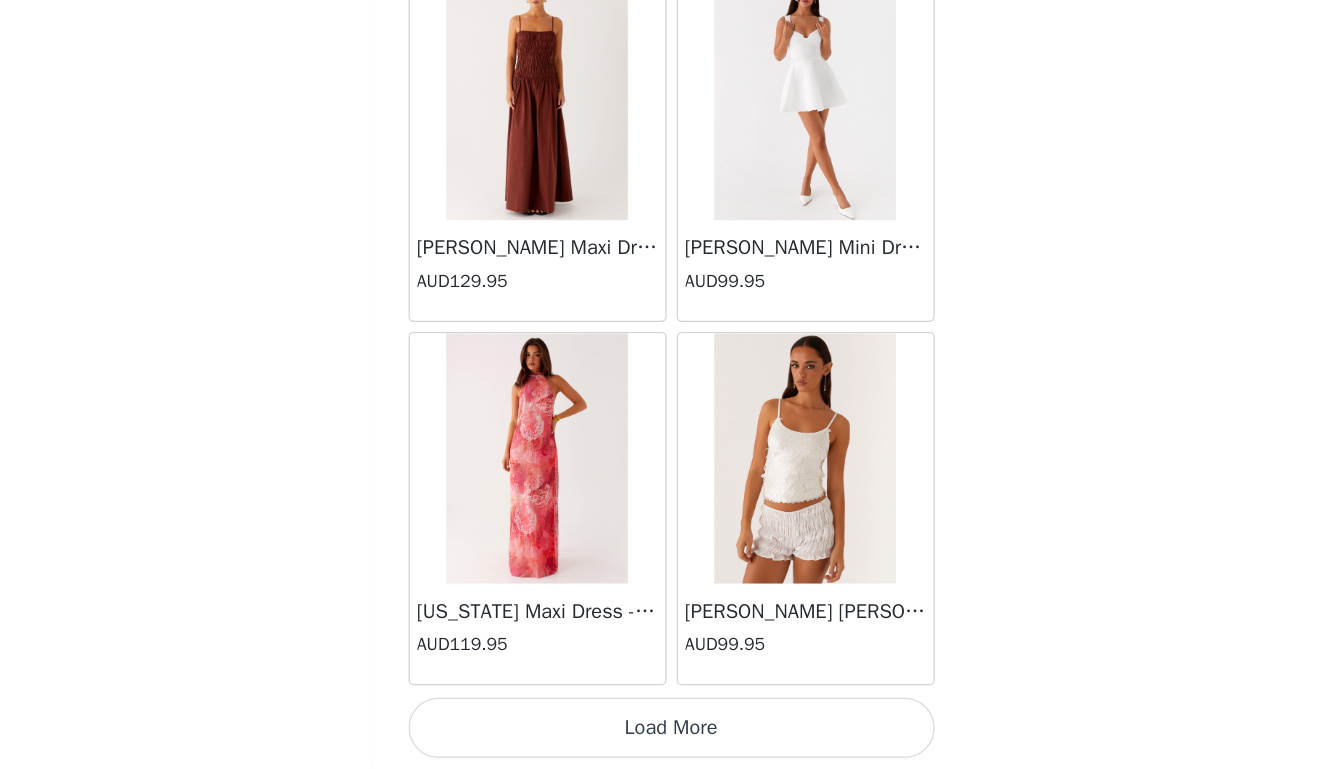 click on "Load More" at bounding box center (667, 735) 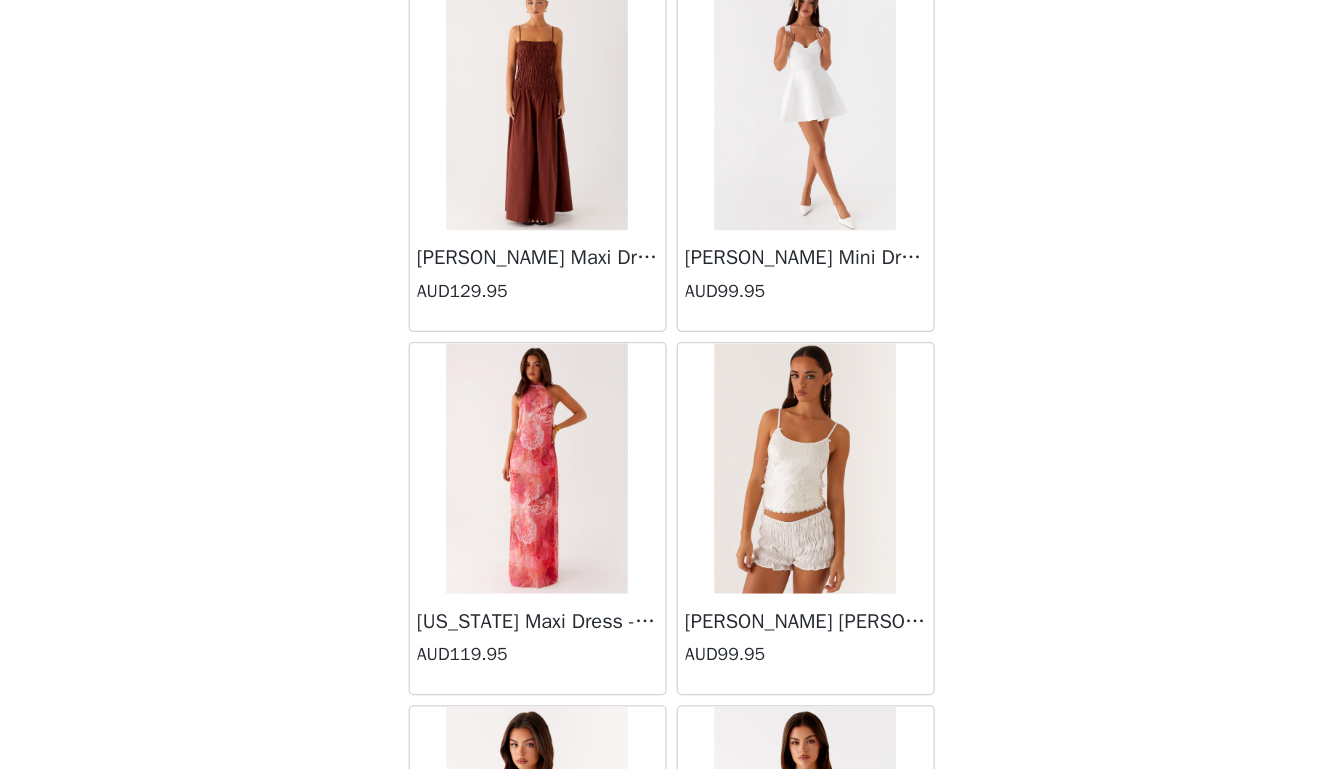 scroll, scrollTop: 145, scrollLeft: 0, axis: vertical 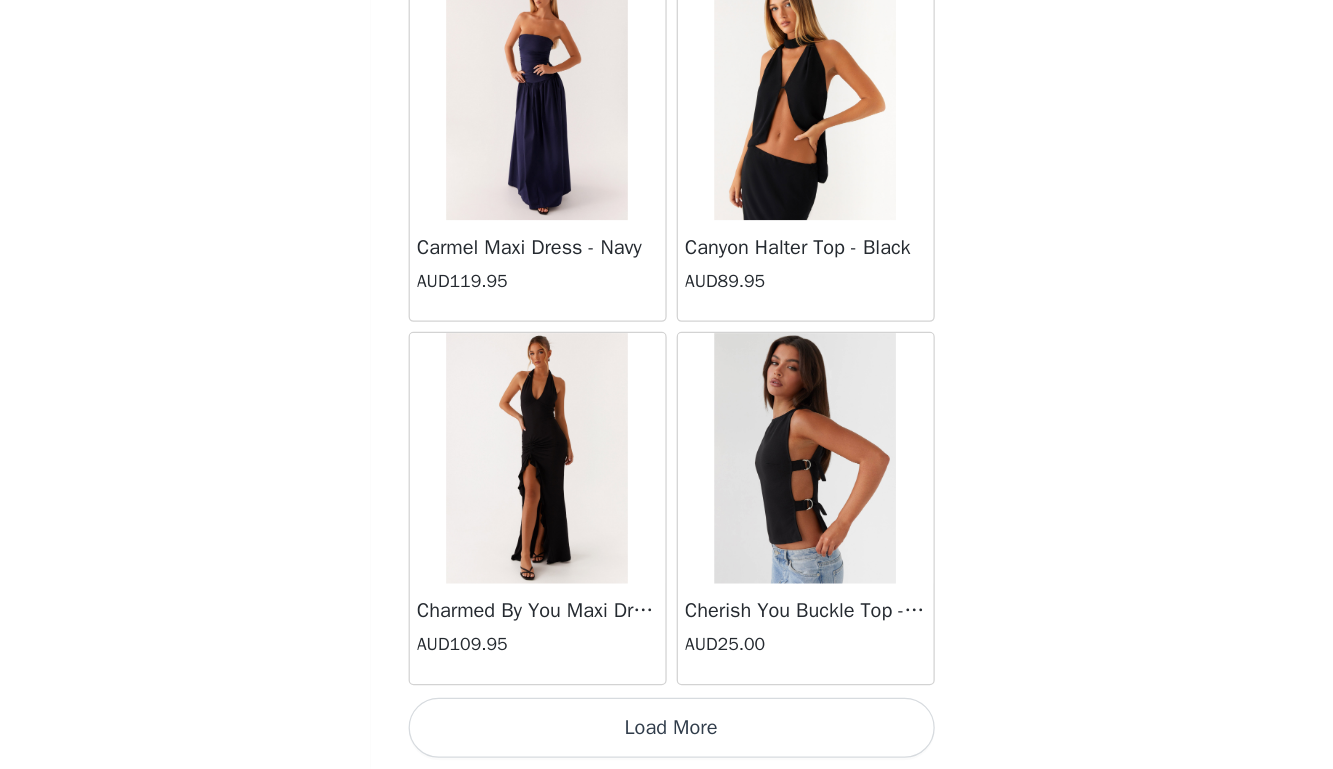 click on "Load More" at bounding box center (667, 735) 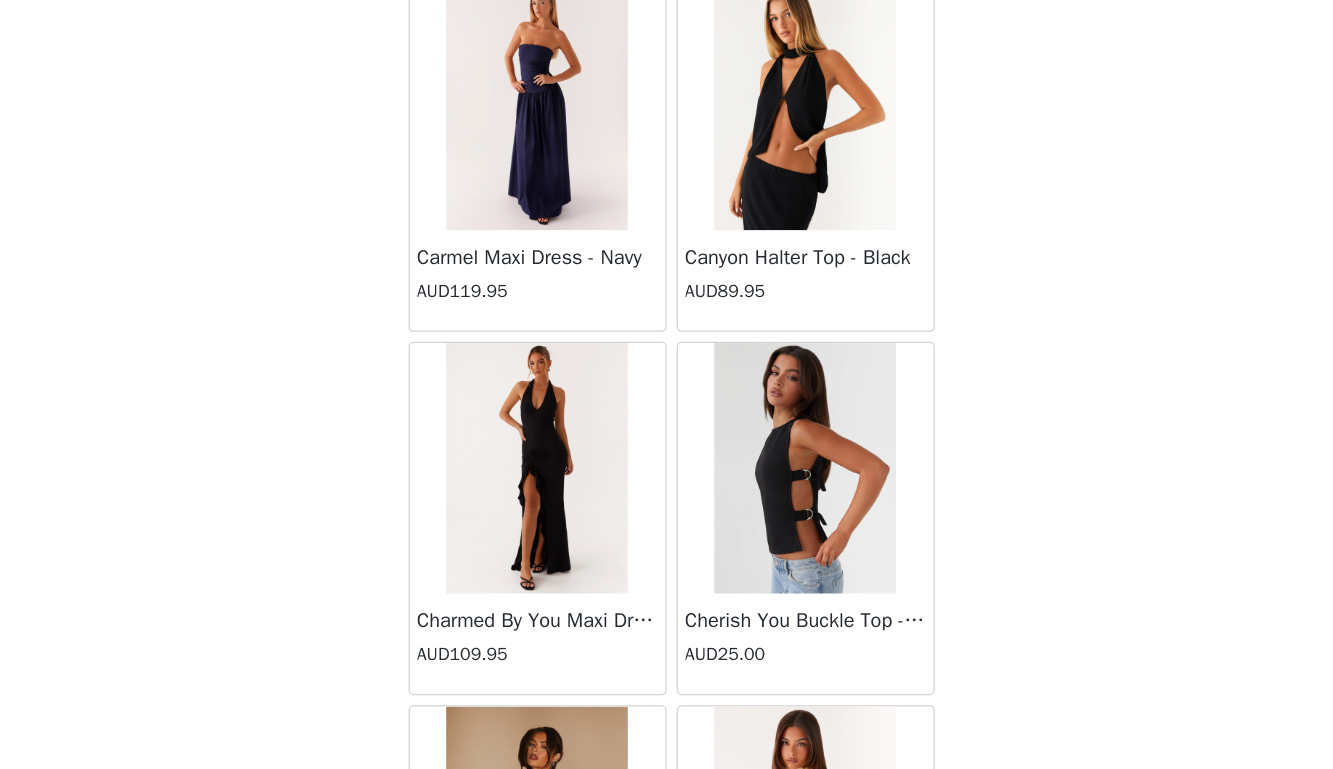 scroll, scrollTop: 145, scrollLeft: 0, axis: vertical 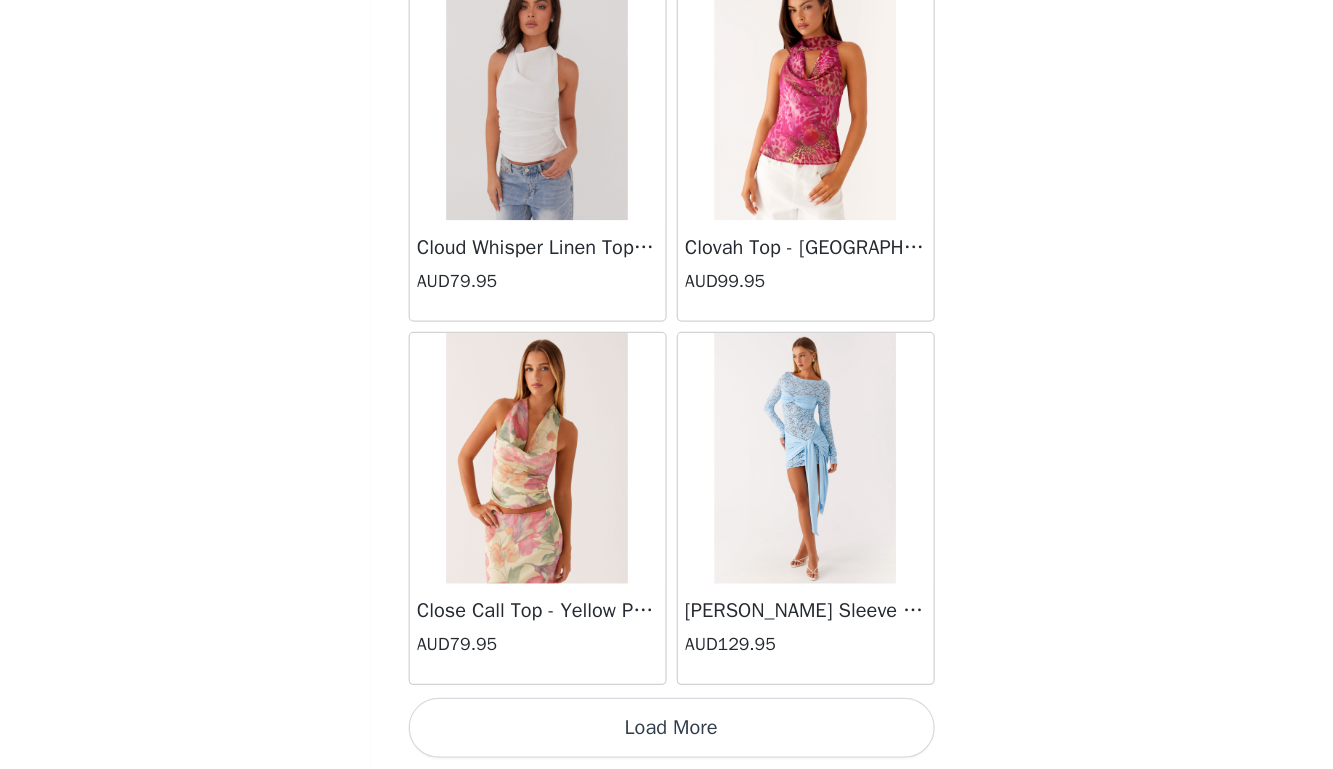 click on "Load More" at bounding box center [667, 735] 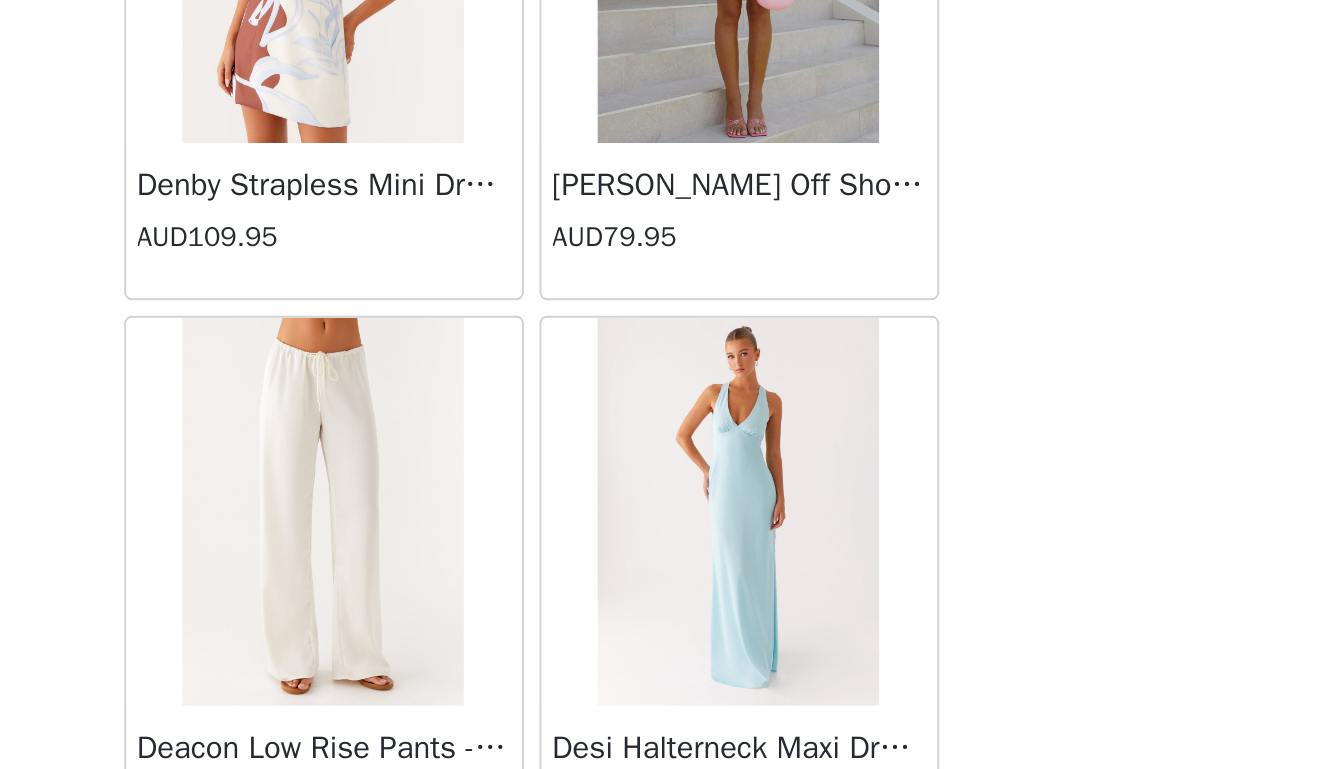 scroll, scrollTop: 13891, scrollLeft: 0, axis: vertical 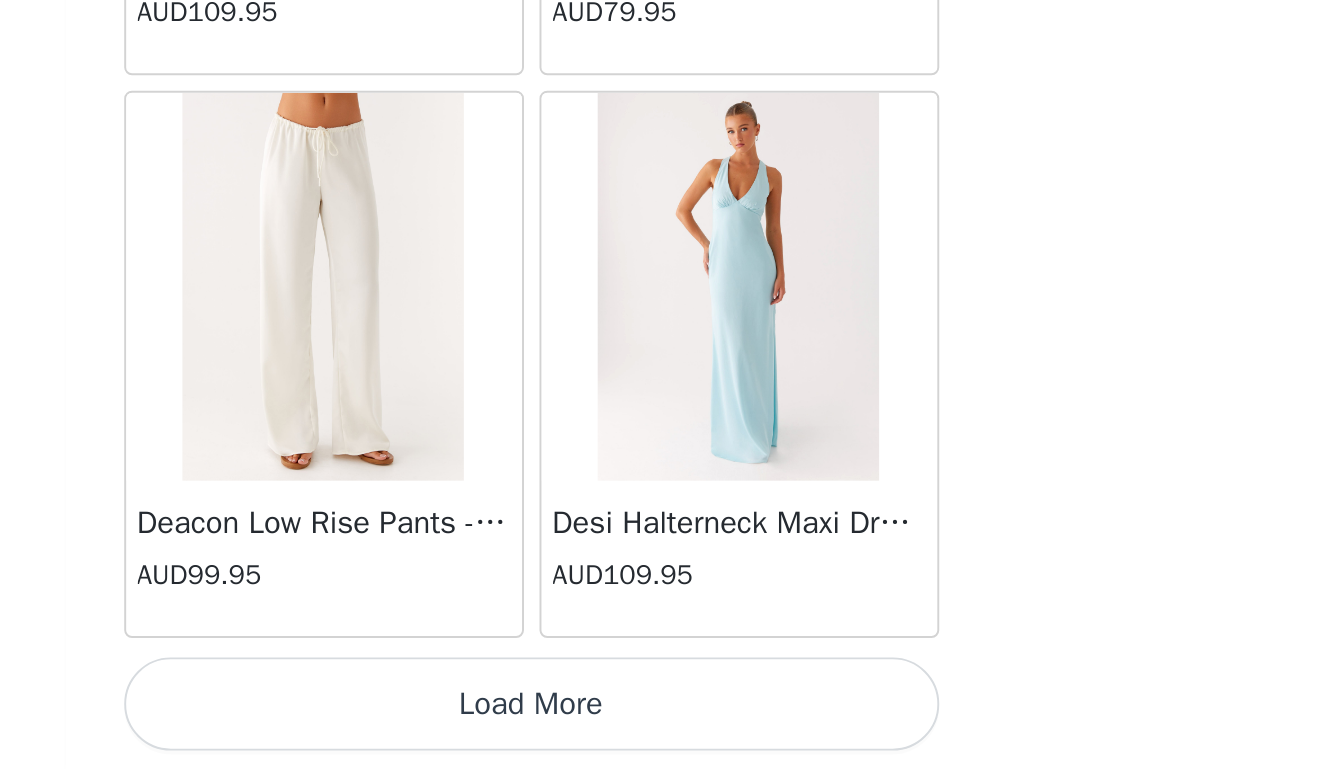 click on "Load More" at bounding box center (667, 735) 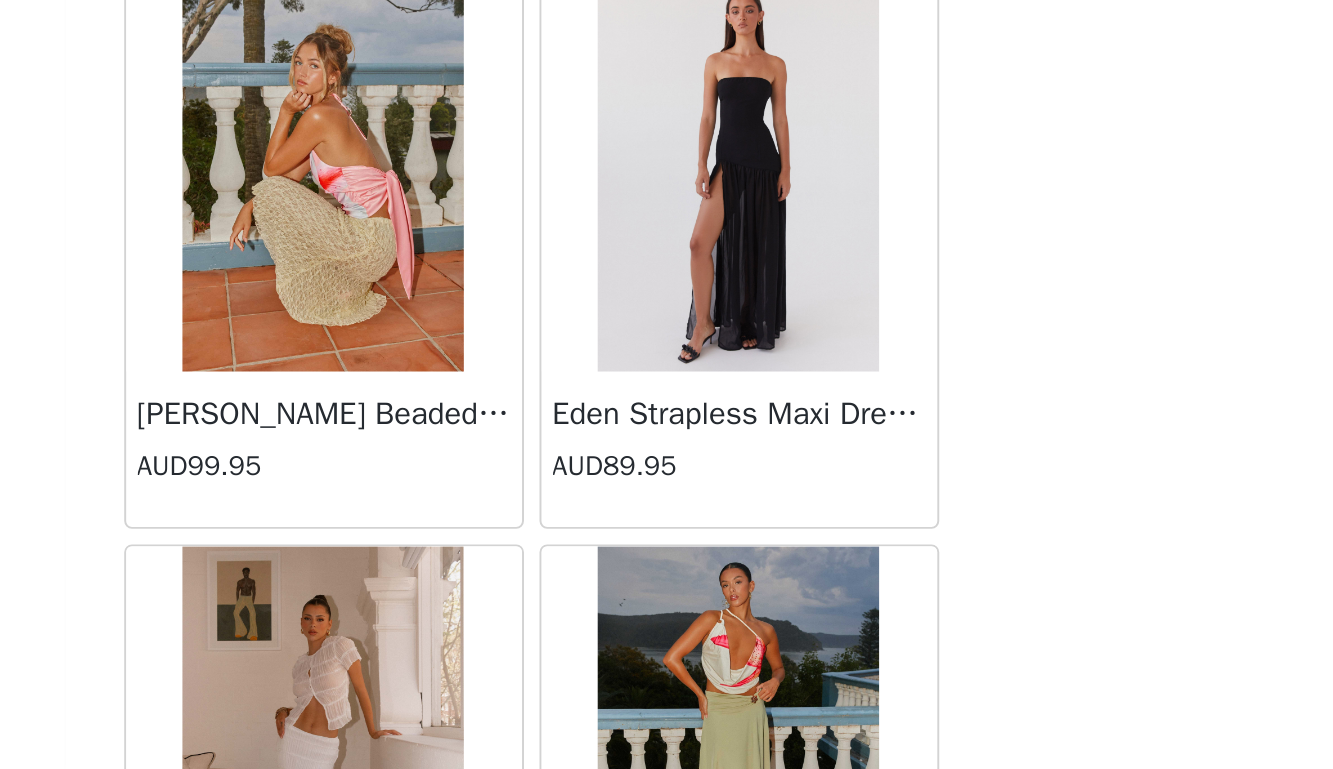 scroll, scrollTop: 15490, scrollLeft: 0, axis: vertical 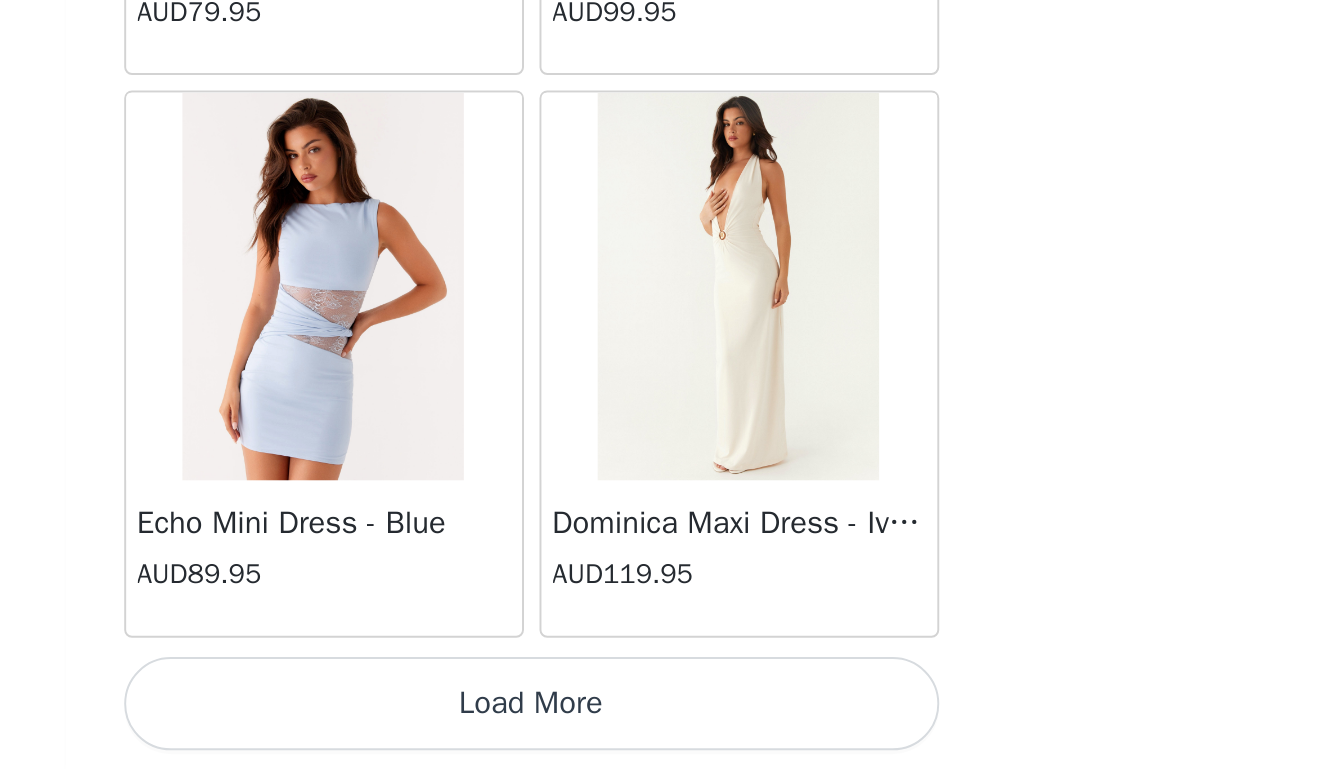 click on "Load More" at bounding box center (667, 735) 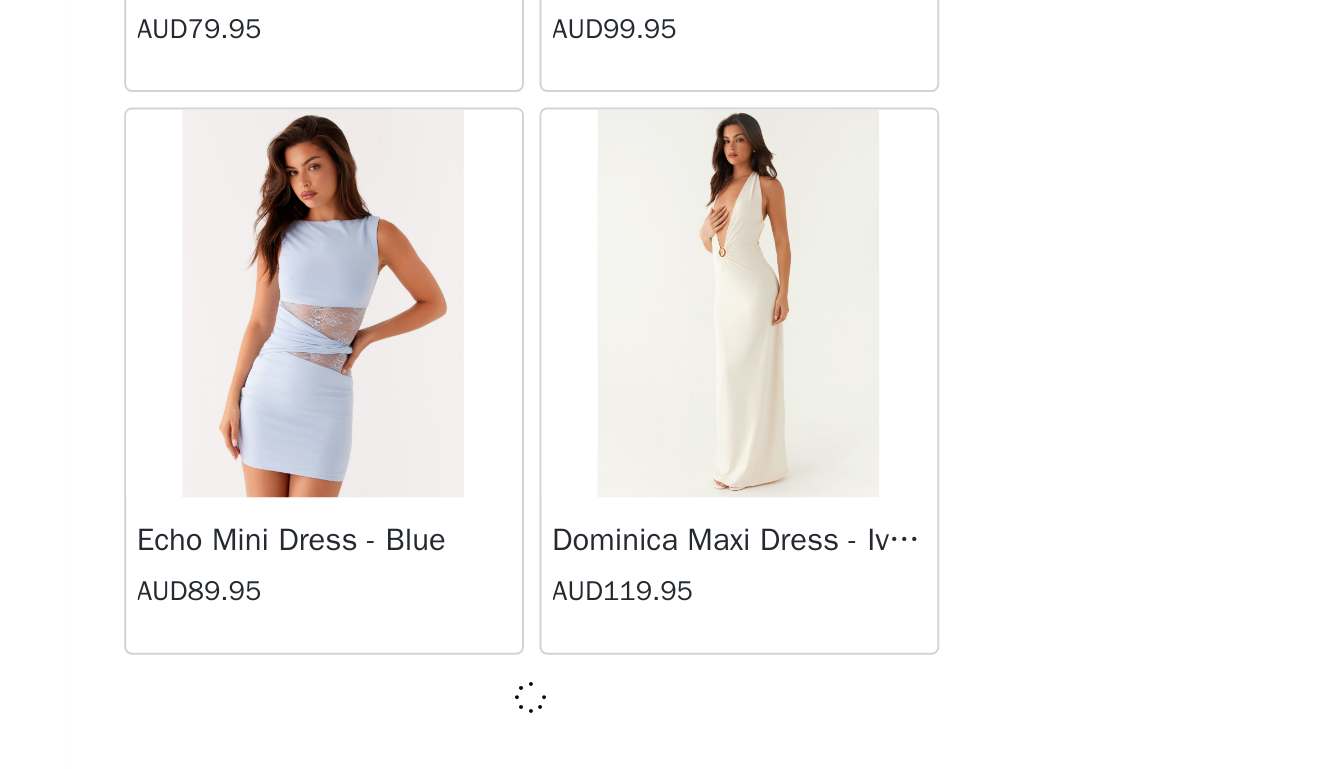 scroll, scrollTop: 16782, scrollLeft: 0, axis: vertical 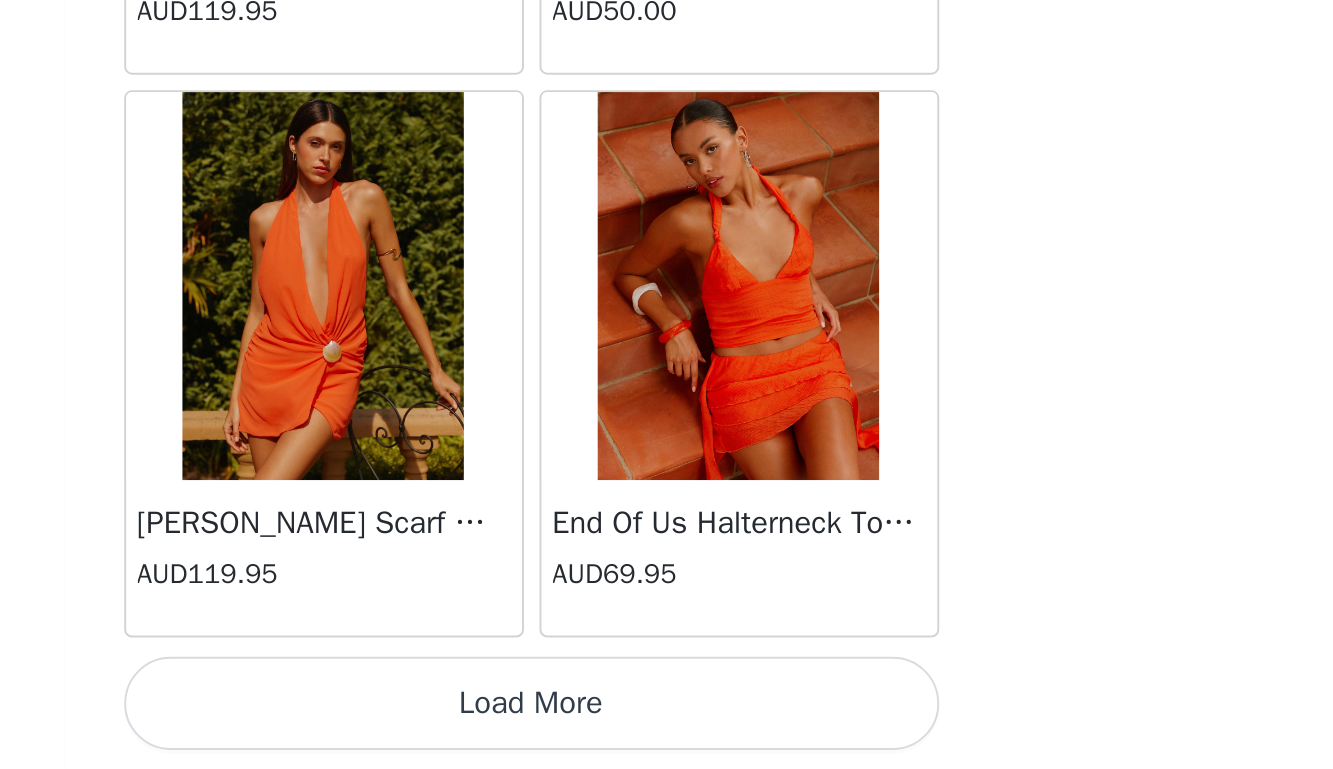 click on "Load More" at bounding box center (667, 735) 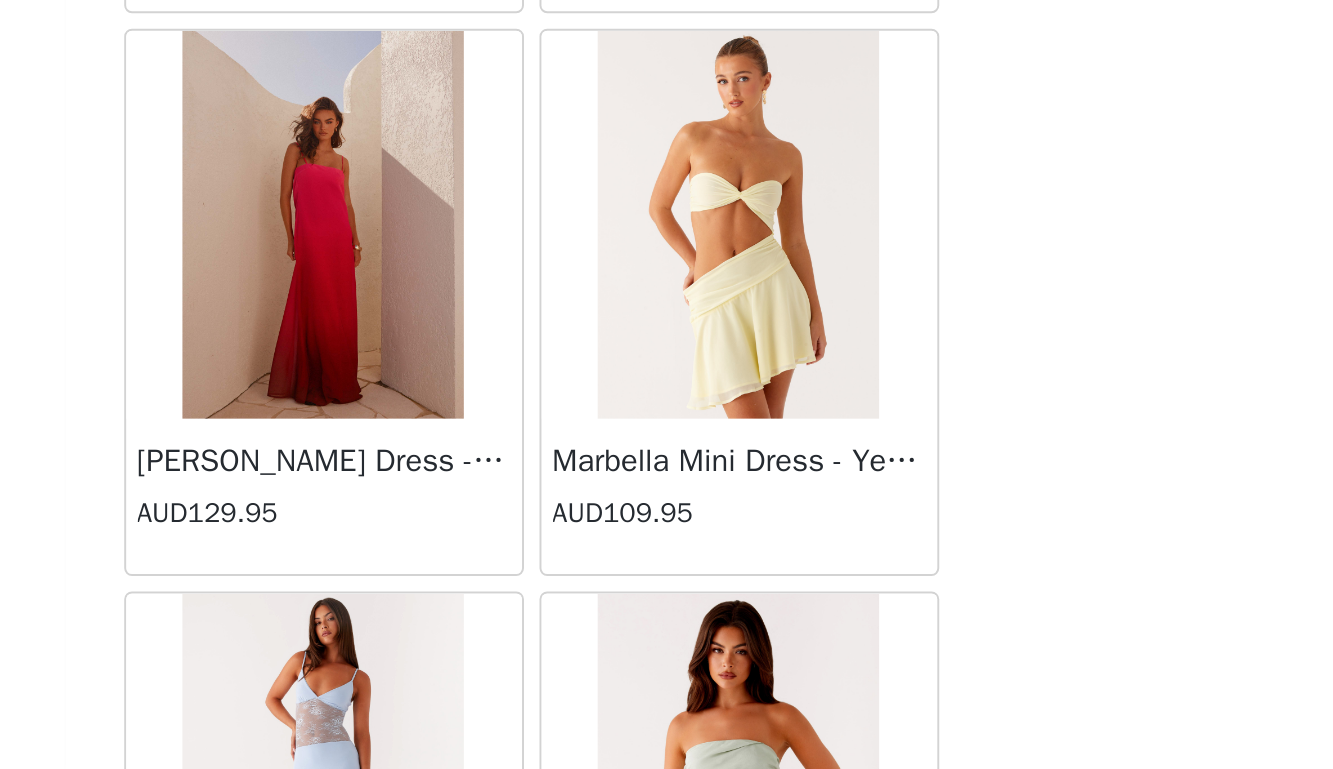 scroll, scrollTop: 21460, scrollLeft: 0, axis: vertical 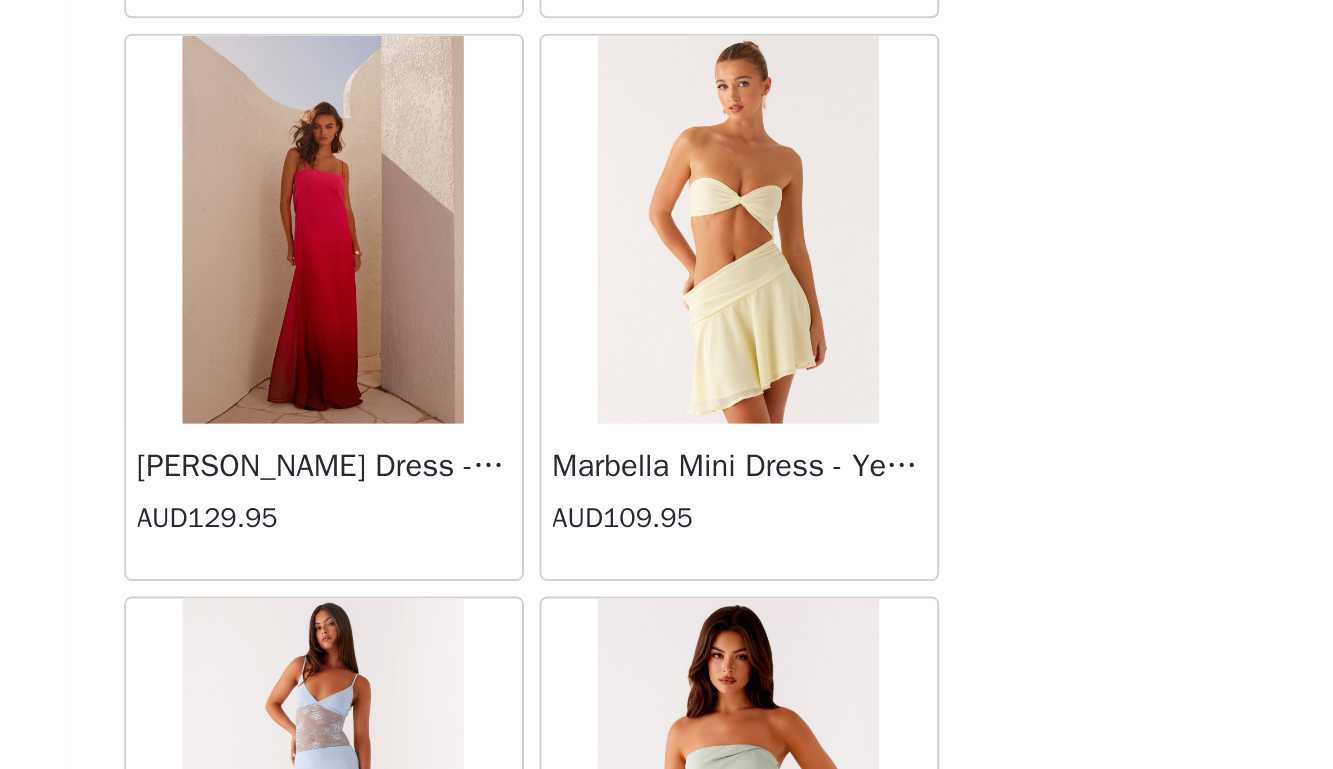 click at bounding box center [773, 491] 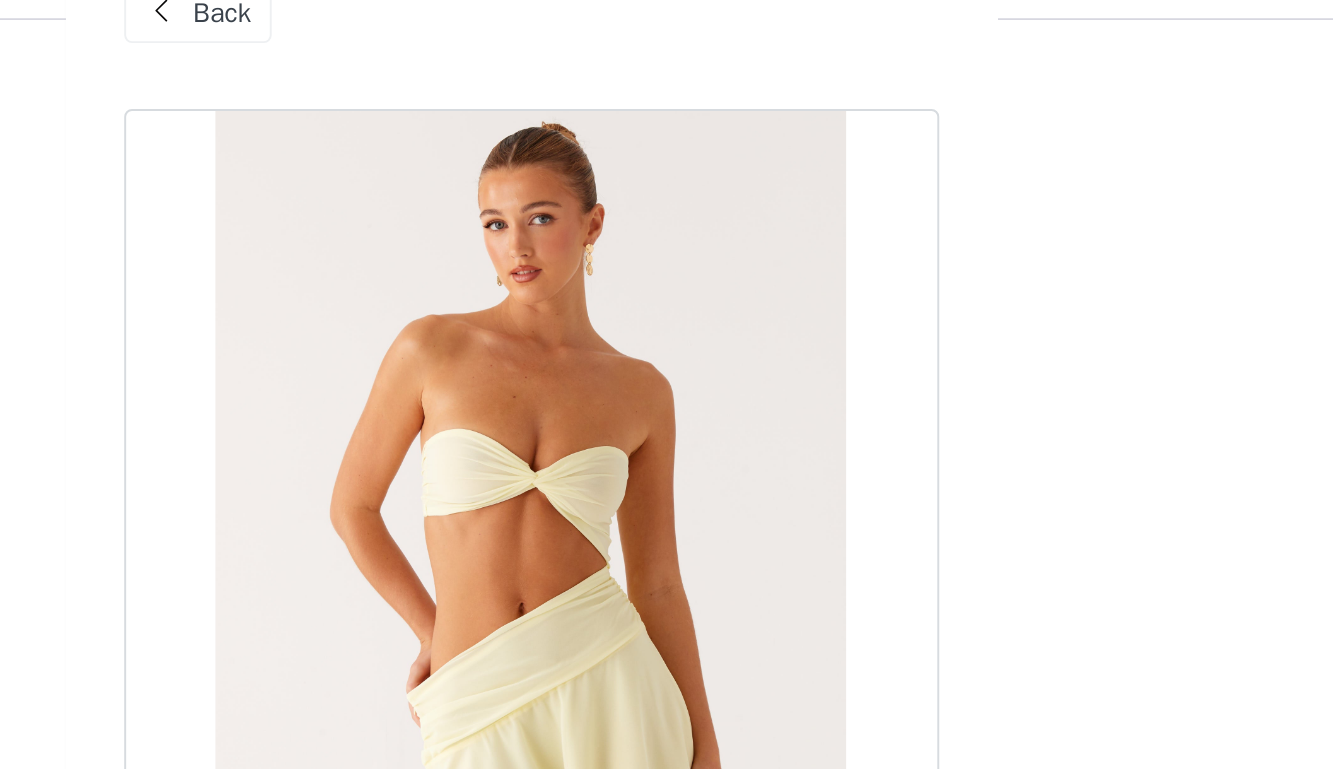 scroll, scrollTop: 0, scrollLeft: 0, axis: both 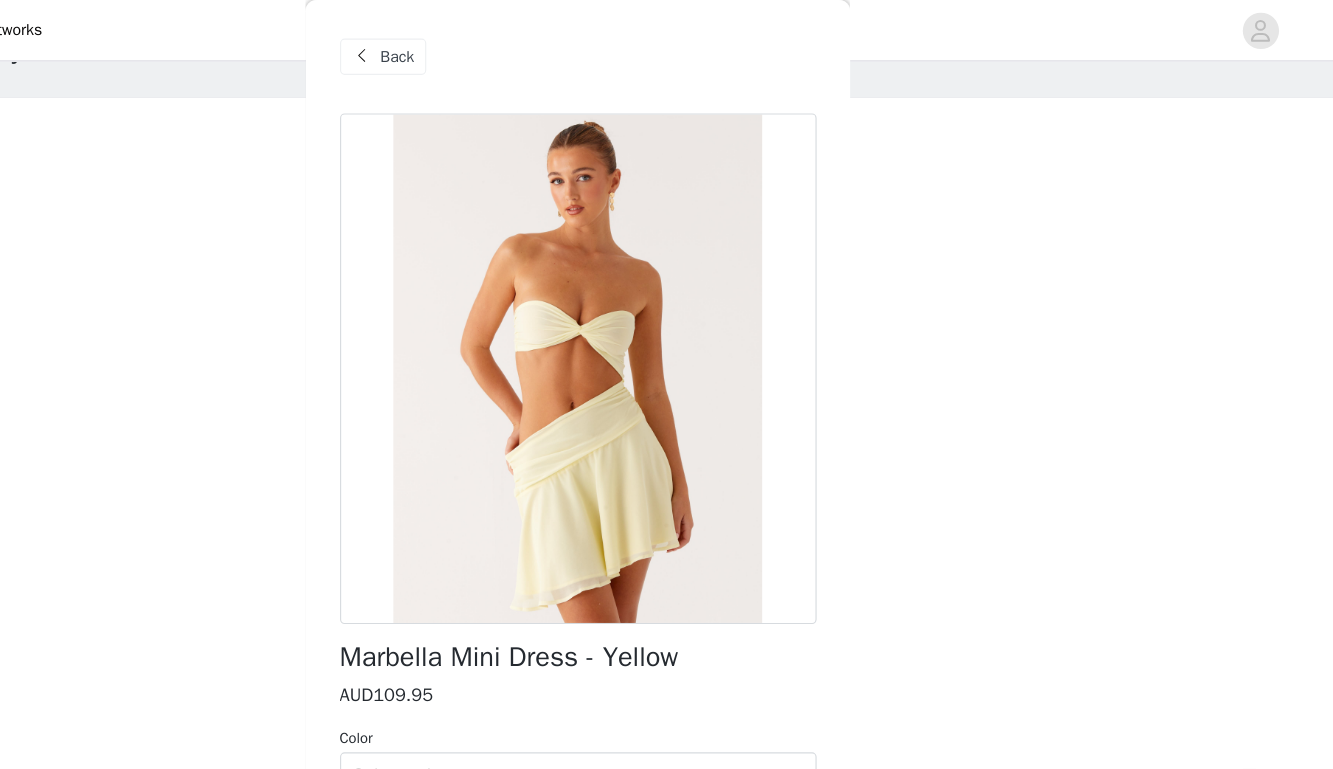 click at bounding box center (477, 50) 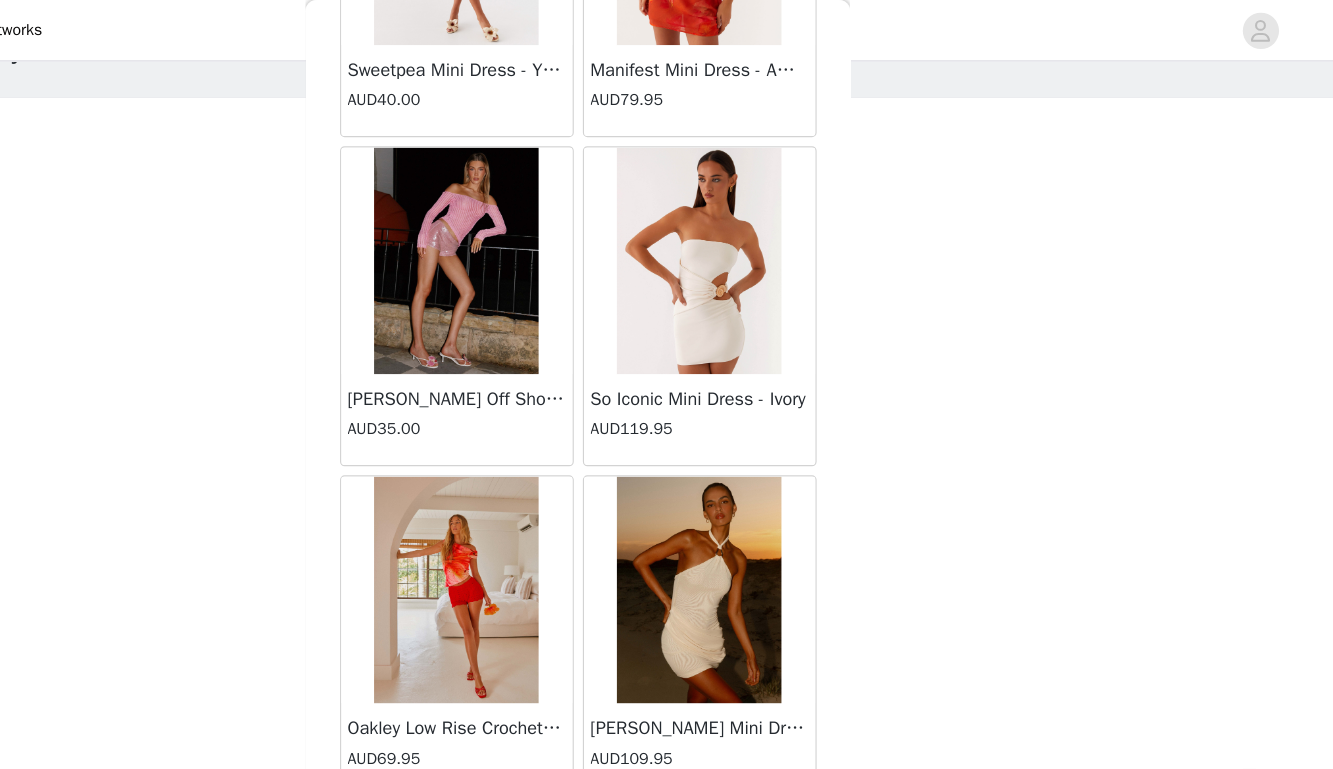 scroll, scrollTop: 22591, scrollLeft: 0, axis: vertical 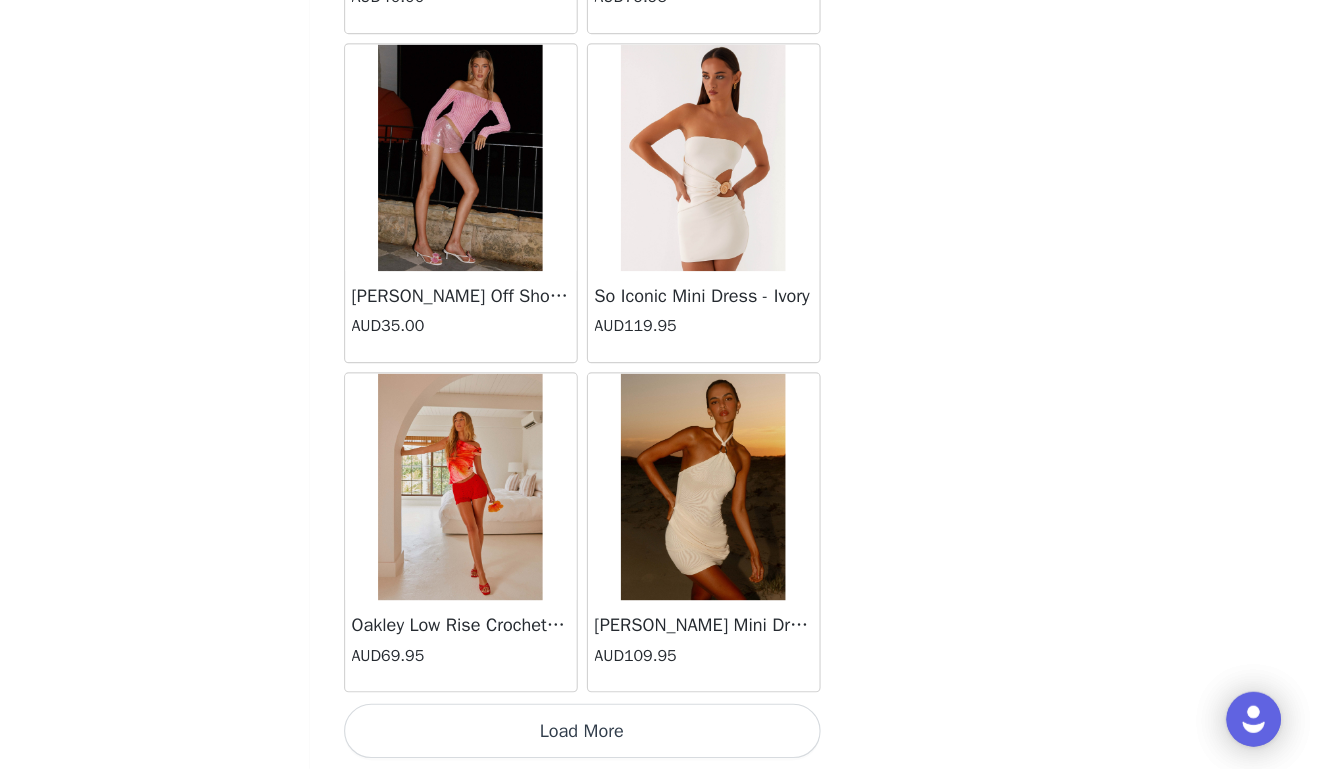 click on "Load More" at bounding box center [667, 735] 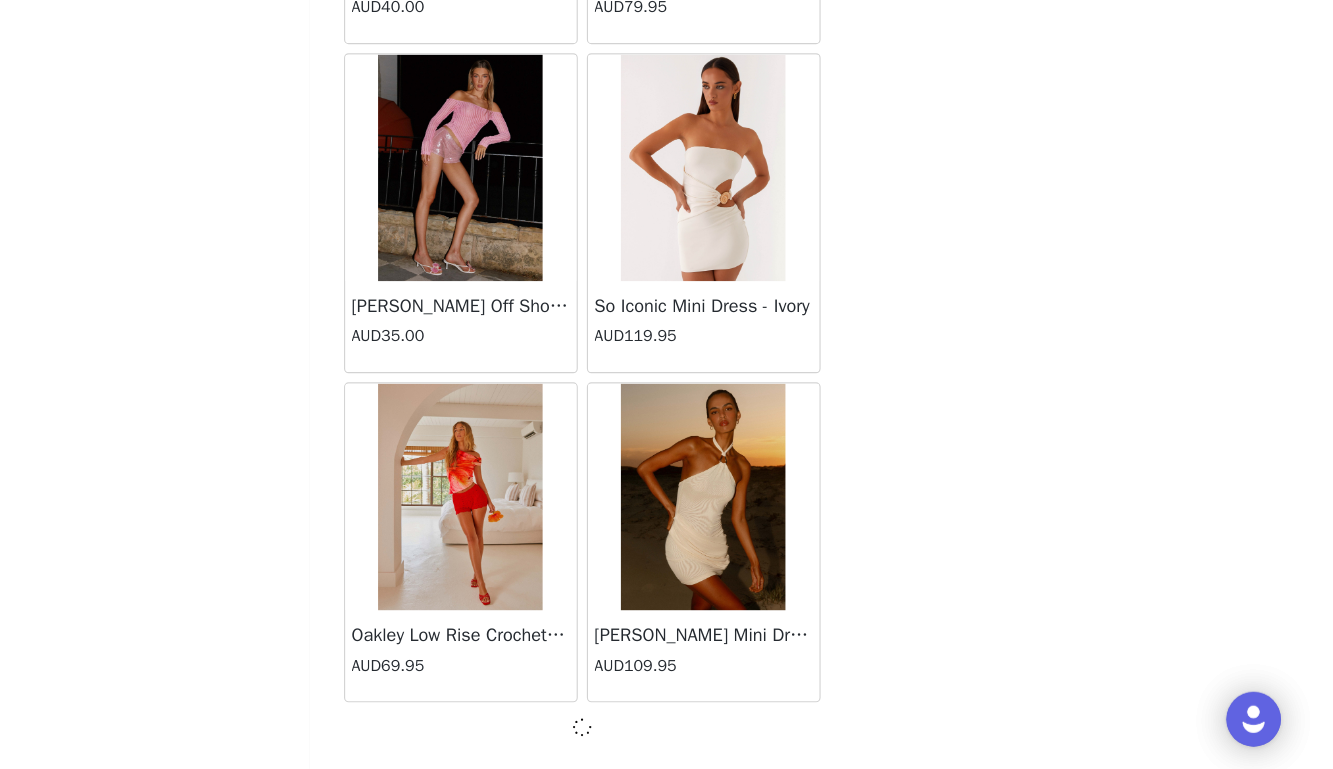 scroll, scrollTop: 22582, scrollLeft: 0, axis: vertical 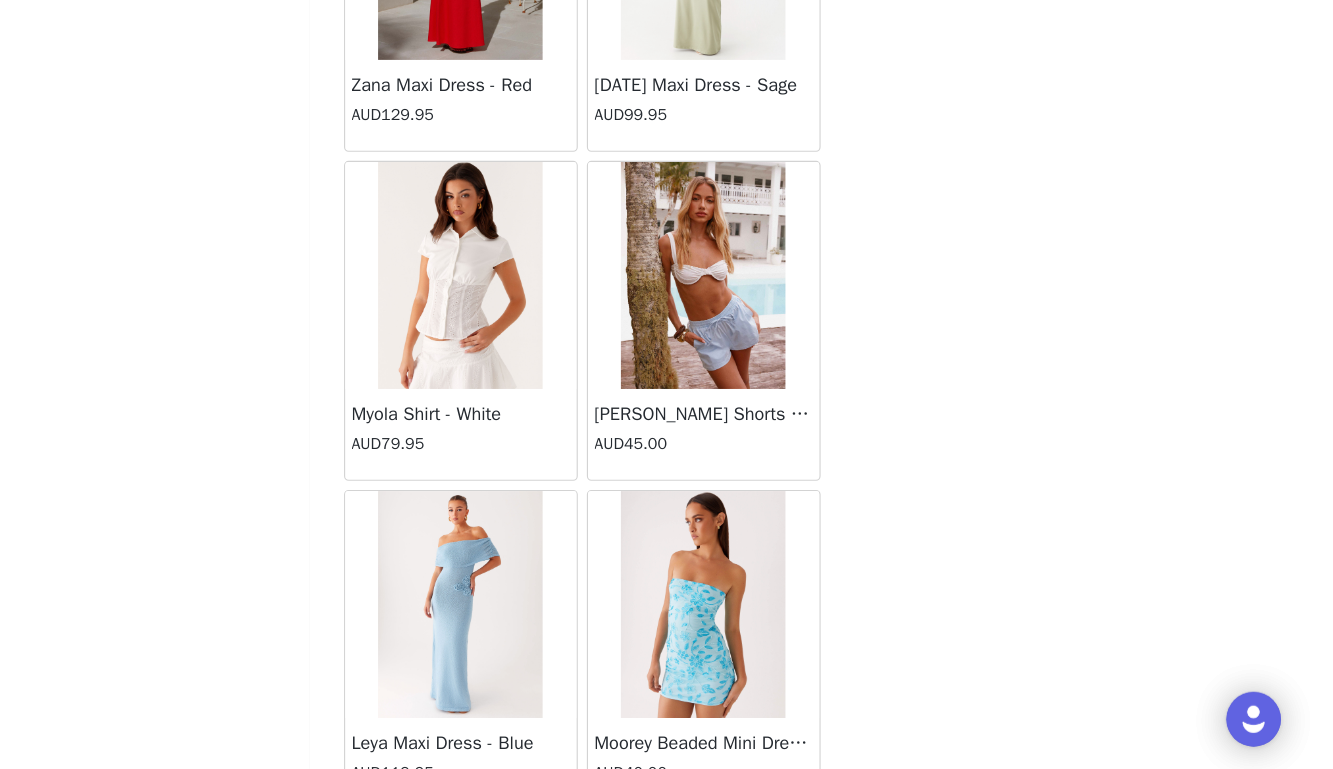 click at bounding box center [559, 334] 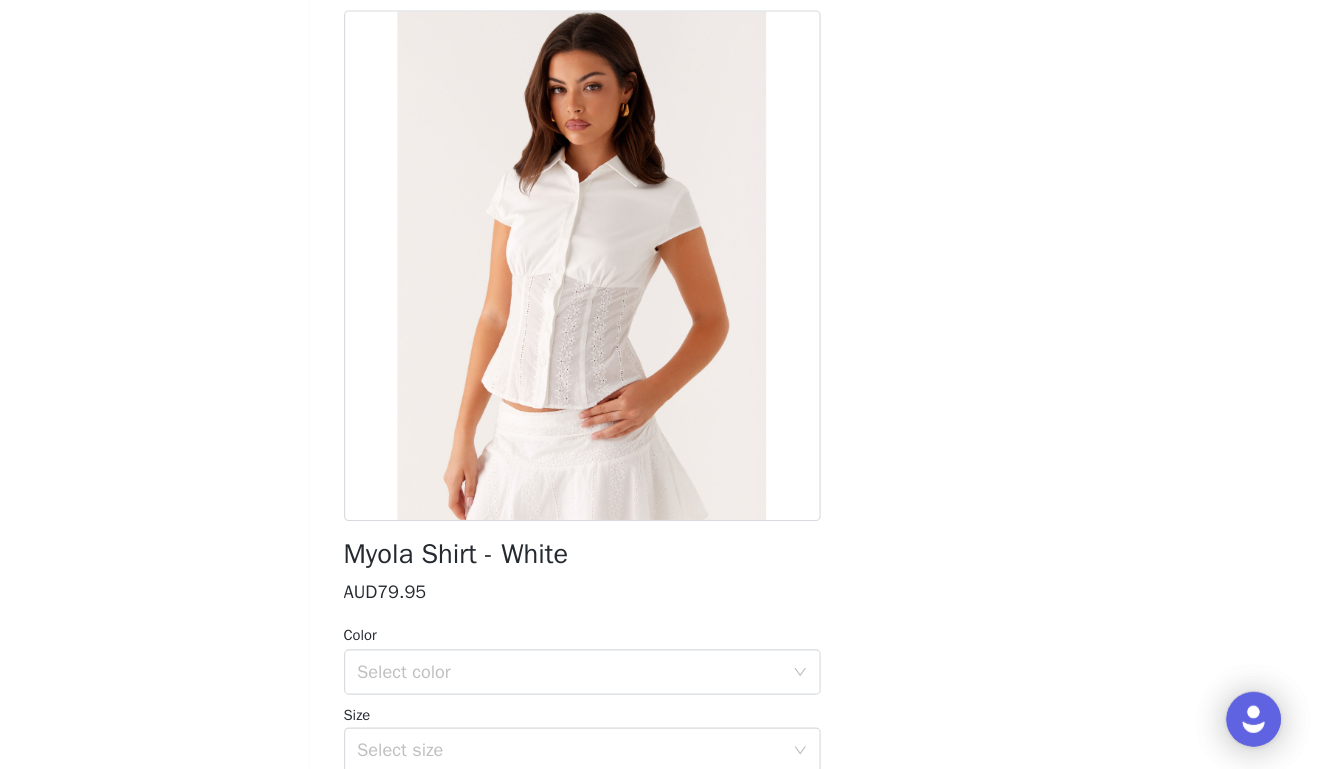 scroll, scrollTop: 0, scrollLeft: 0, axis: both 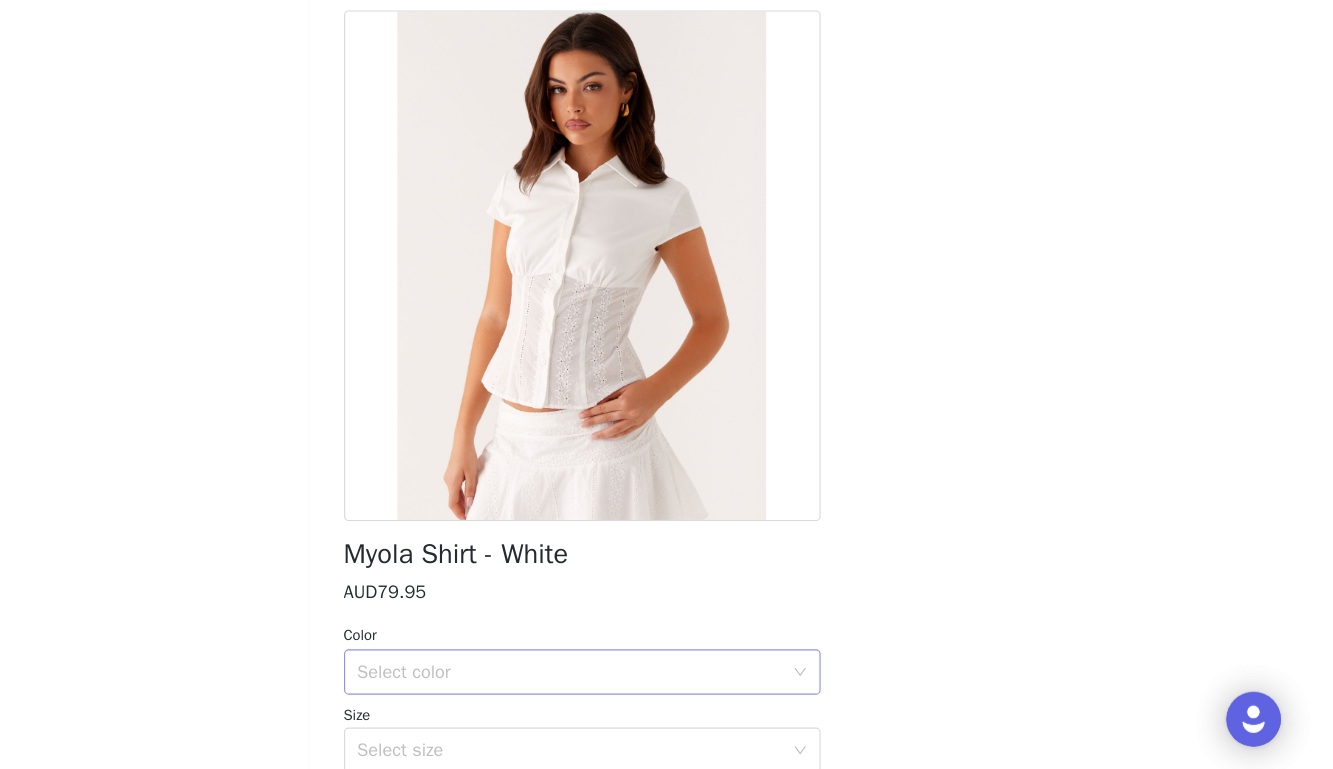 click on "Select color" at bounding box center [656, 683] 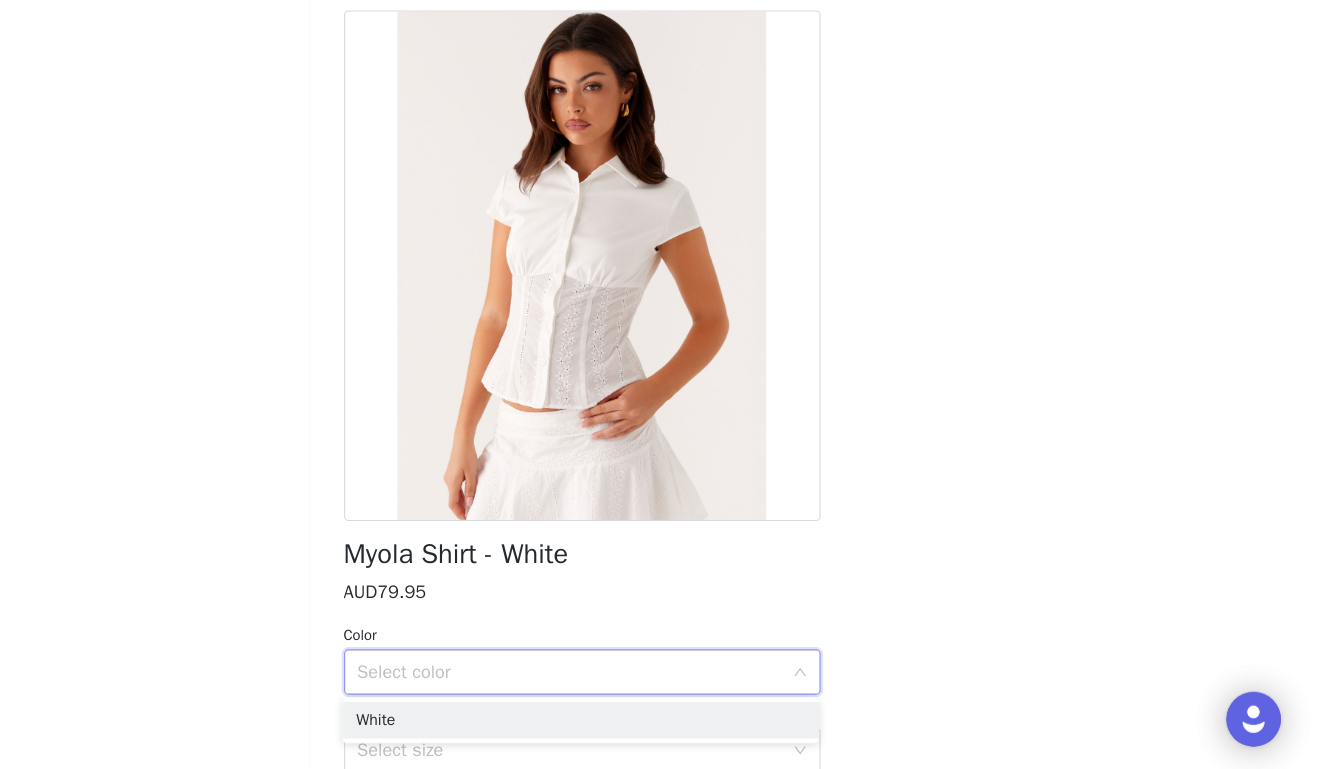 click on "Select color" at bounding box center [667, 683] 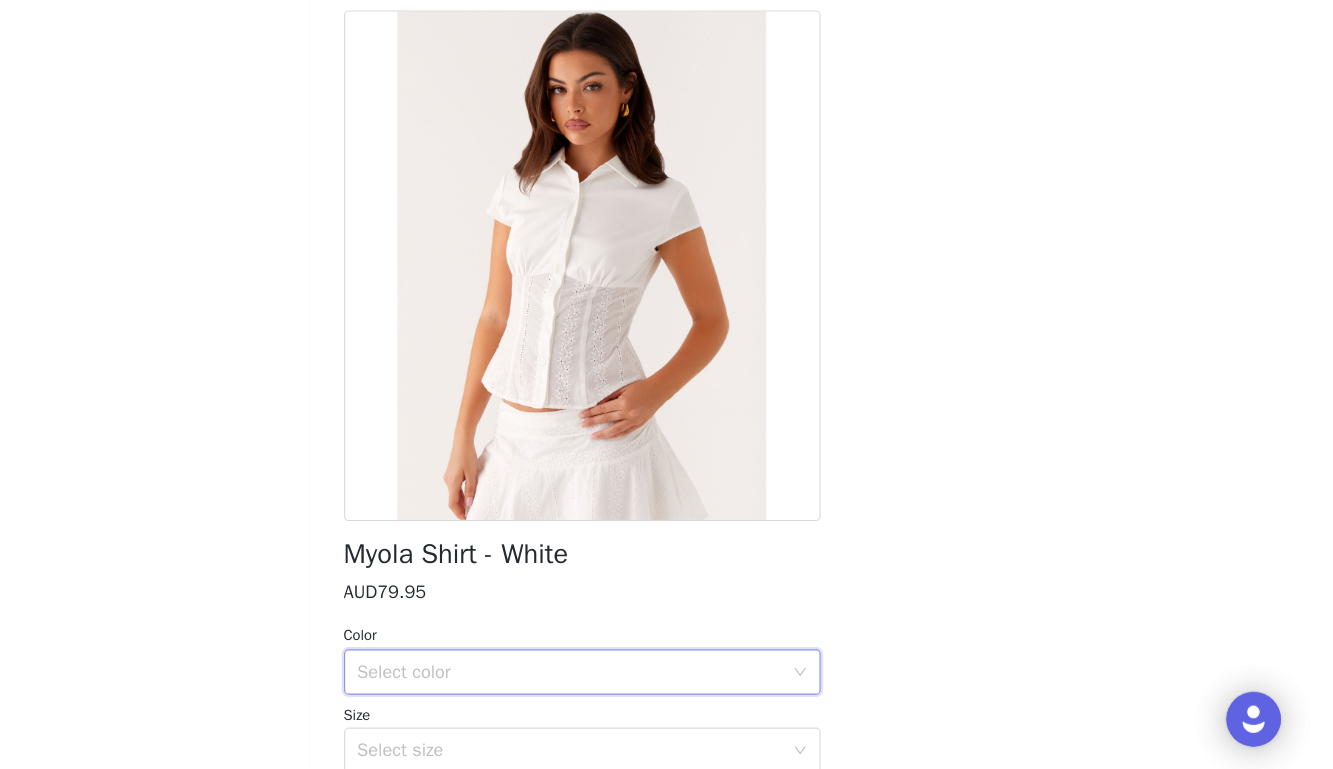 click on "Select color" at bounding box center (656, 683) 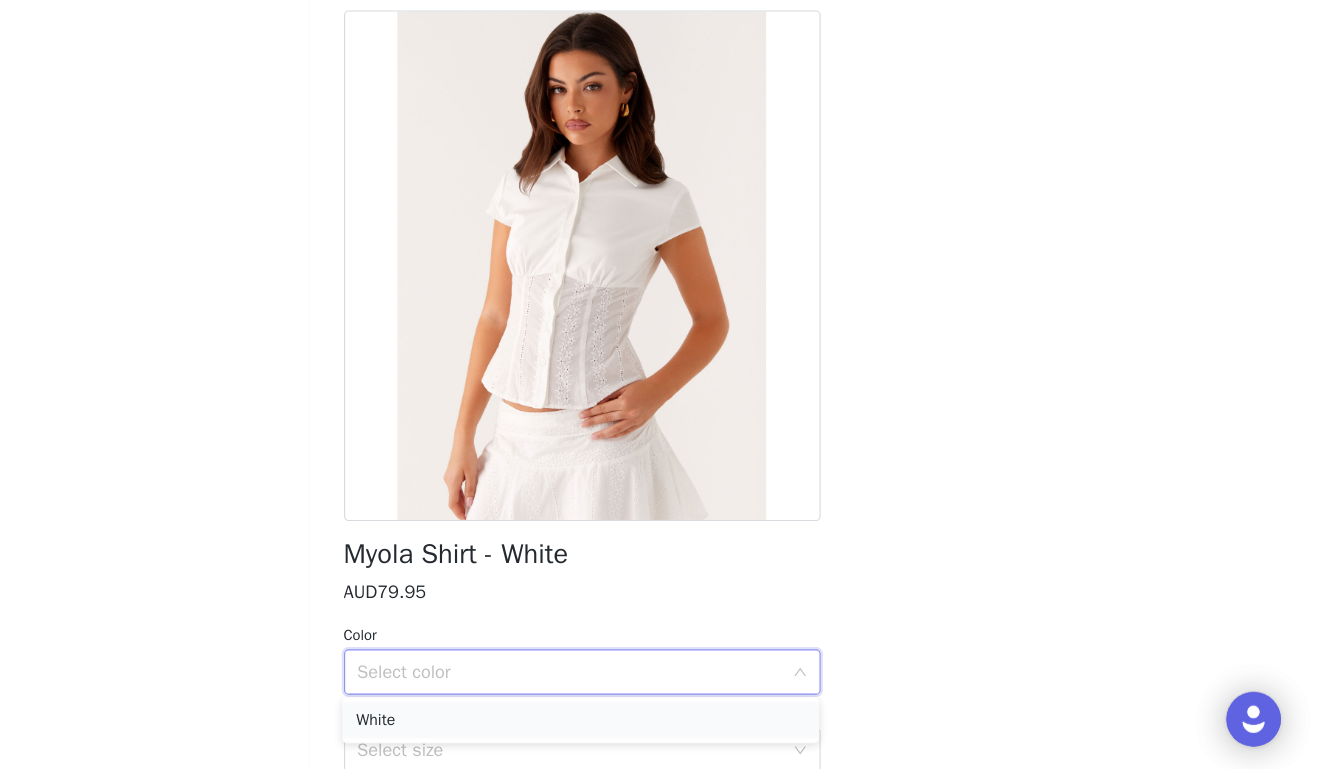 click on "White" at bounding box center [666, 726] 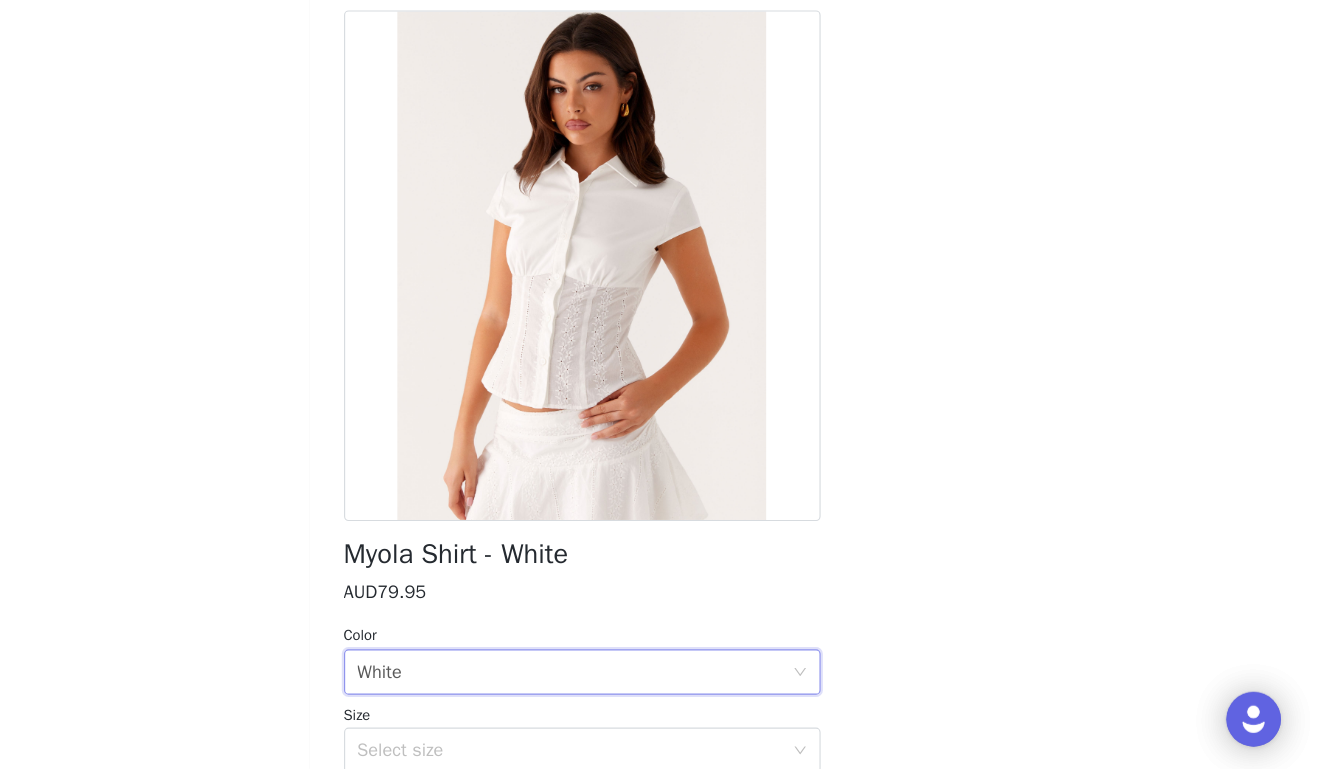 scroll, scrollTop: 119, scrollLeft: 0, axis: vertical 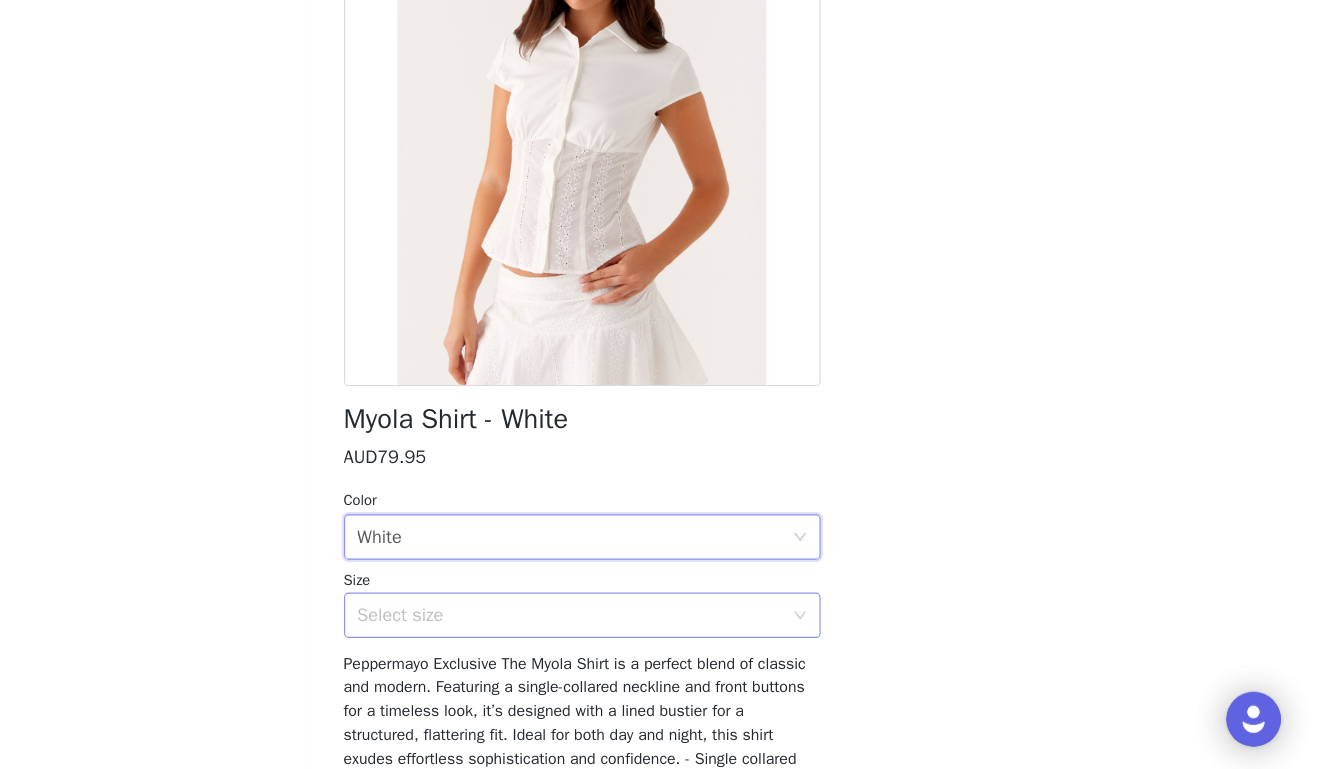 click on "Select size" at bounding box center (656, 633) 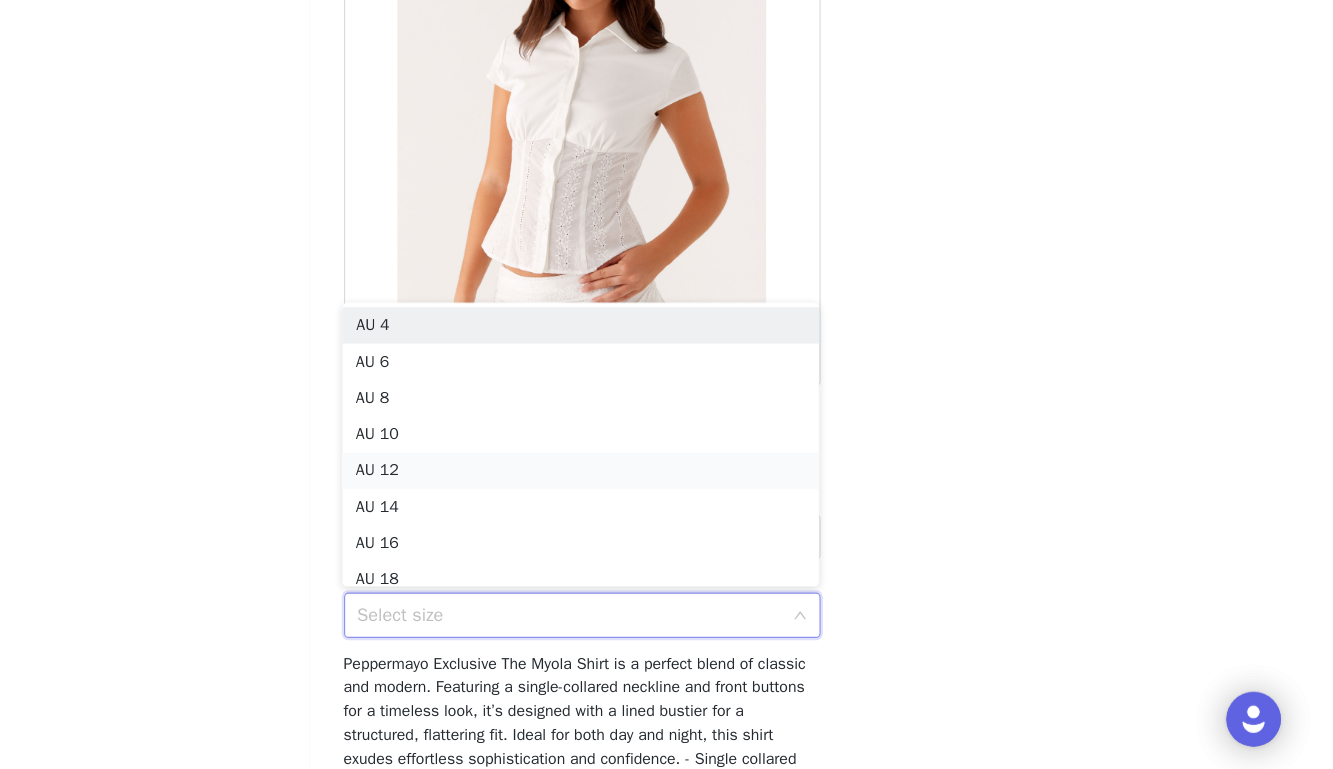 scroll, scrollTop: 10, scrollLeft: 0, axis: vertical 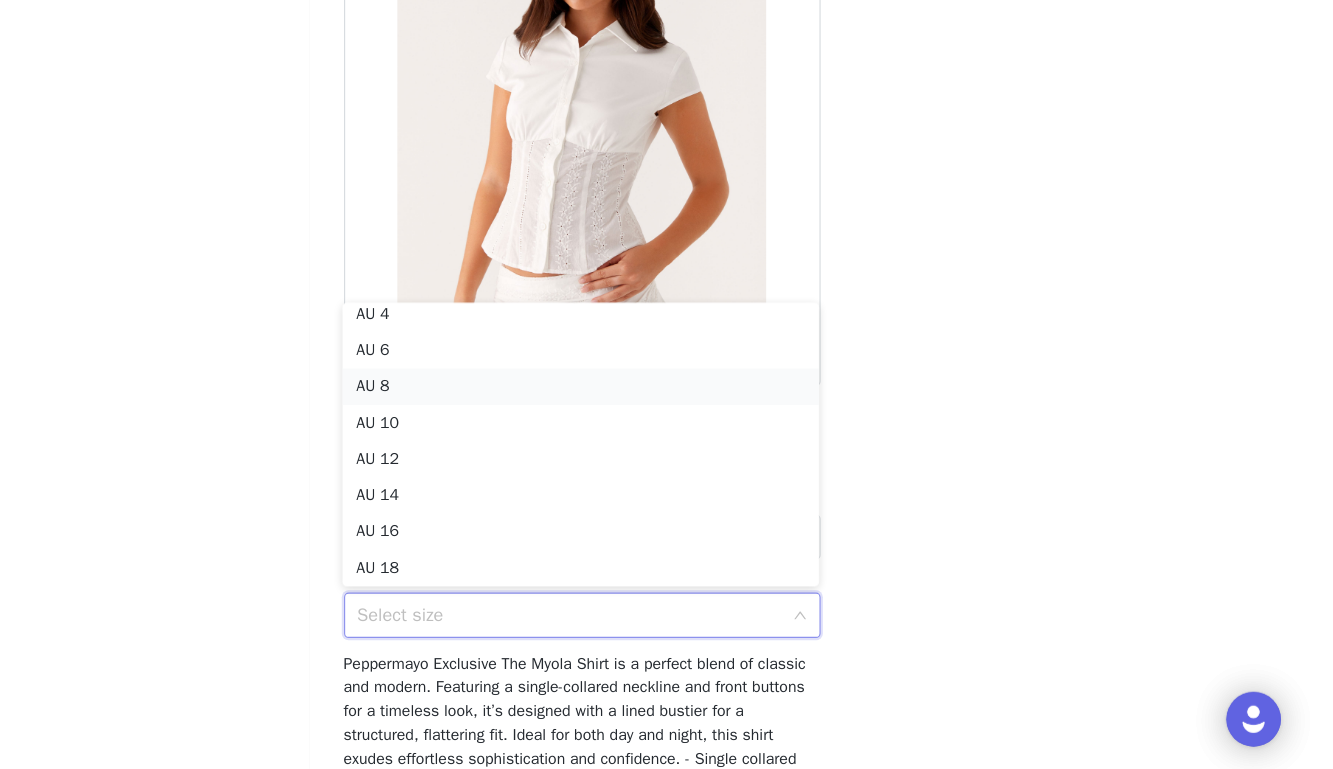 click on "AU 8" at bounding box center (666, 432) 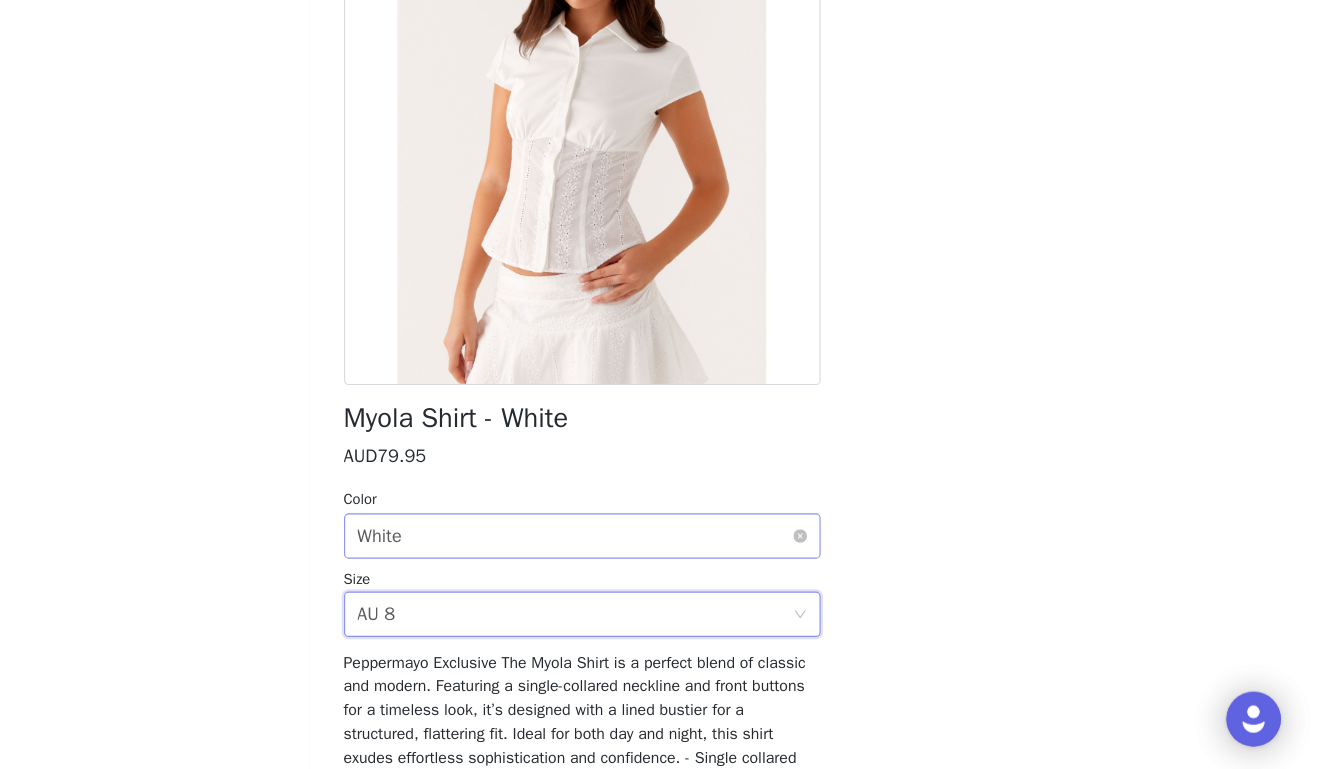 scroll, scrollTop: 145, scrollLeft: 0, axis: vertical 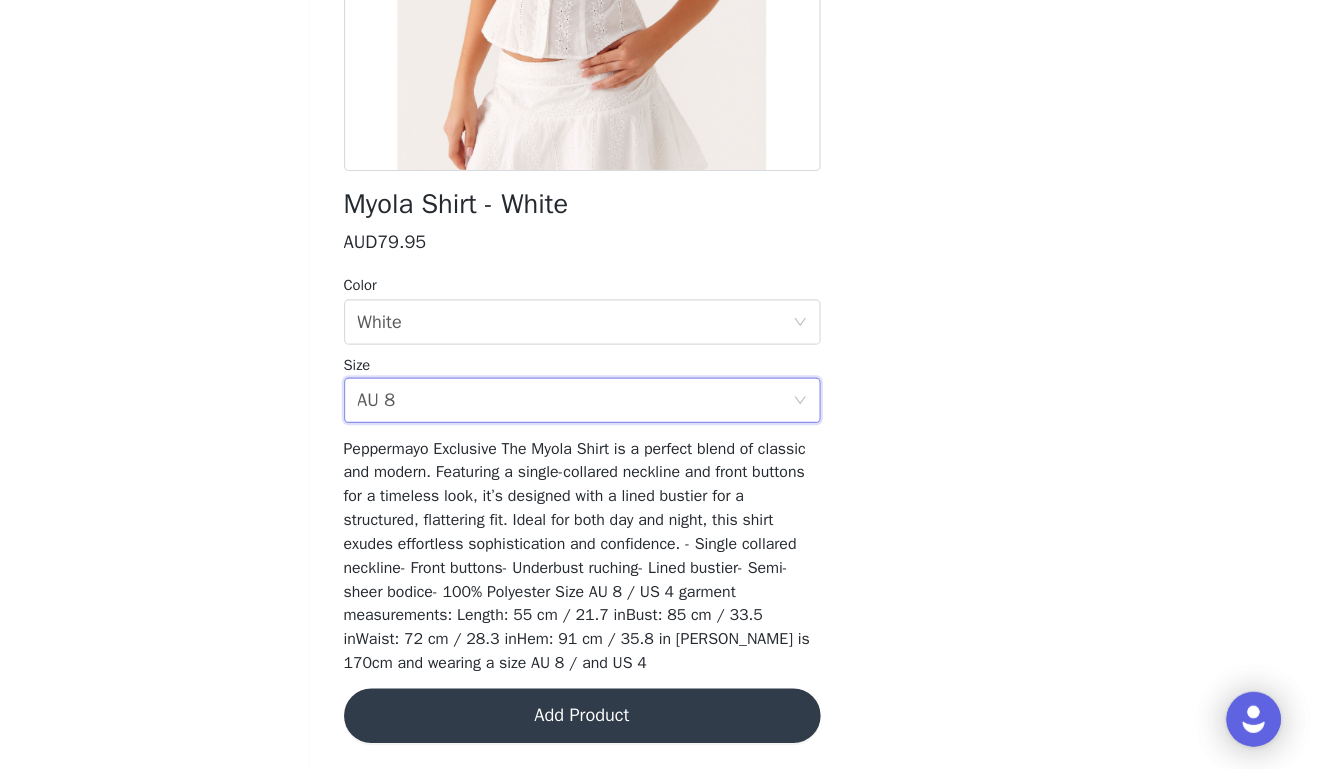 click on "Add Product" at bounding box center [667, 722] 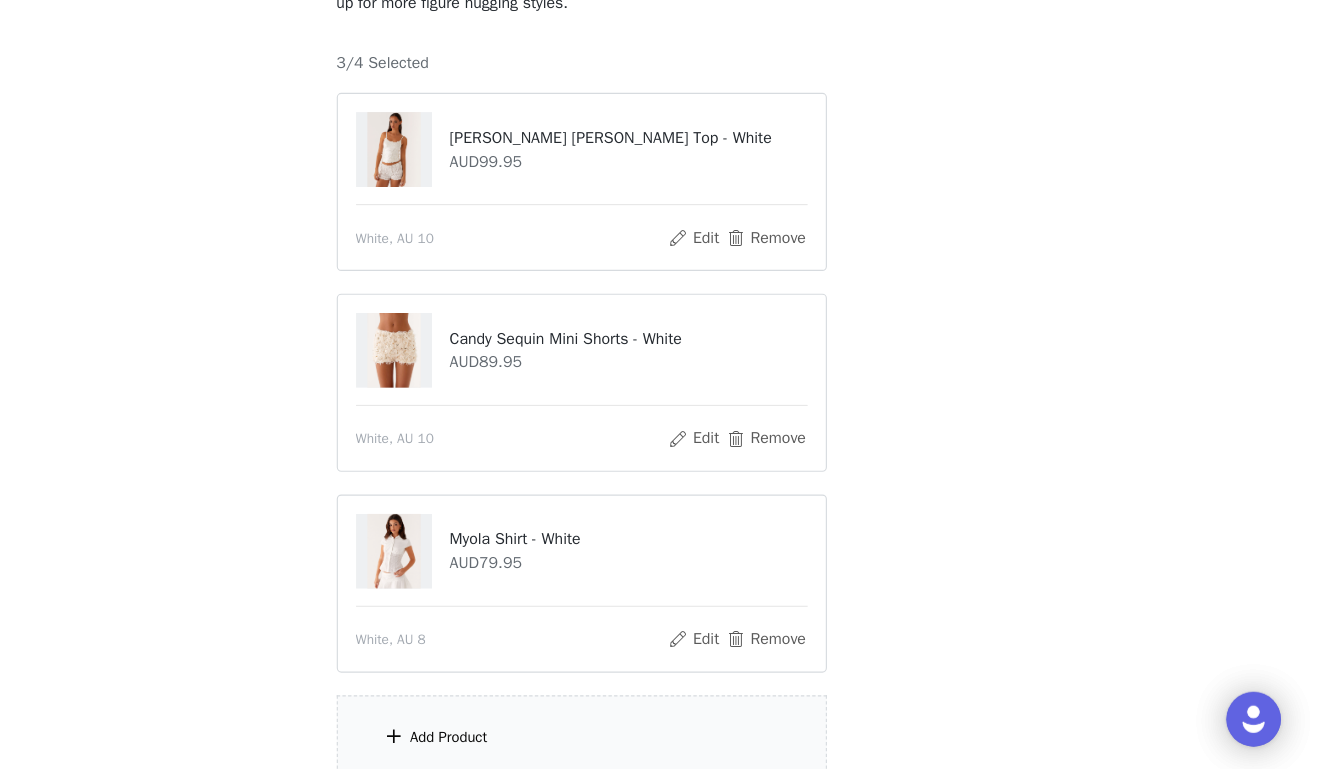 click on "Add Product" at bounding box center [550, 741] 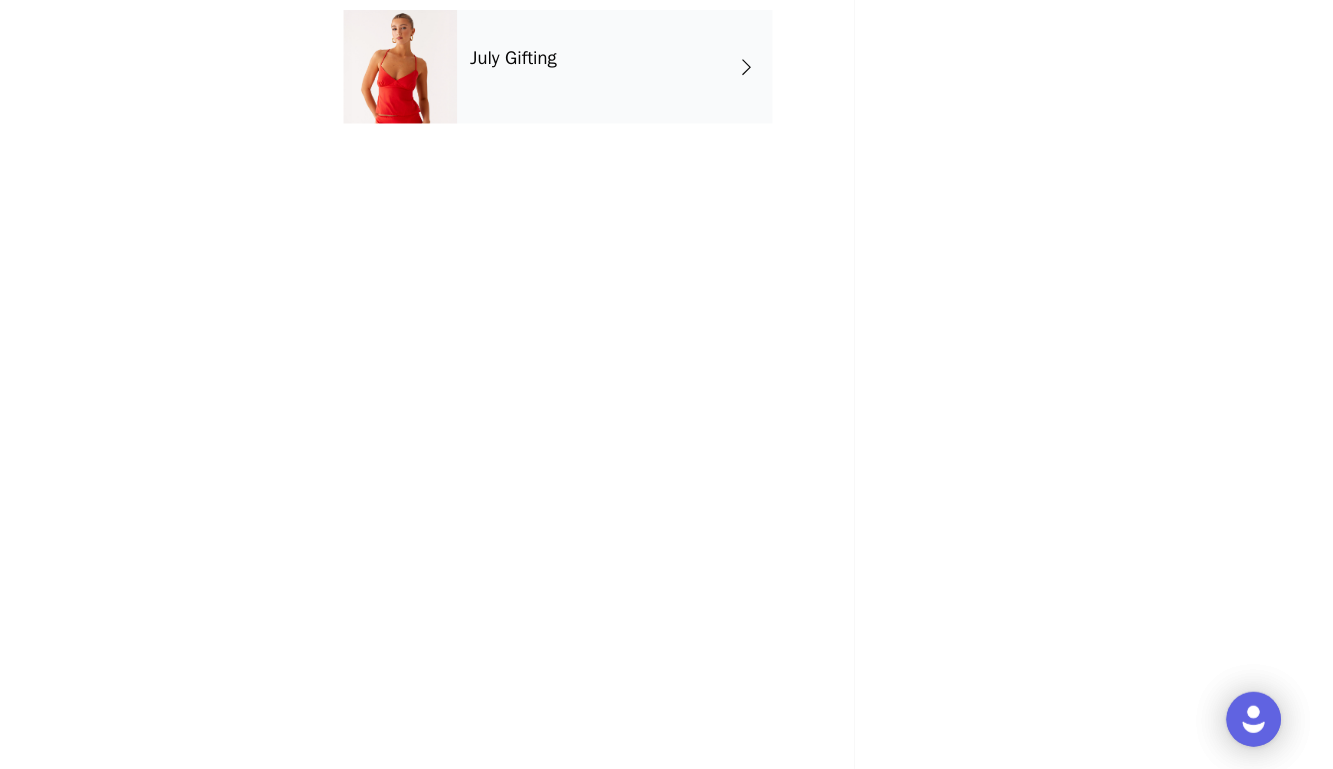 click on "July Gifting" at bounding box center (696, 150) 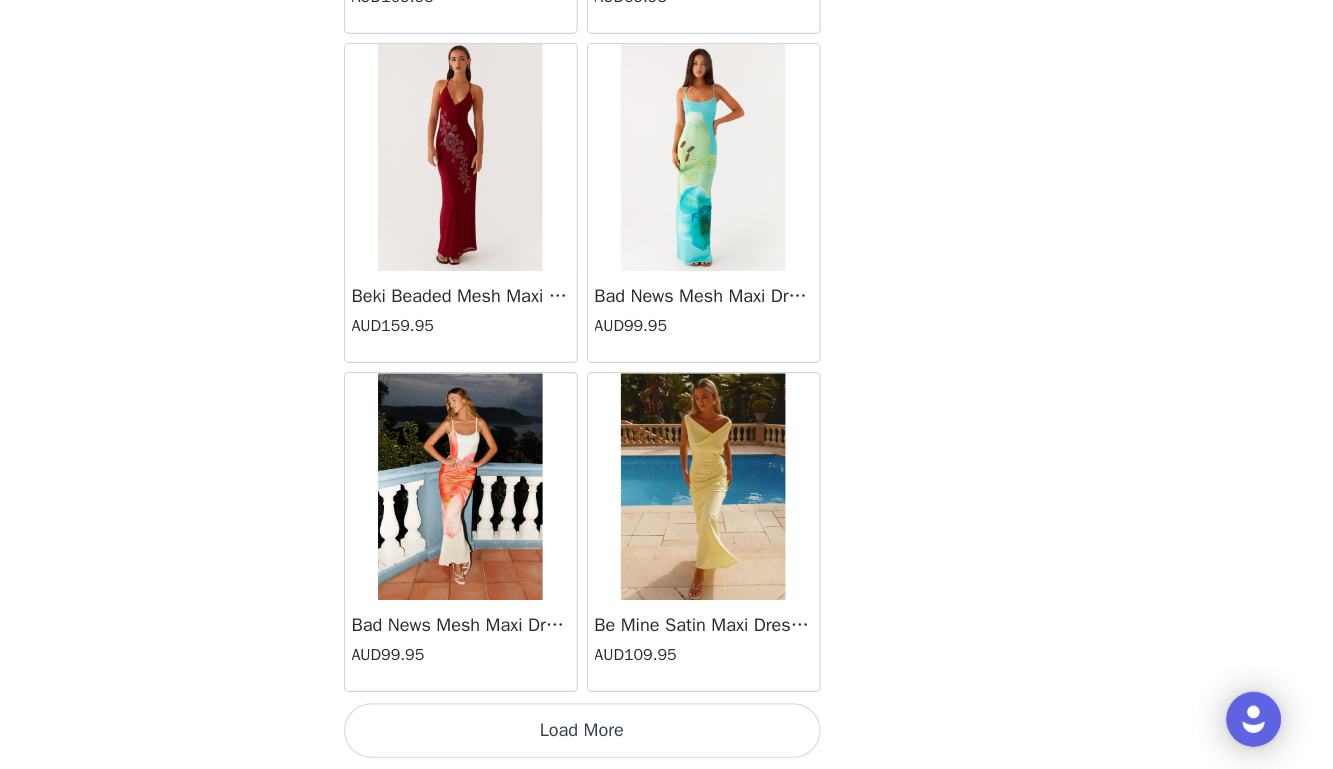 scroll, scrollTop: 2376, scrollLeft: 0, axis: vertical 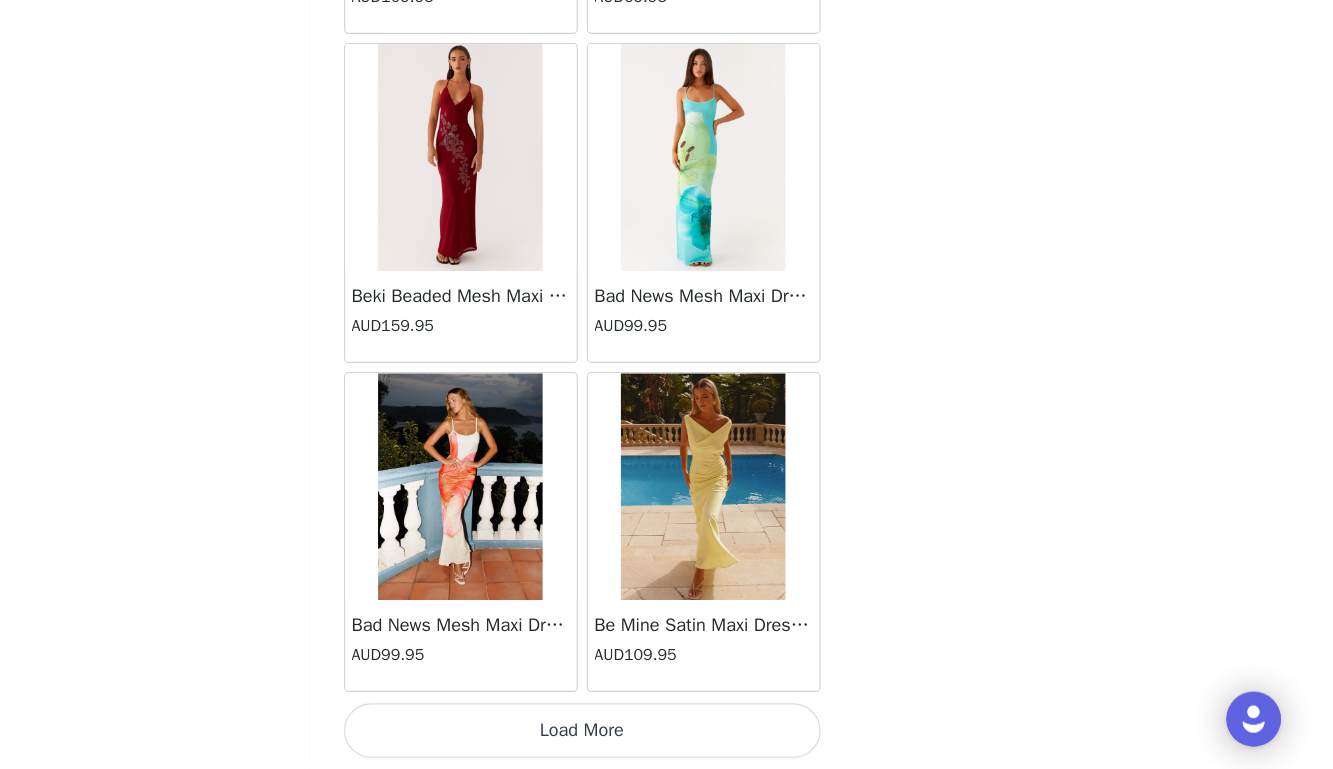 click on "[PERSON_NAME] Strapless Mini Dress - Yellow   AUD45.00       [PERSON_NAME] Maxi Dress - Orange Blue Floral   AUD109.95       Avenue Mini Dress - Plum   AUD109.95       Aullie Maxi Dress - Yellow   AUD109.95       Aullie Maxi Dress - Ivory   AUD109.95       Aullie Mini Dress - Black   AUD99.95       Avalia Backless Scarf Mini Dress - White Polka Dot   AUD89.95       Aullie Maxi Dress - Blue   AUD109.95       [PERSON_NAME] Maxi Dress - Bloom Wave Print   AUD119.95       Athens One Shoulder Top - Floral   AUD79.95       Aullie Mini Dress - Blue   AUD50.00       Aullie Maxi Dress - Black   AUD109.95       [PERSON_NAME] Strapless Mini Dress - Cobalt   AUD30.00       Atlantic Midi Dress - Yellow   AUD70.00       Aullie Maxi Dress - Pink   AUD109.95       Azura Halter Top - Yellow   AUD69.95       Beki Beaded Mesh Maxi Dress - Deep Red   AUD159.95       Bad News Mesh Maxi Dress - Turquoise Floral   AUD99.95       Bad News Mesh Maxi Dress - Yellow Floral   AUD99.95       Be Mine Satin Maxi Dress - Canary   AUD109.95     Load More" at bounding box center [667, -713] 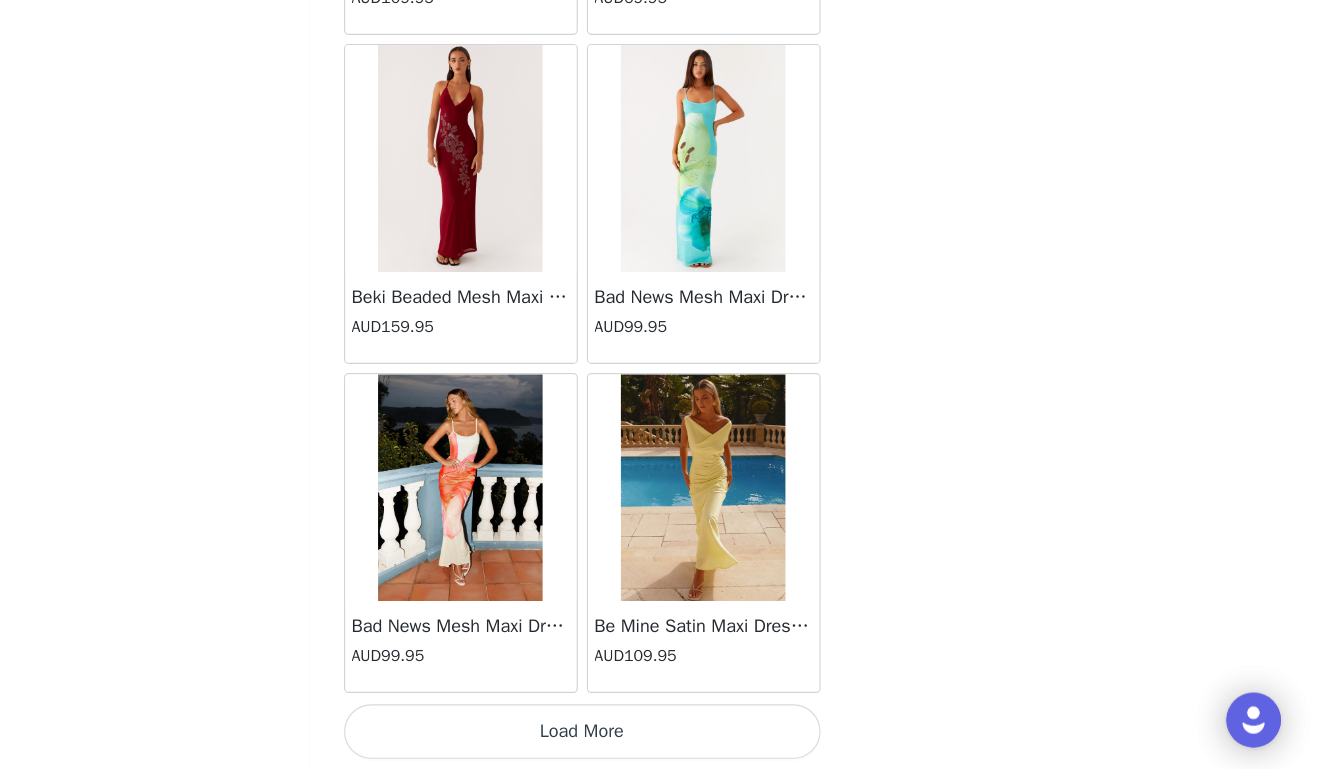 click on "Load More" at bounding box center [667, 735] 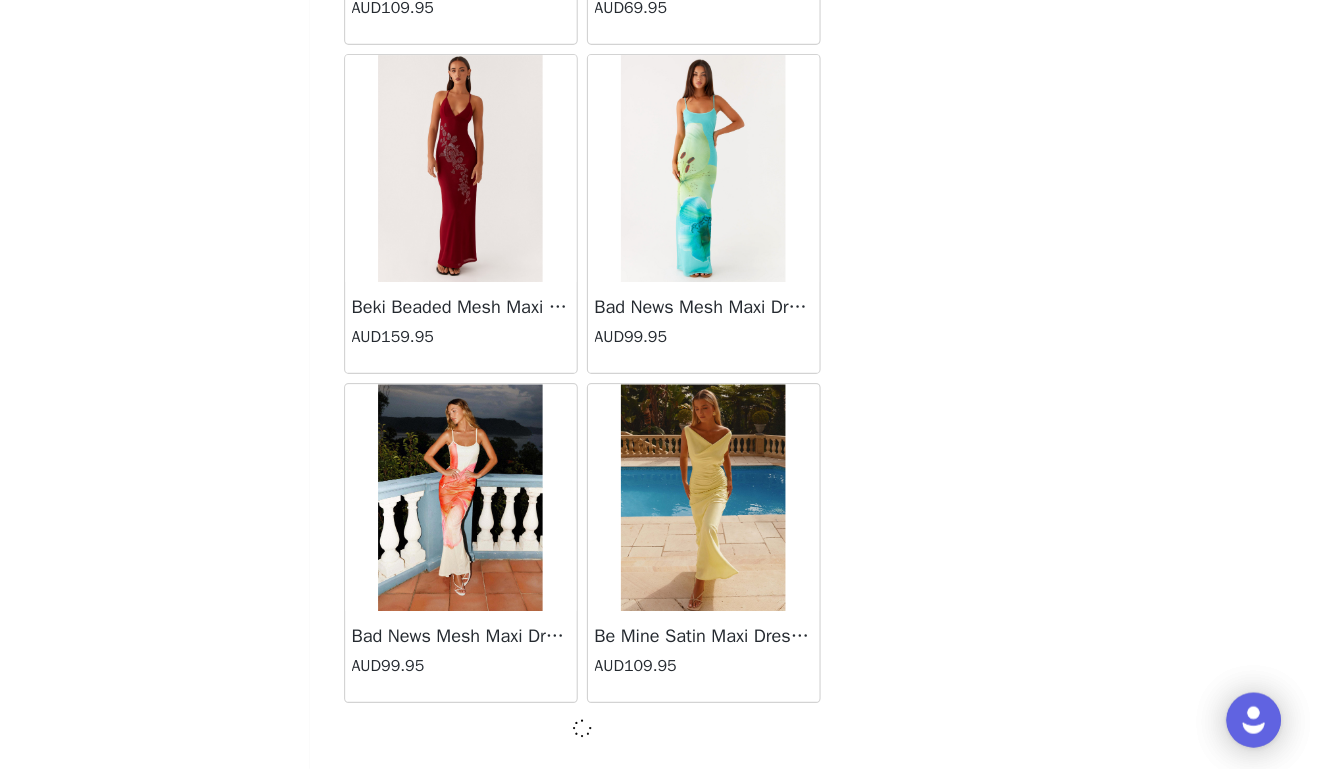 scroll, scrollTop: 322, scrollLeft: 0, axis: vertical 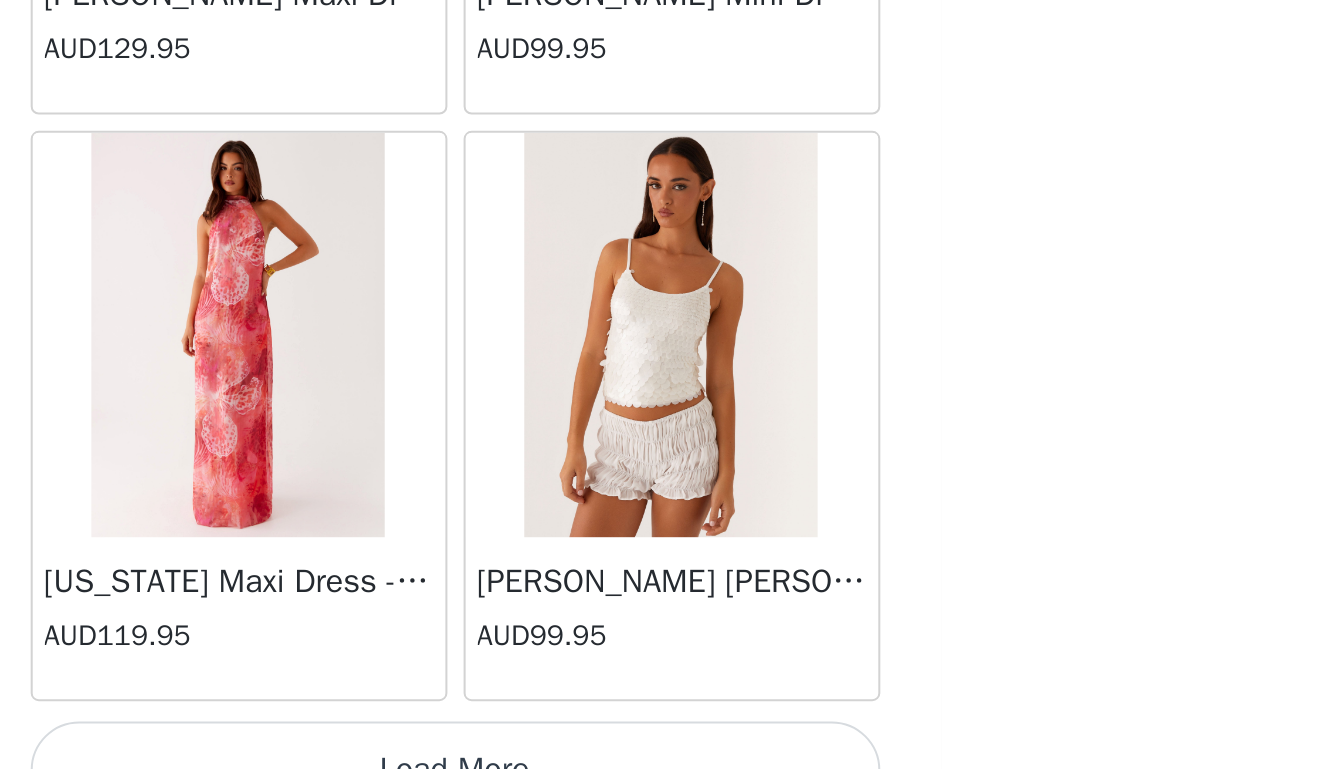 click on "Load More" at bounding box center (667, 735) 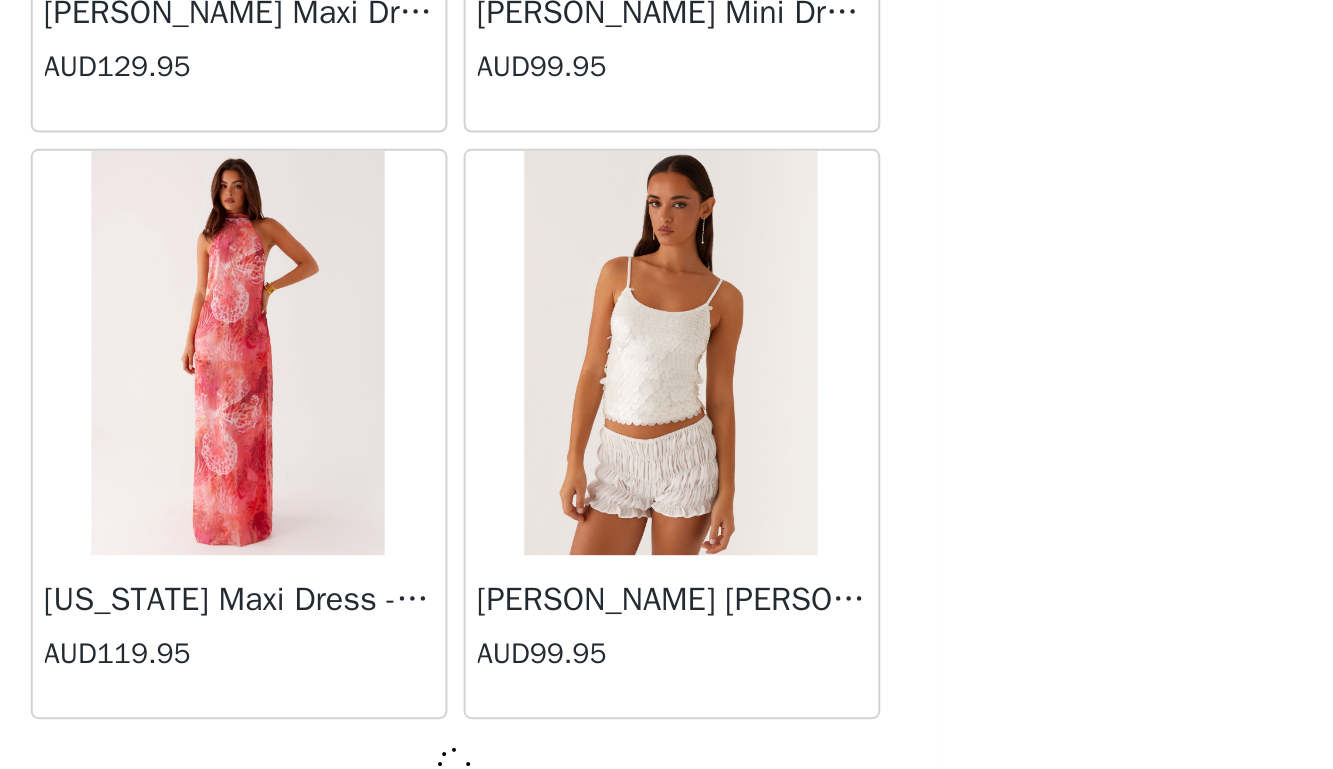 scroll 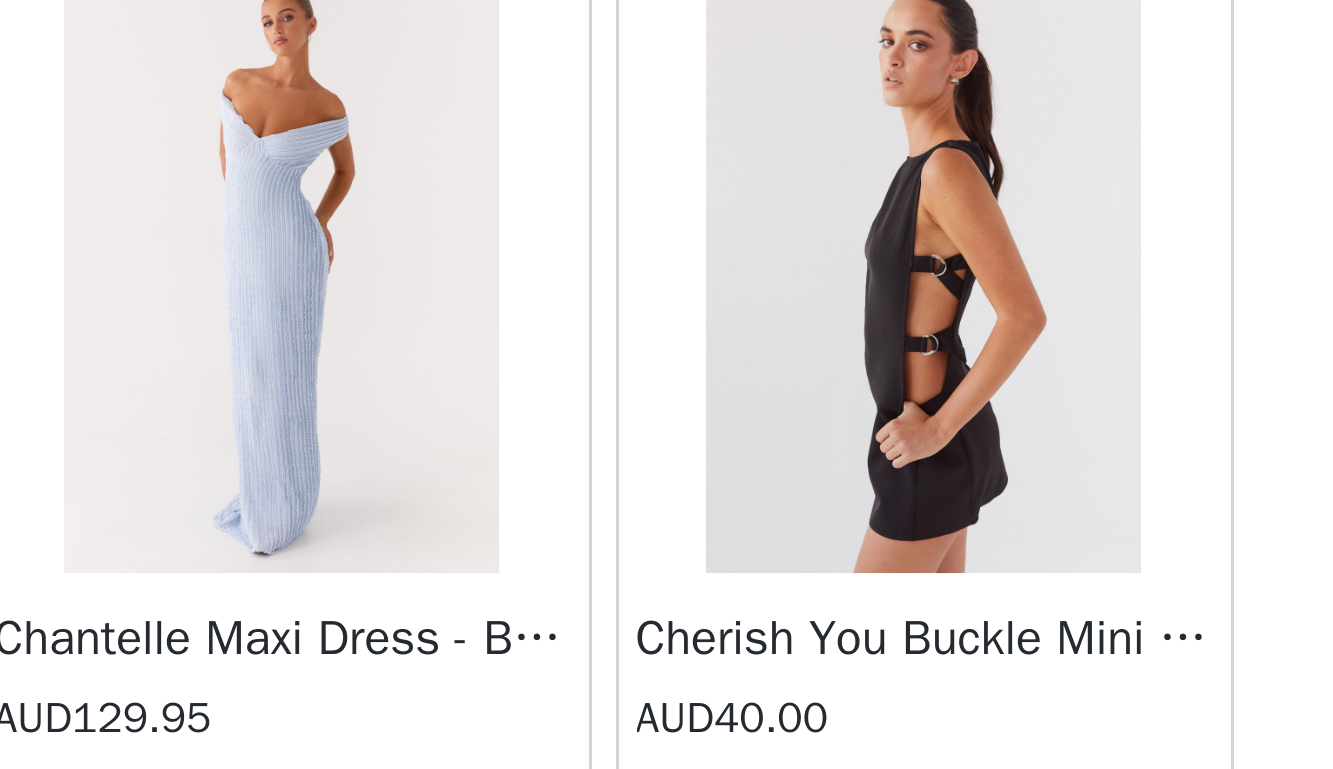 click at bounding box center [559, 534] 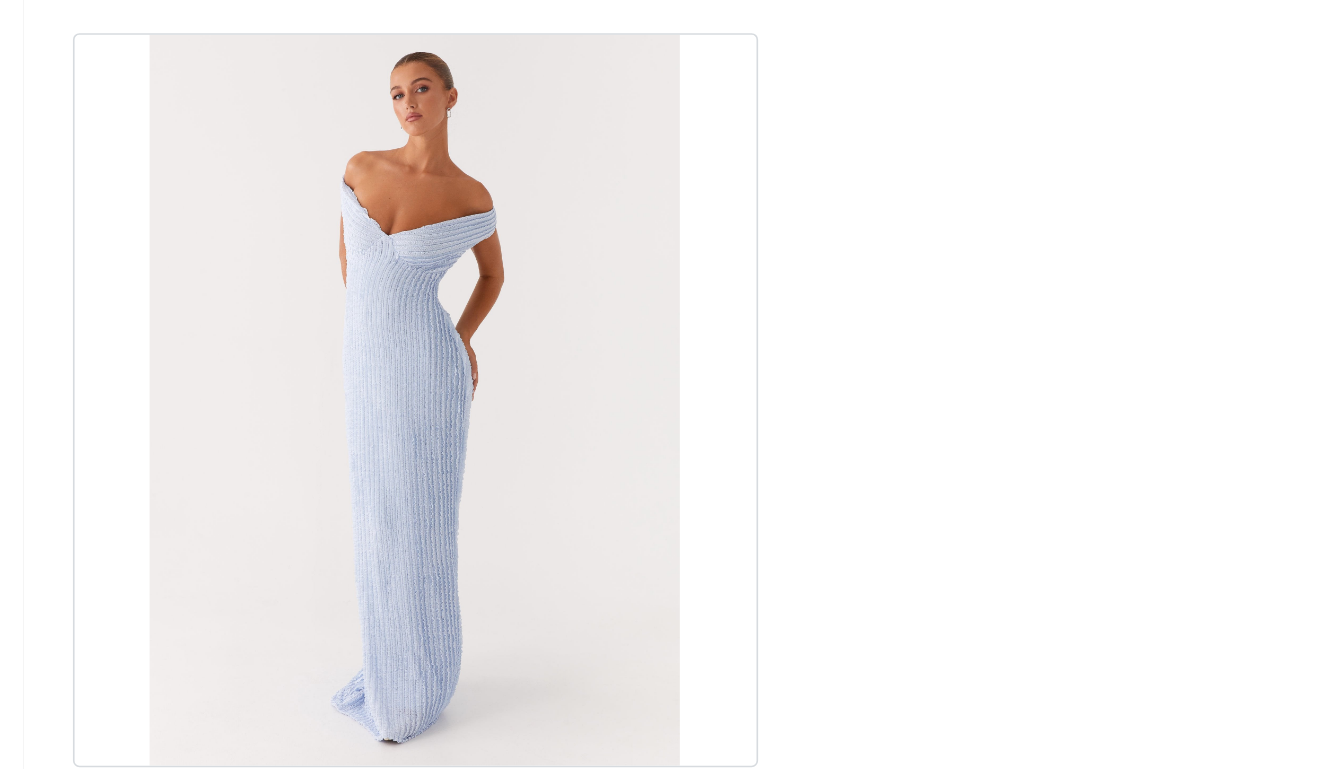 scroll, scrollTop: 289, scrollLeft: 0, axis: vertical 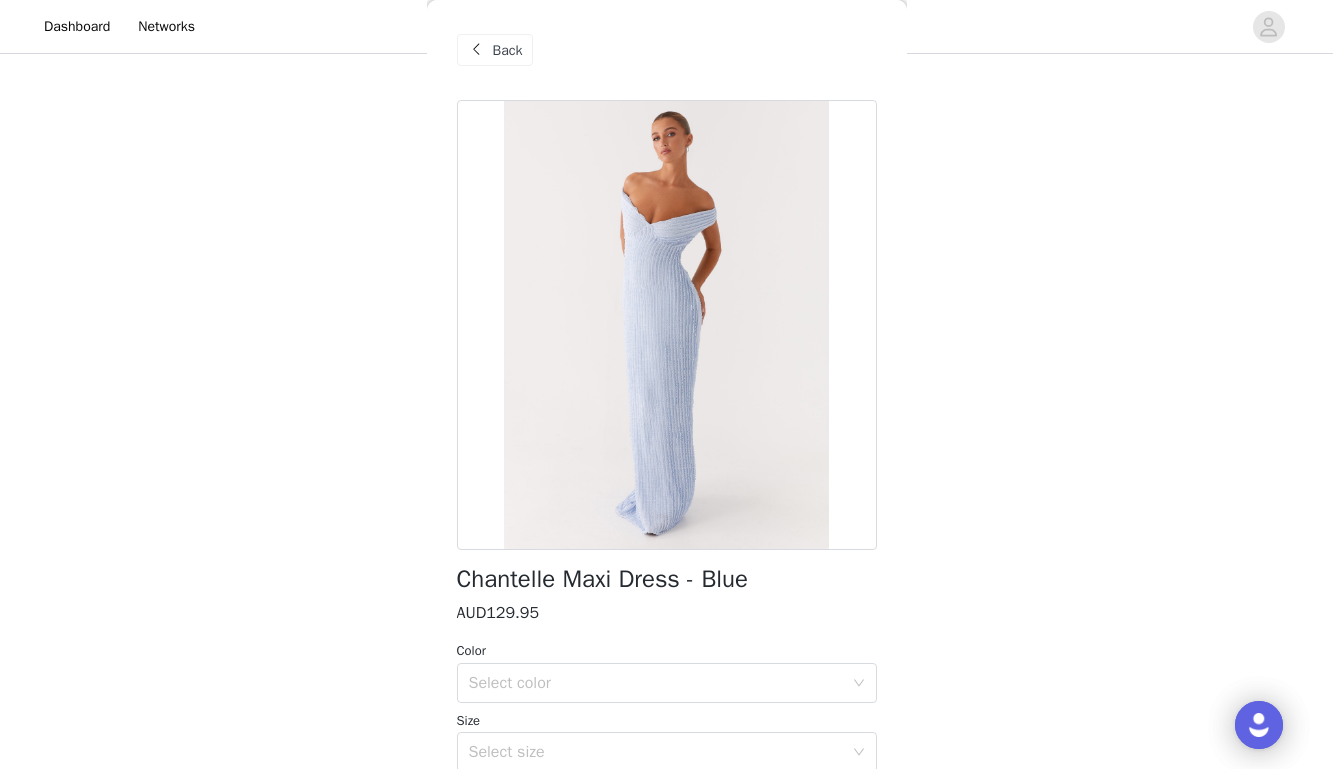 click at bounding box center [477, 50] 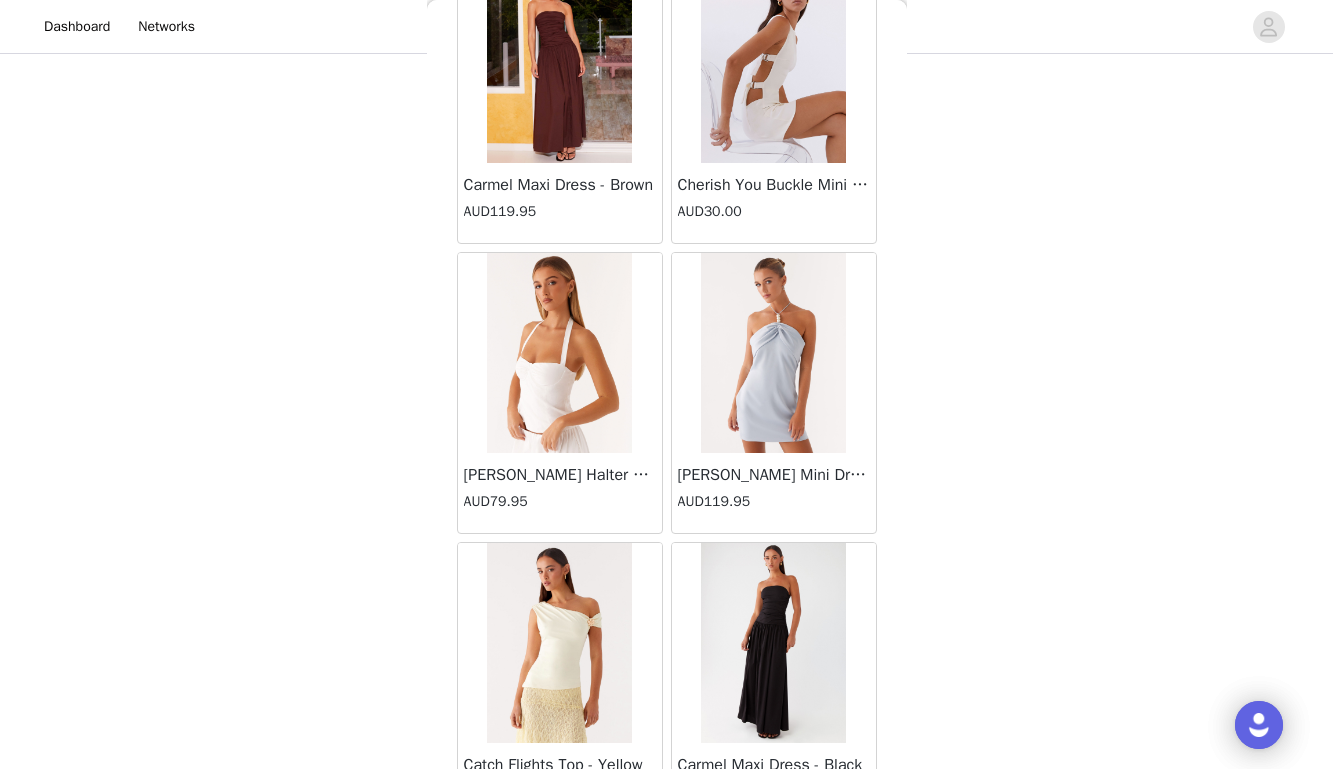 scroll, scrollTop: 7411, scrollLeft: 0, axis: vertical 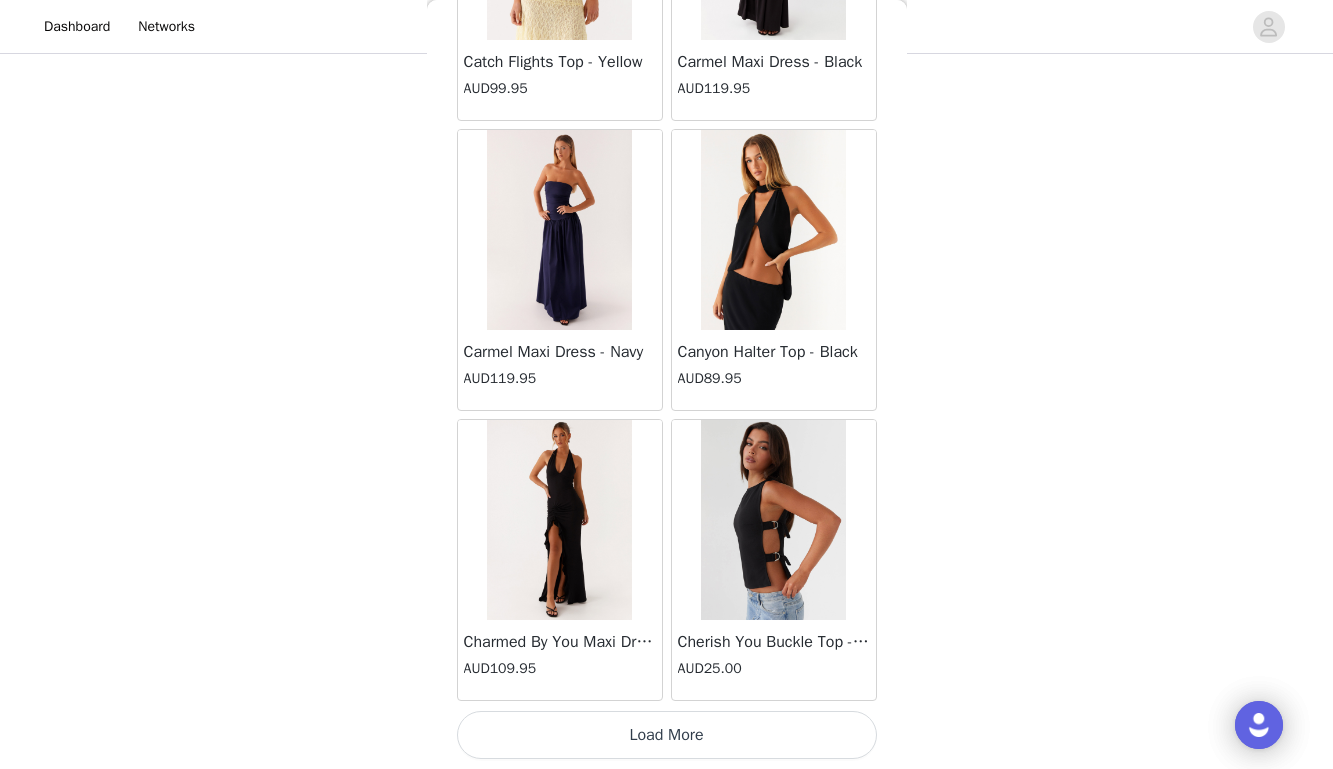click on "Load More" at bounding box center (667, 735) 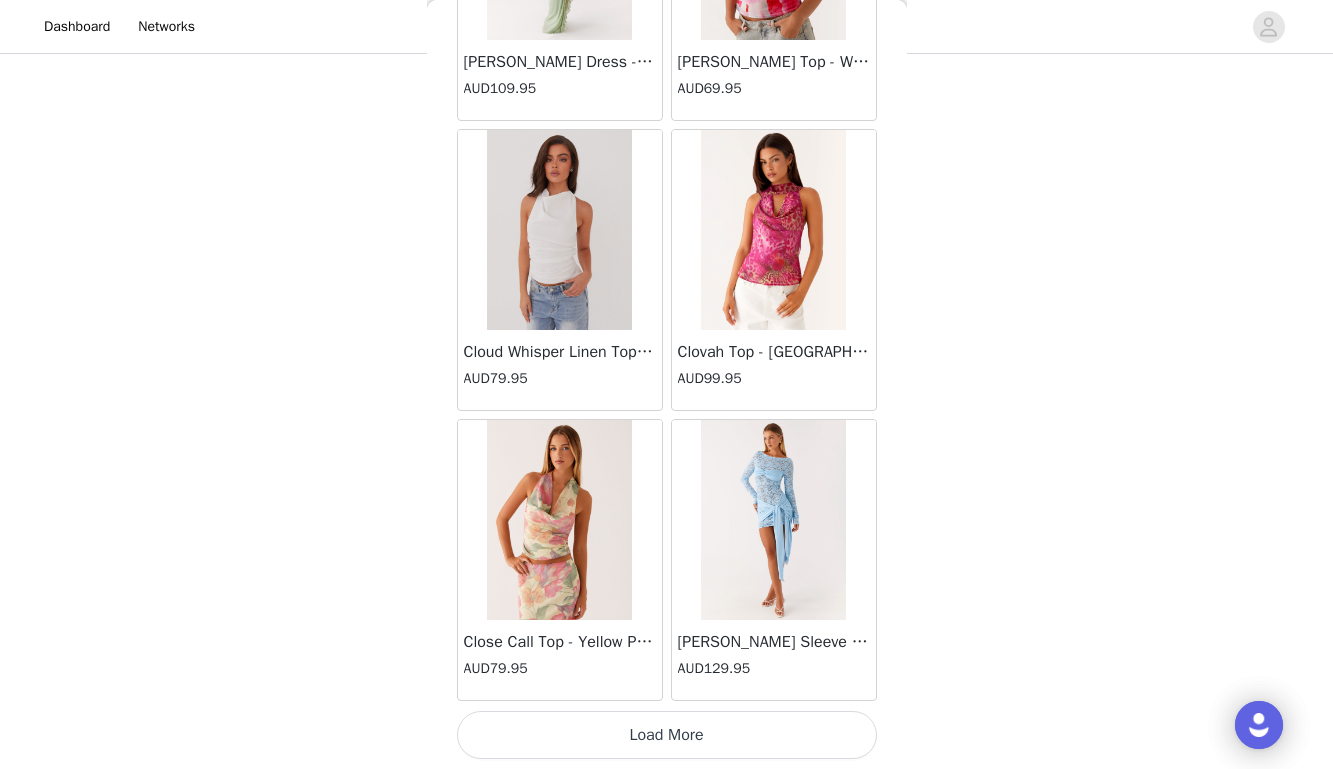 click on "Load More" at bounding box center [667, 735] 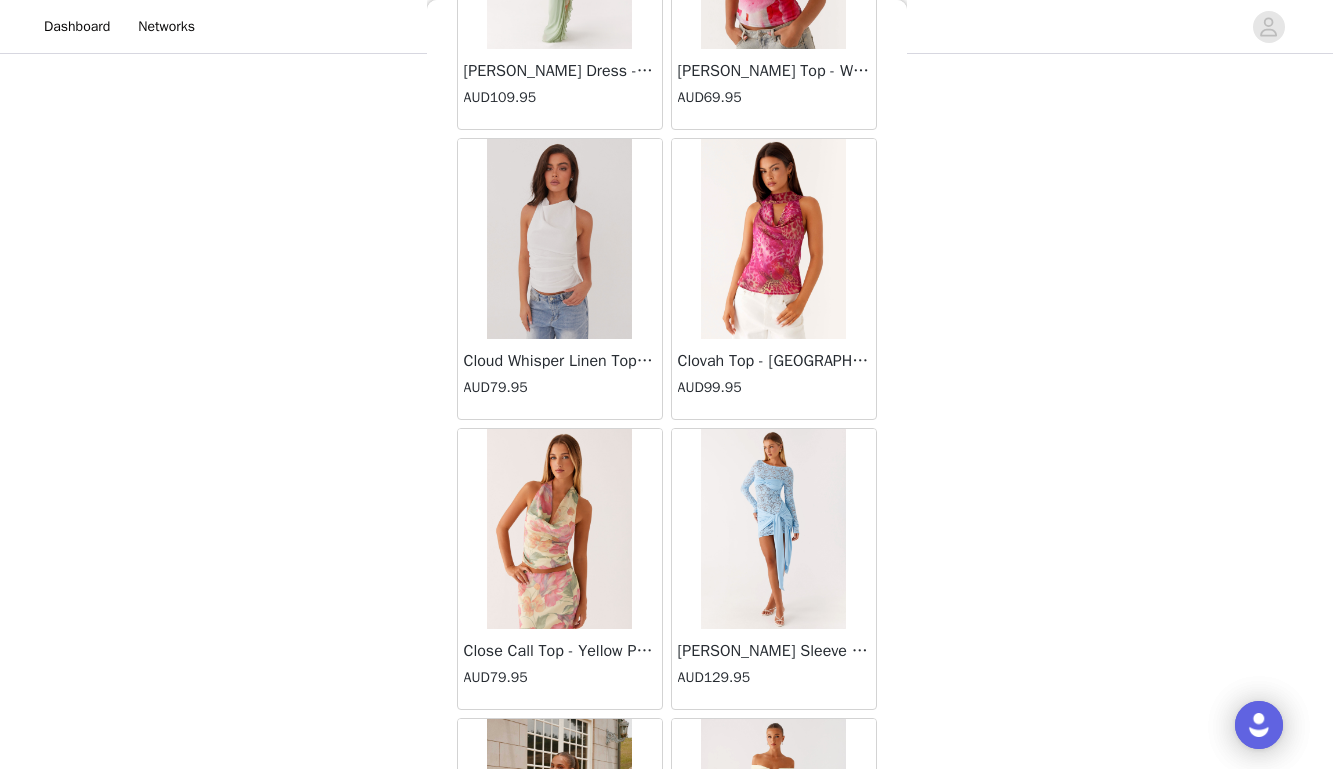scroll, scrollTop: 325, scrollLeft: 0, axis: vertical 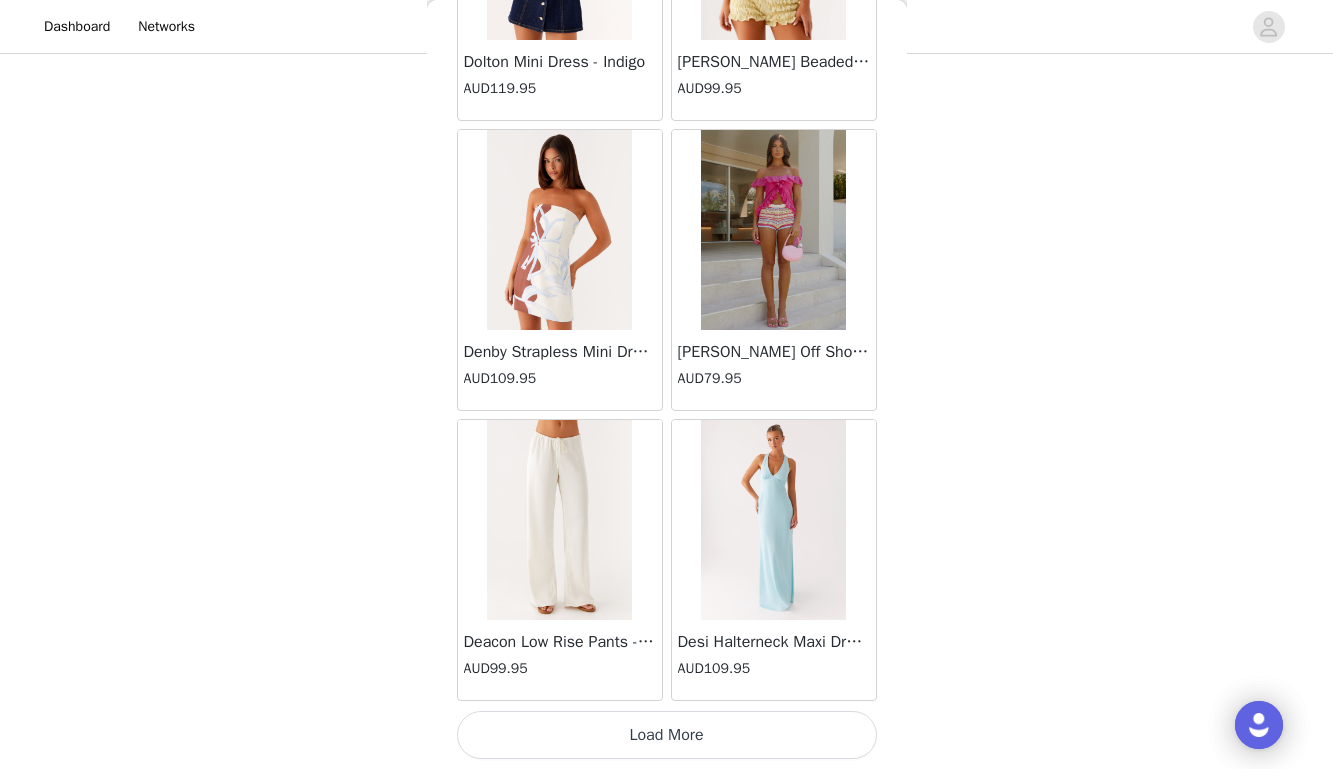 click on "Load More" at bounding box center [667, 735] 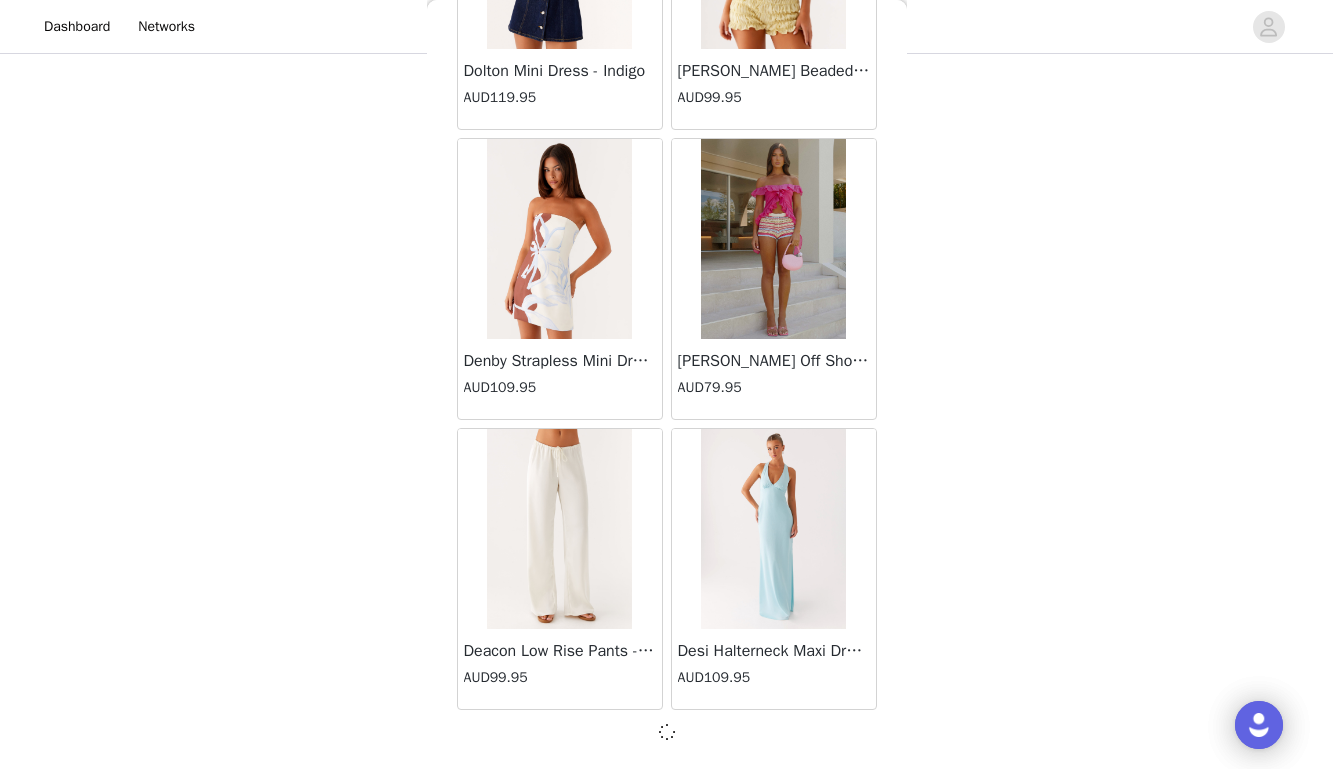 scroll, scrollTop: 13882, scrollLeft: 0, axis: vertical 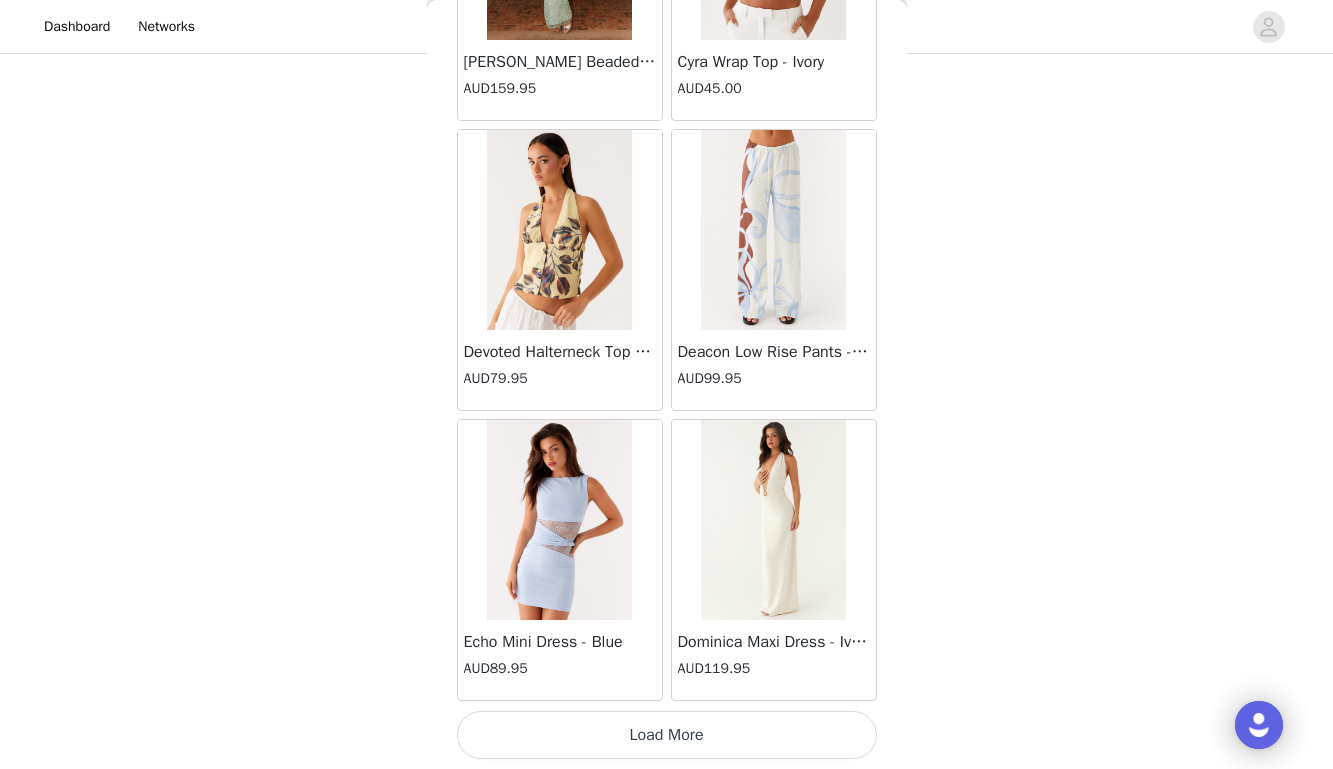 click on "Load More" at bounding box center [667, 735] 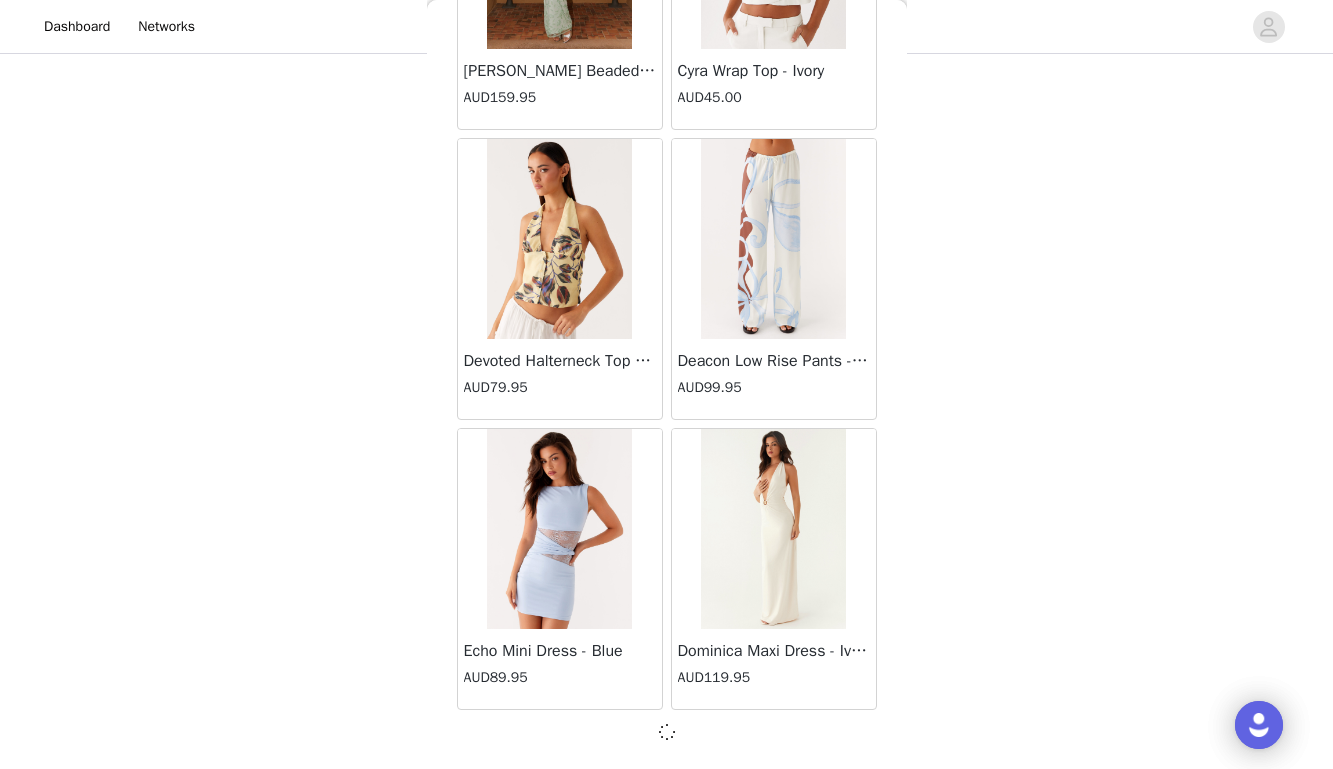 scroll, scrollTop: 16782, scrollLeft: 0, axis: vertical 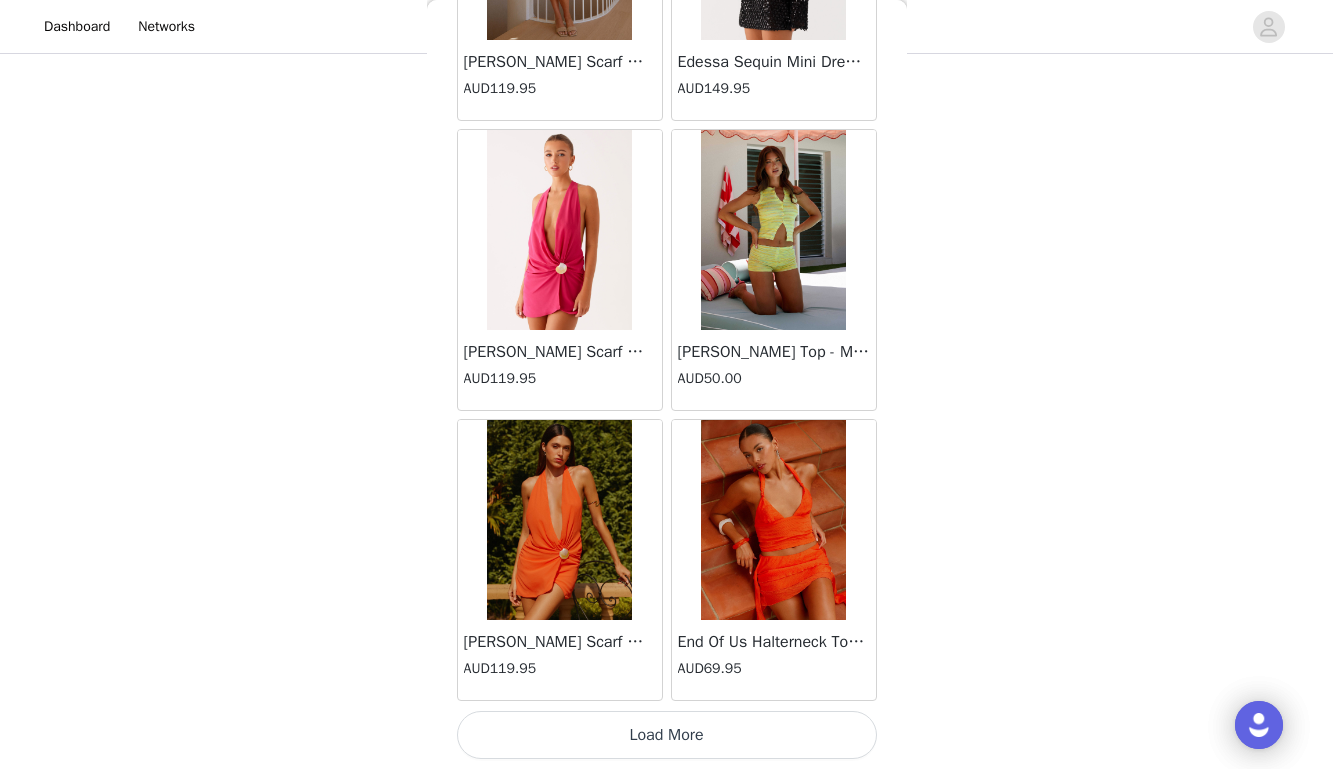 click on "Load More" at bounding box center (667, 735) 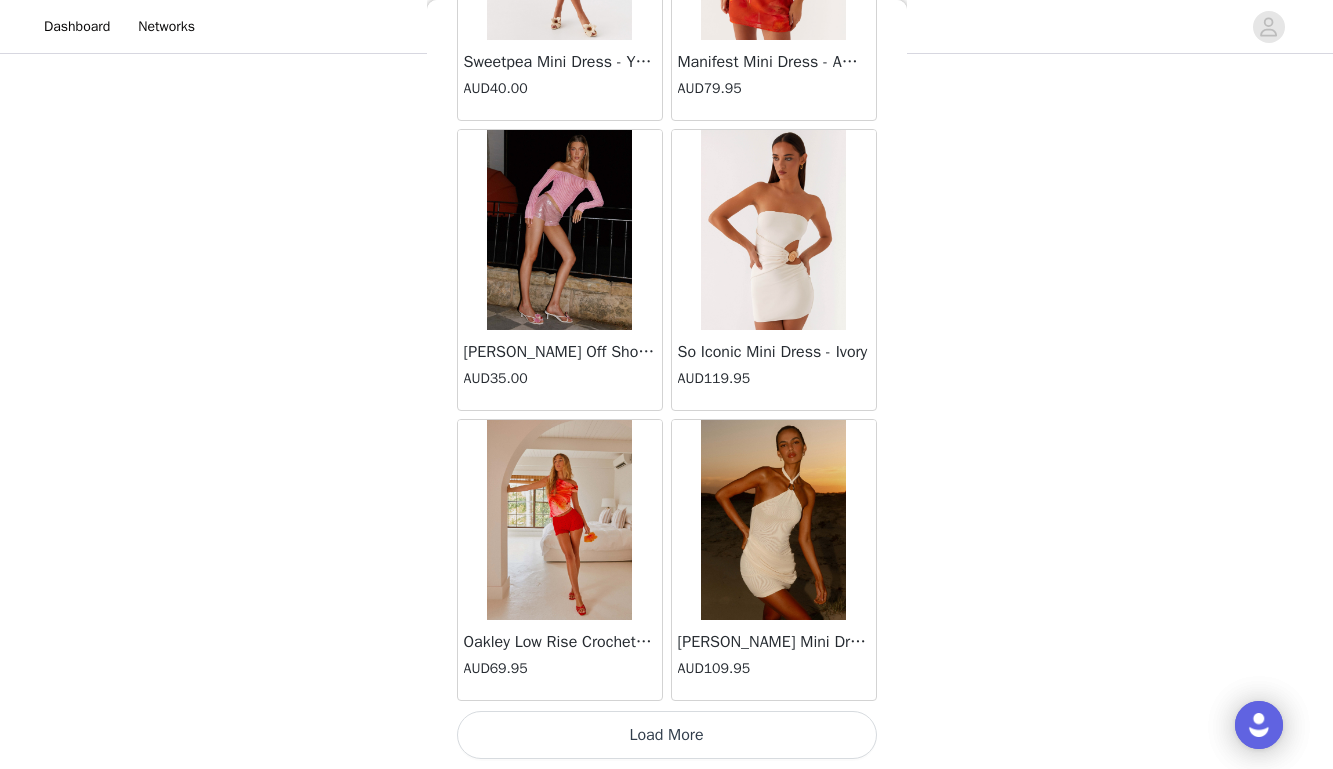 scroll, scrollTop: 22591, scrollLeft: 0, axis: vertical 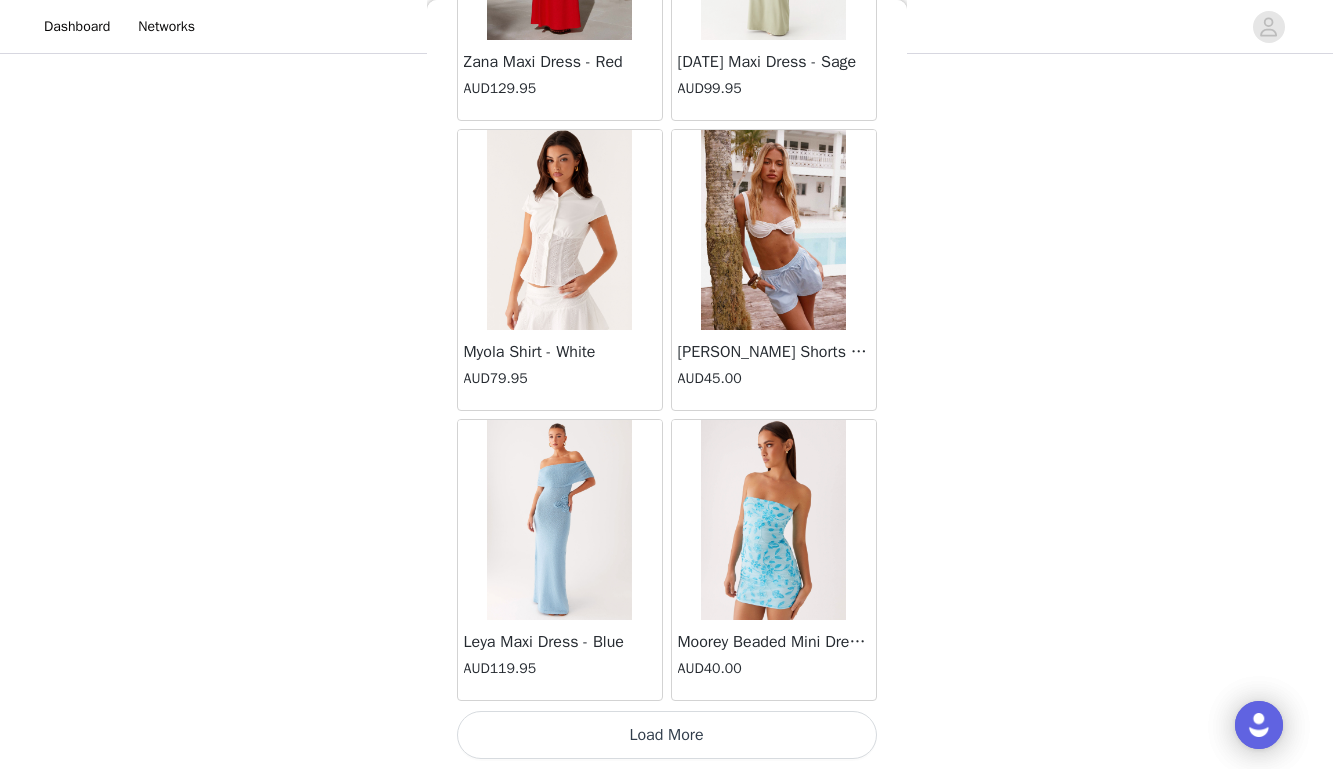 click on "Load More" at bounding box center [667, 735] 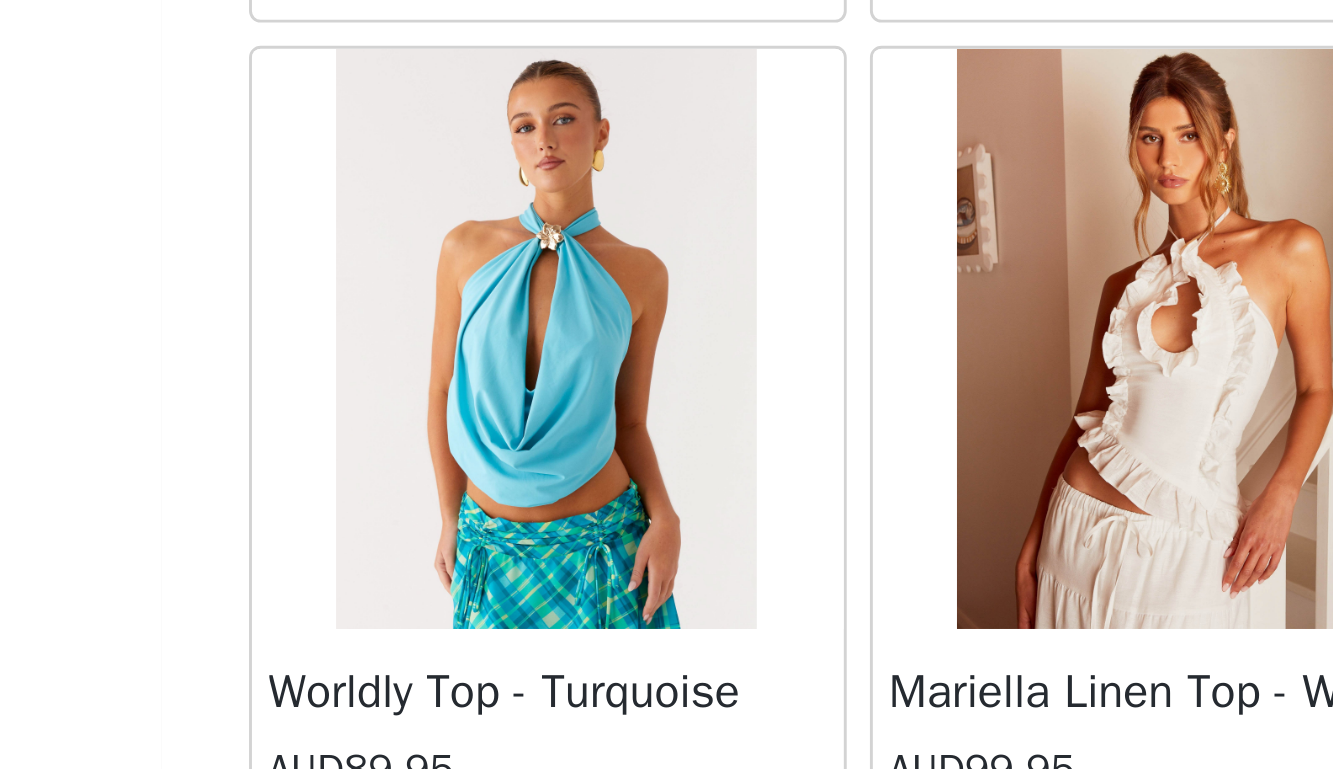 click at bounding box center (559, 275) 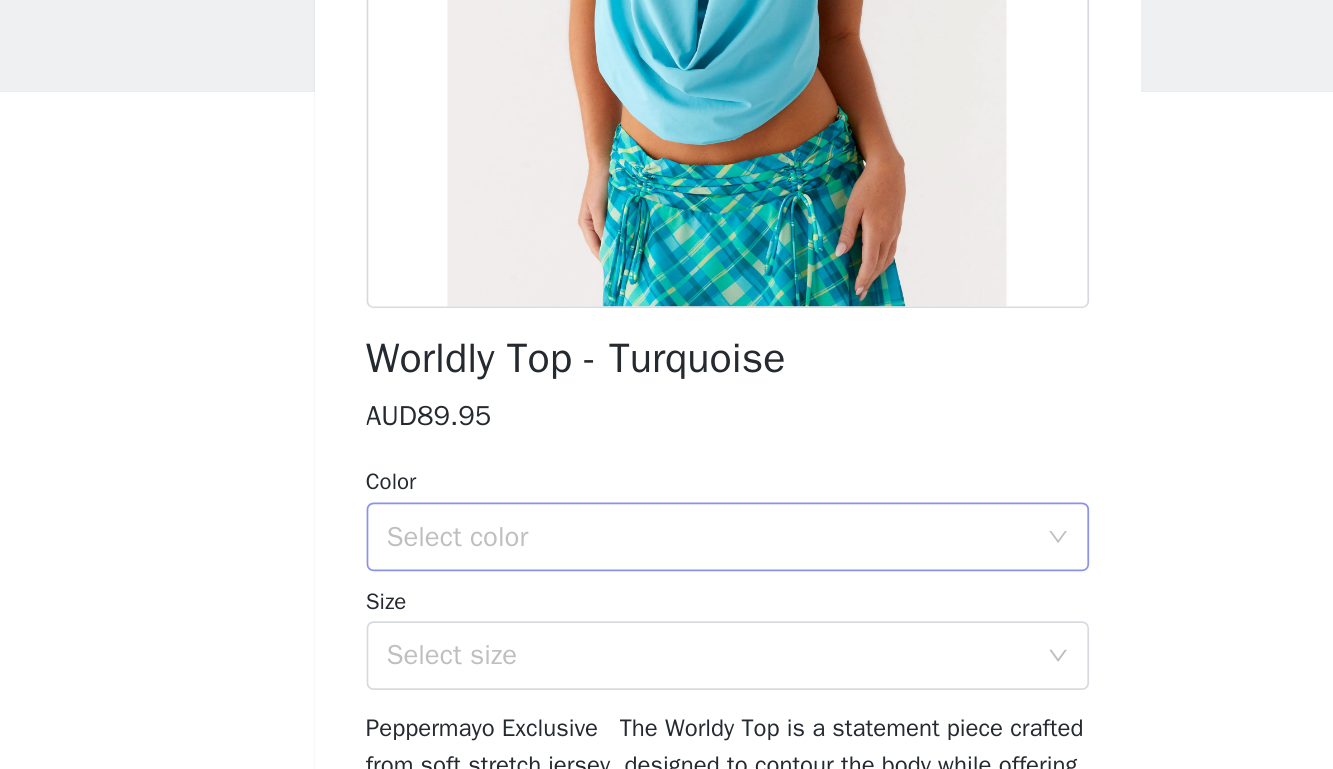 click on "Select color" at bounding box center [656, 396] 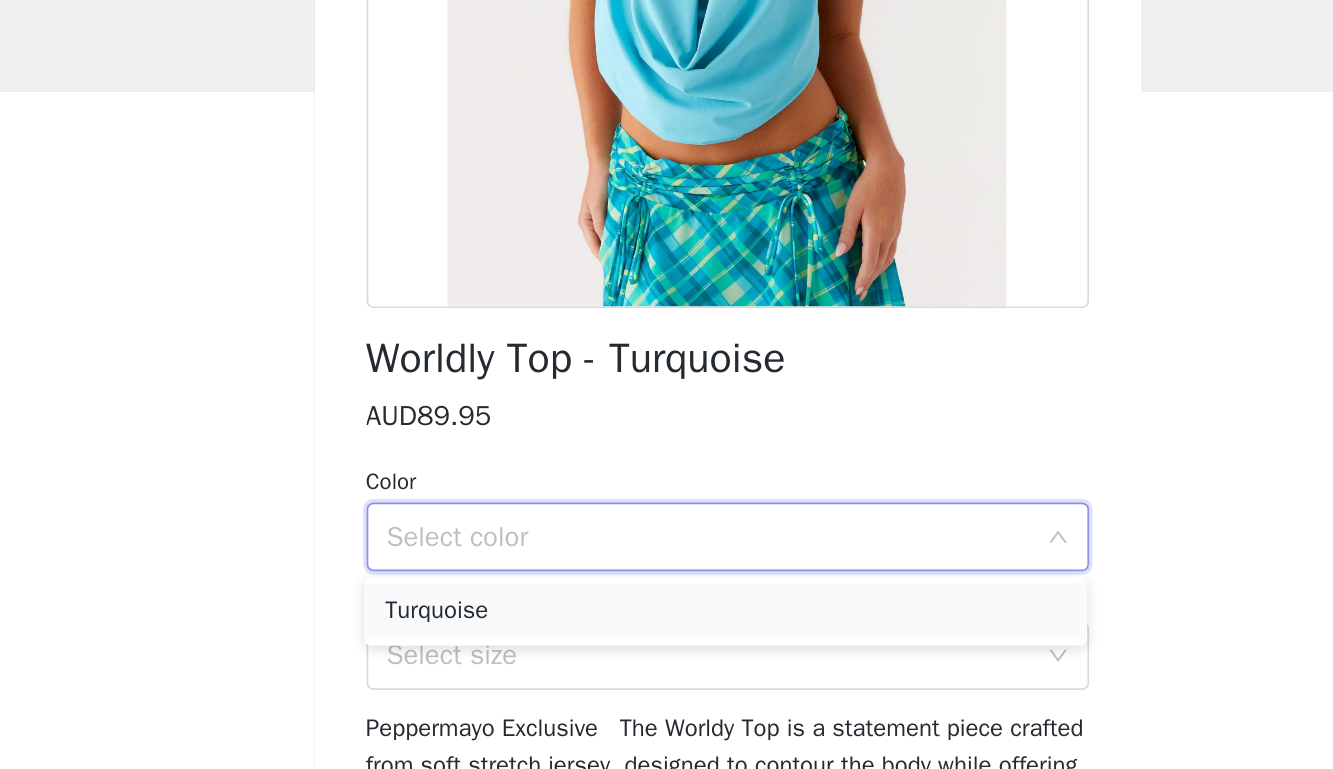 click on "Turquoise" at bounding box center [666, 439] 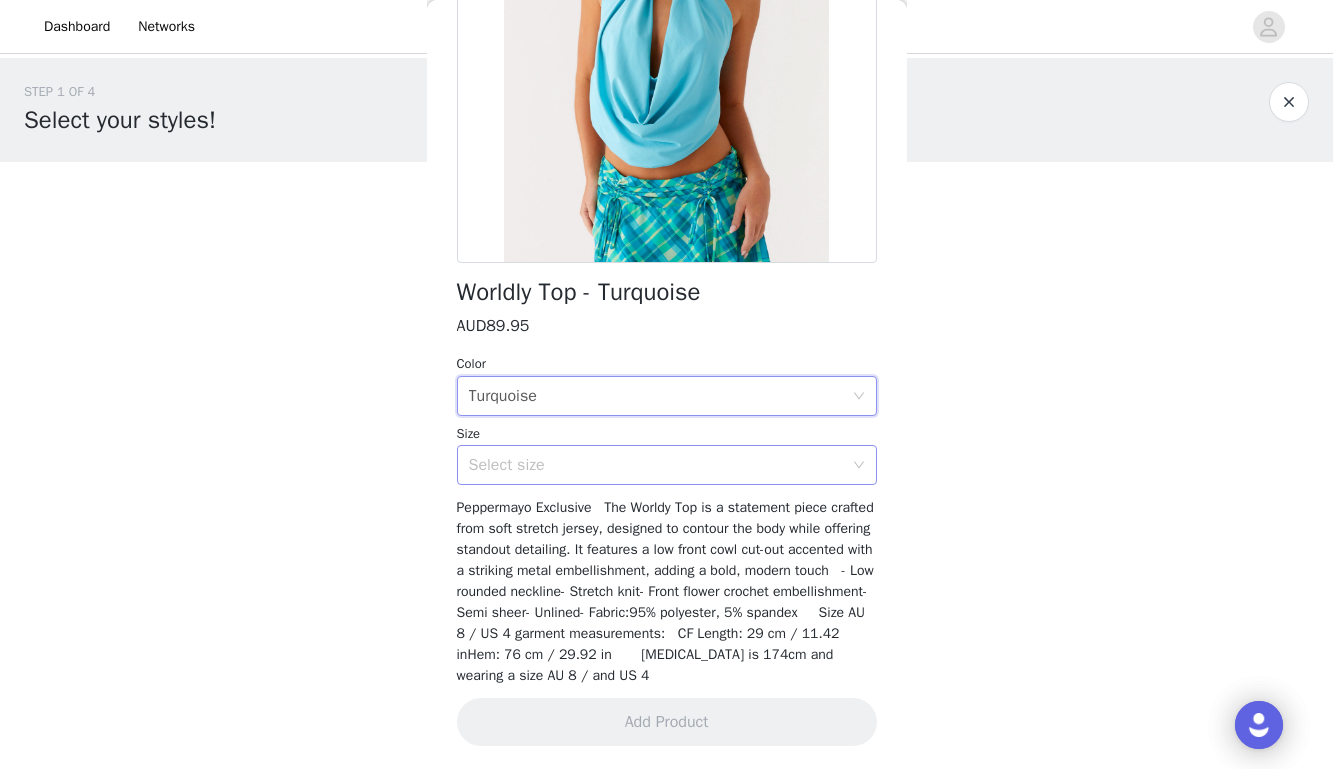 click on "Select size" at bounding box center [660, 465] 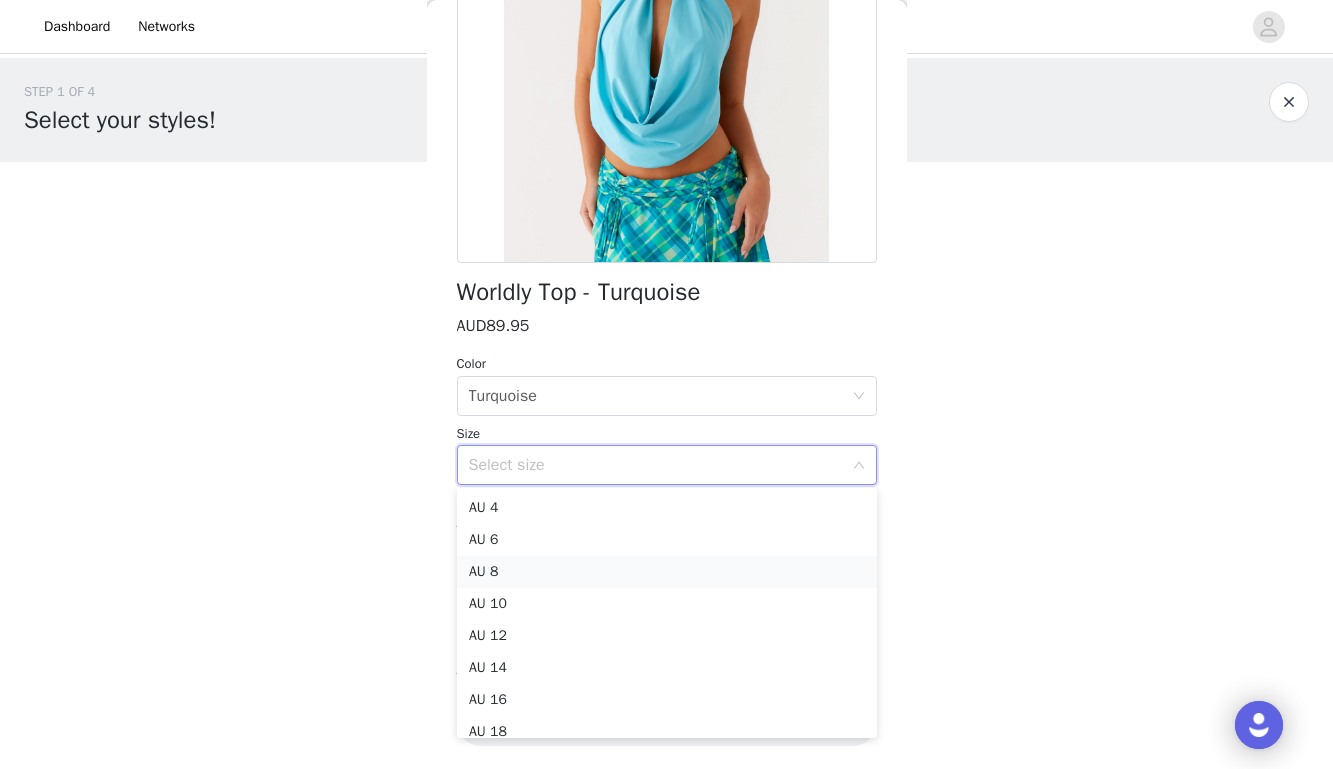 click on "AU 8" at bounding box center [667, 572] 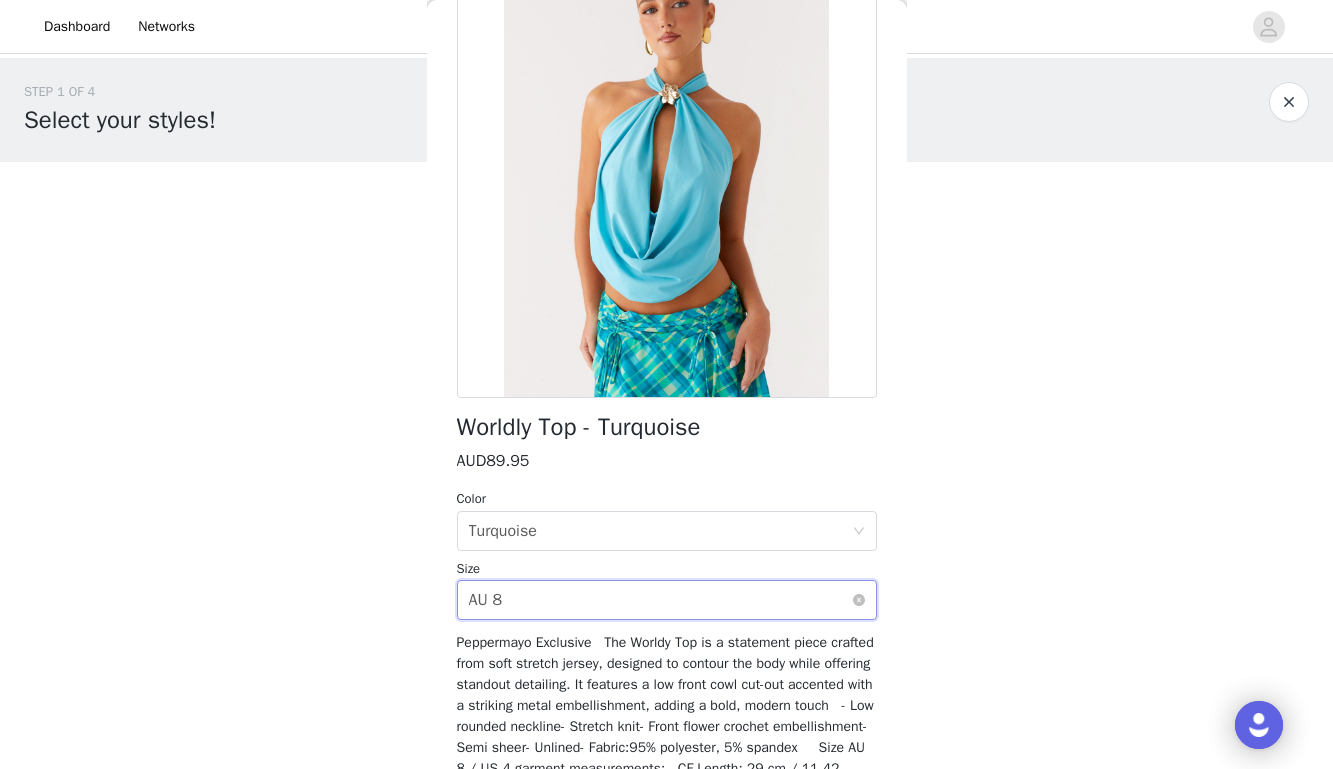 click on "AU 8" at bounding box center [486, 600] 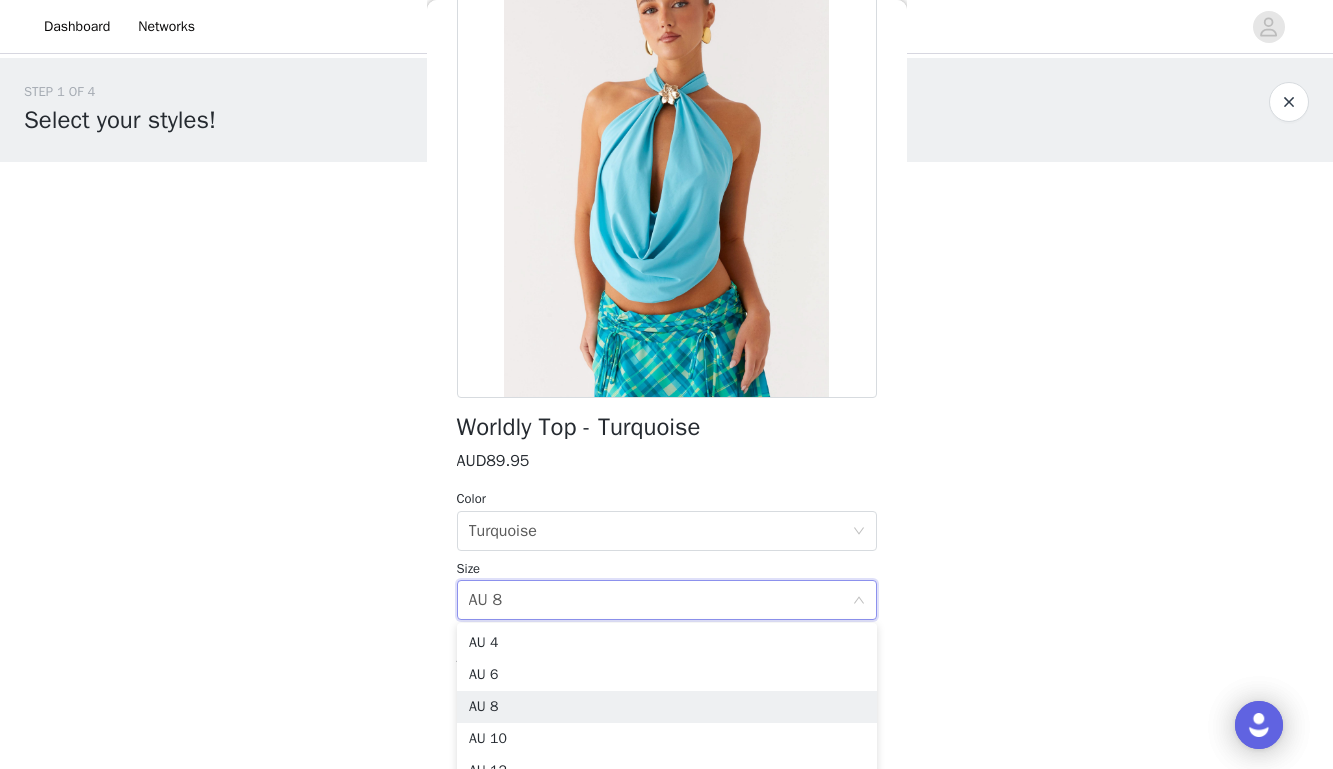 click on "STEP 1 OF 4
Select your styles!
Please note that the sizes are in Australian Sizes. Australian Sizing is 2 sizes up, so a US0 = AU4, US4 = AU8. We also recommend sizing up for more figure hugging styles.       3/4 Selected           [PERSON_NAME] Sequin [PERSON_NAME] Top - White     AUD99.95       White, AU 10       Edit   Remove     Candy Sequin Mini Shorts - White     AUD89.95       White, AU 10       Edit   Remove     Myola Shirt - White     AUD79.95       White, AU 8       Edit   Remove     Add Product       Back     Worldly Top - Turquoise       AUD89.95         Color   Select color Turquoise Size   Select size AU 8     Add Product" at bounding box center [666, 503] 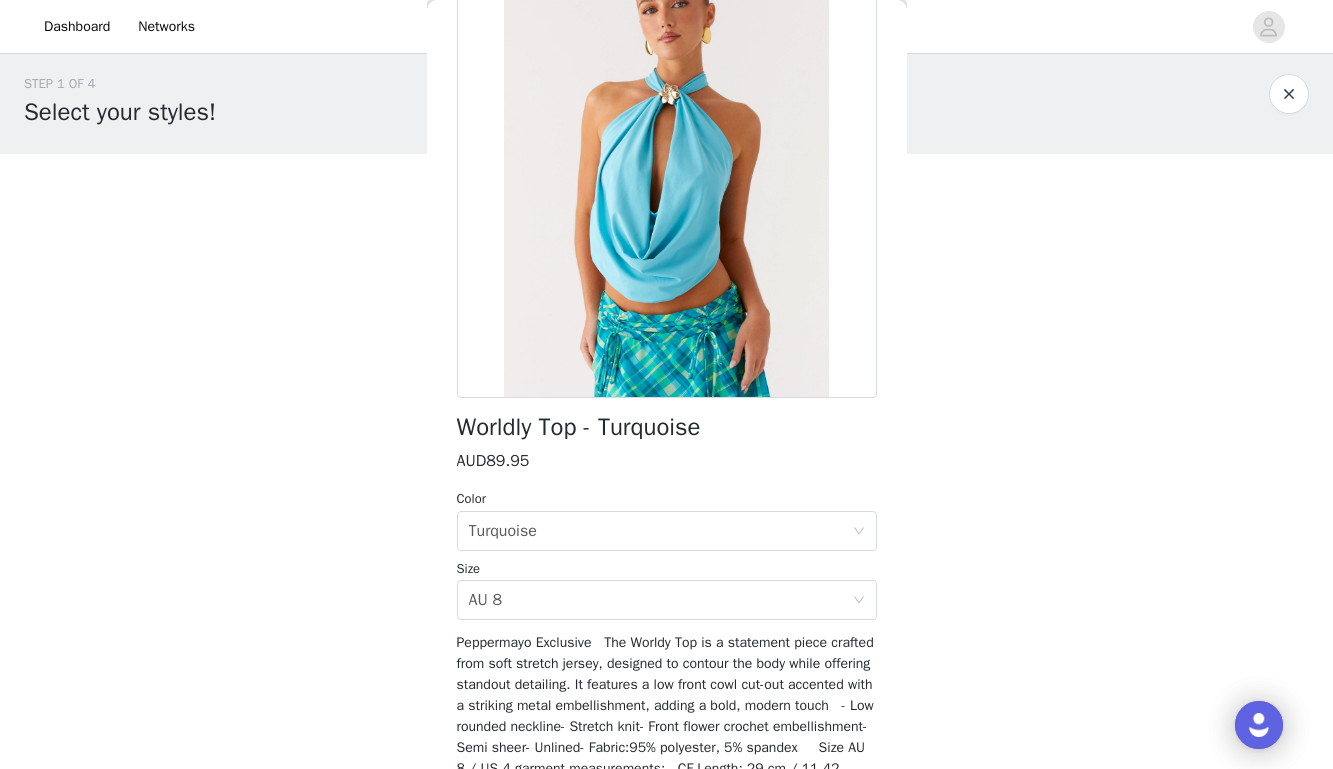 scroll, scrollTop: 136, scrollLeft: 0, axis: vertical 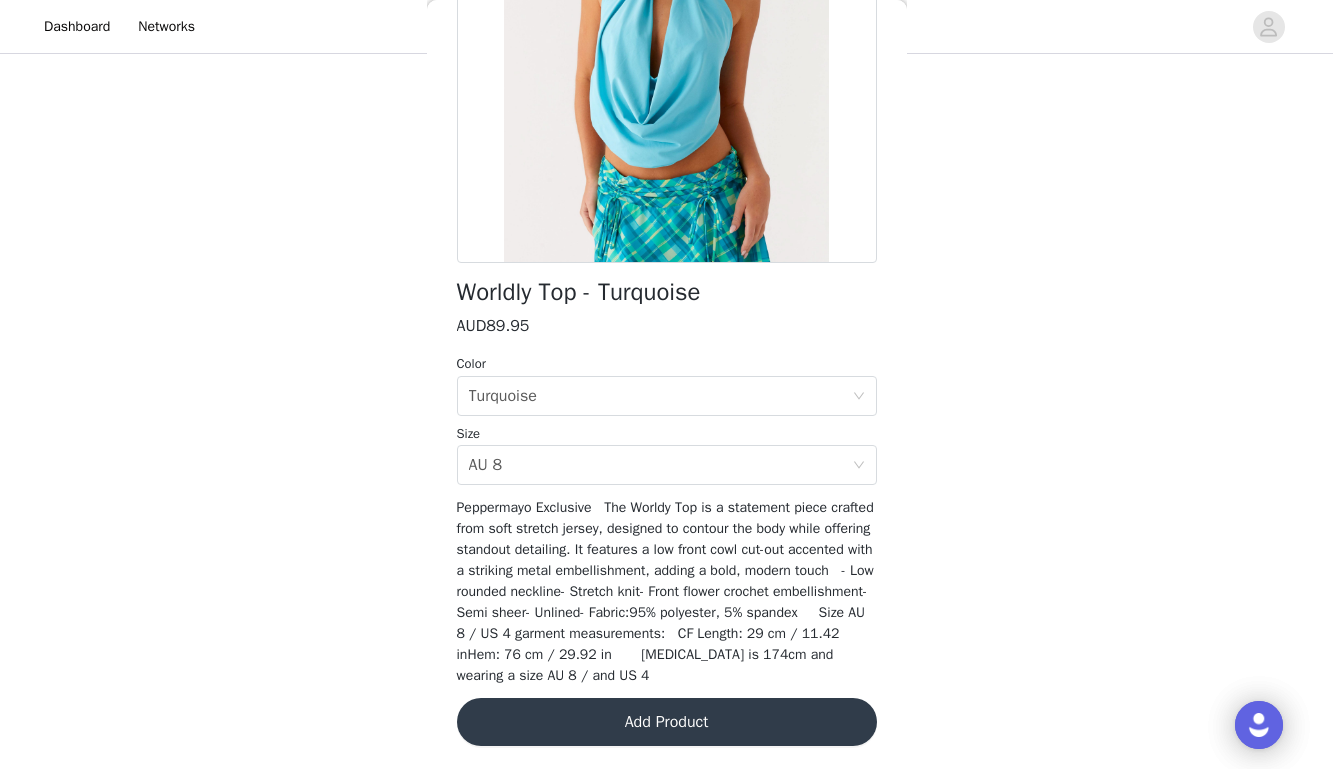 click on "Add Product" at bounding box center (667, 722) 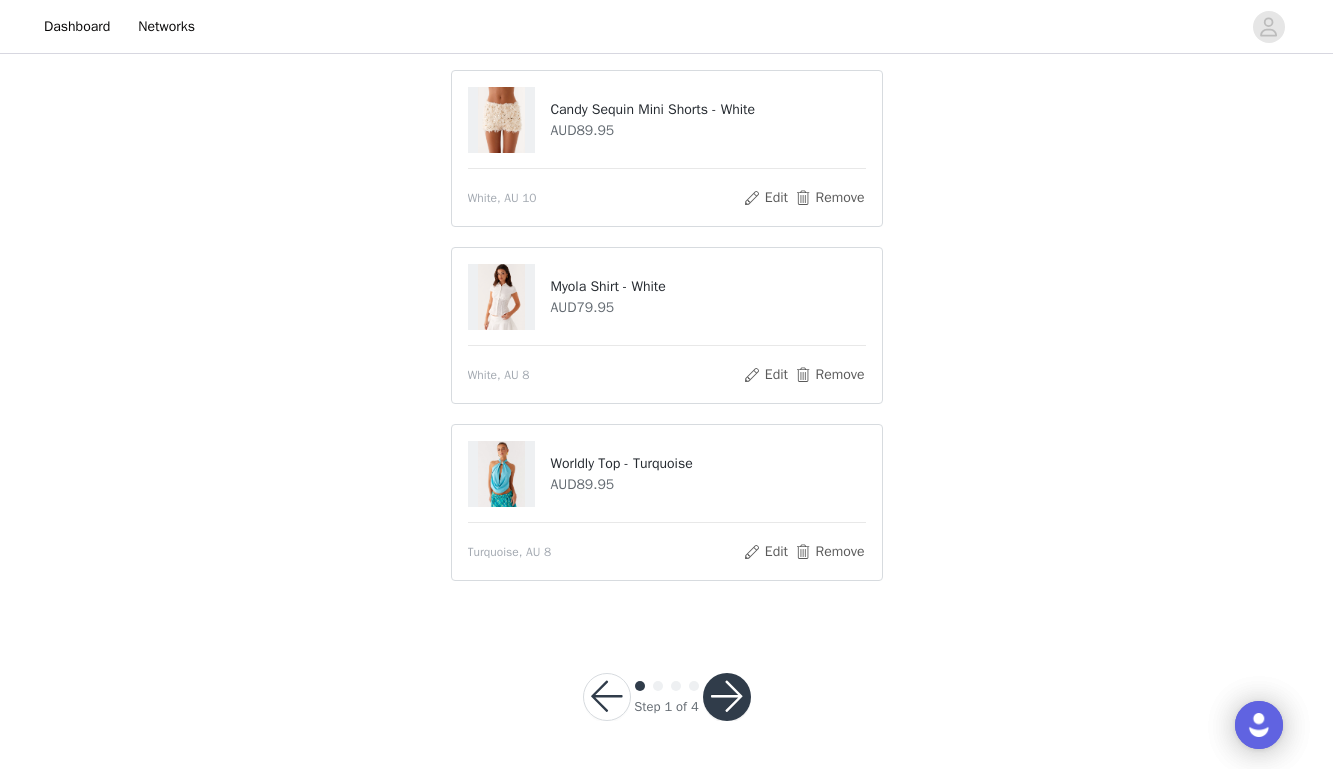 scroll, scrollTop: 370, scrollLeft: 0, axis: vertical 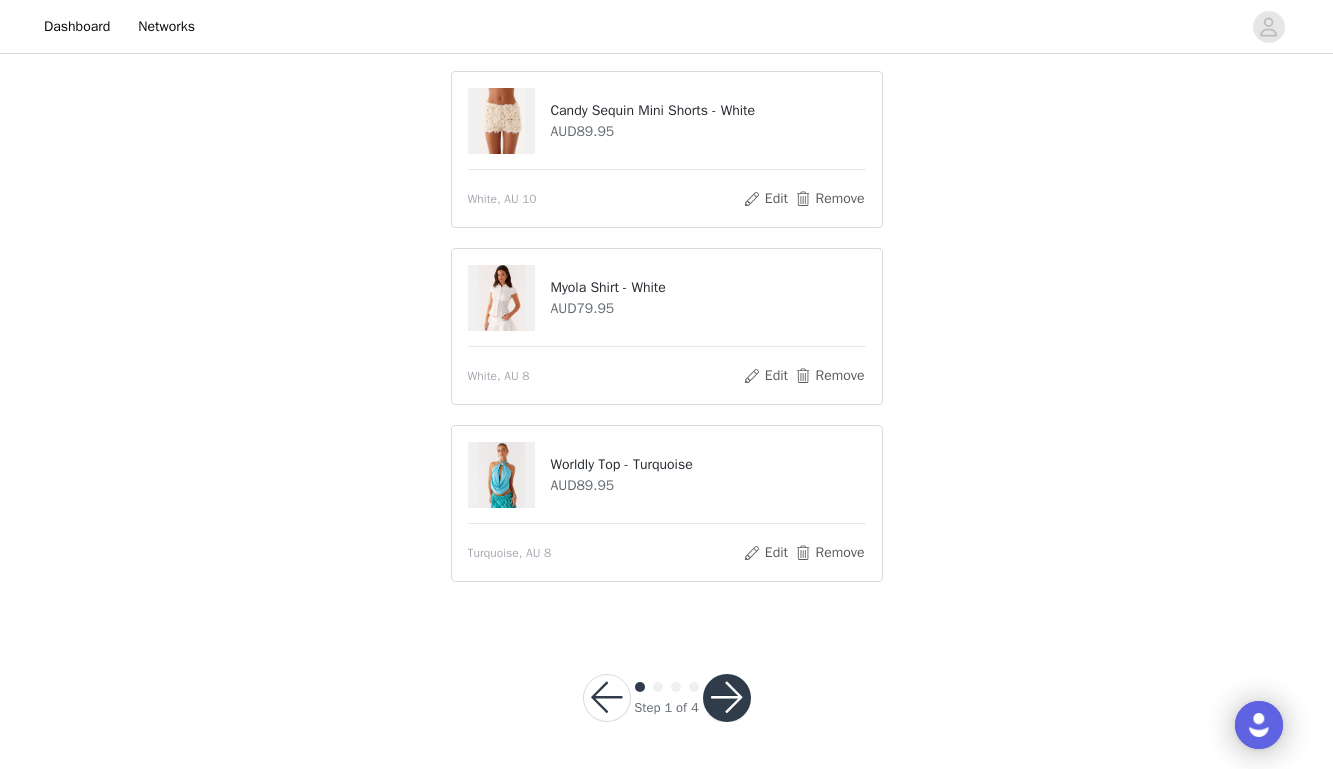 click at bounding box center (727, 698) 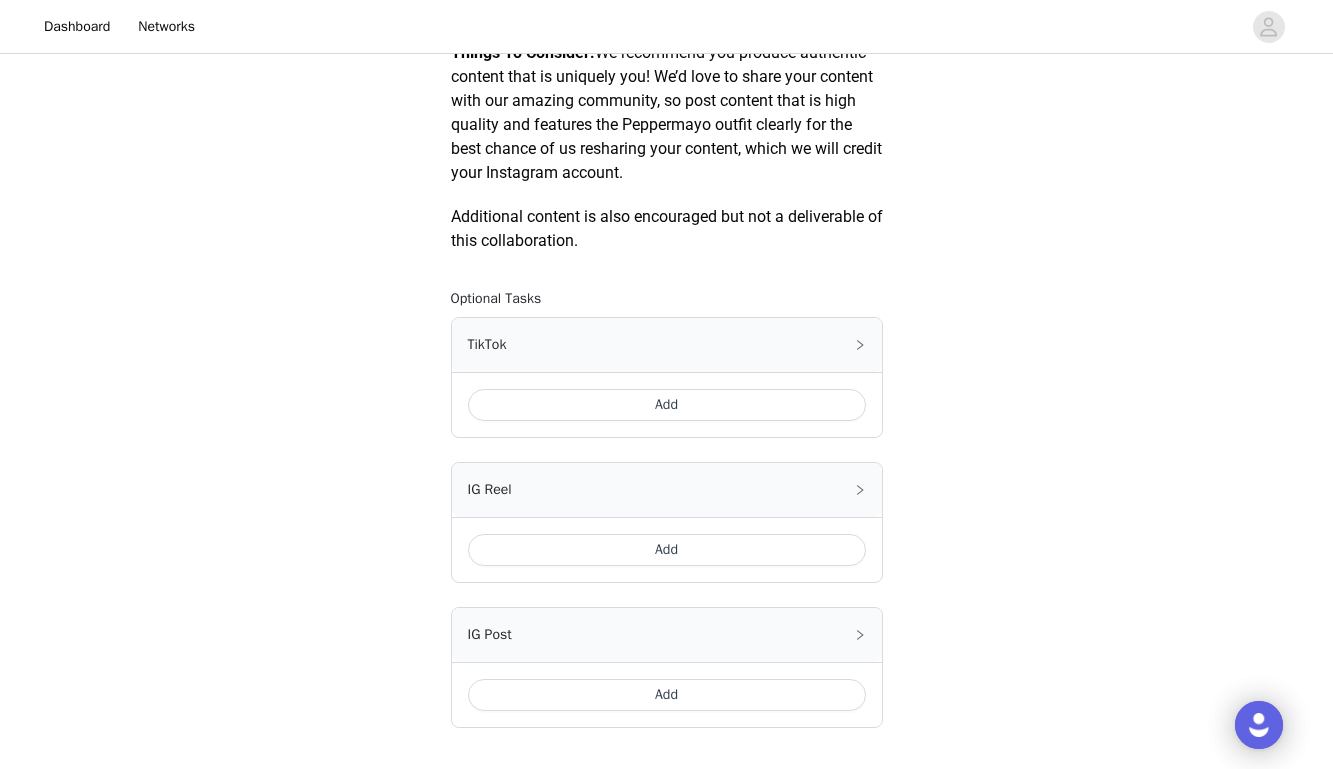 scroll, scrollTop: 1027, scrollLeft: 0, axis: vertical 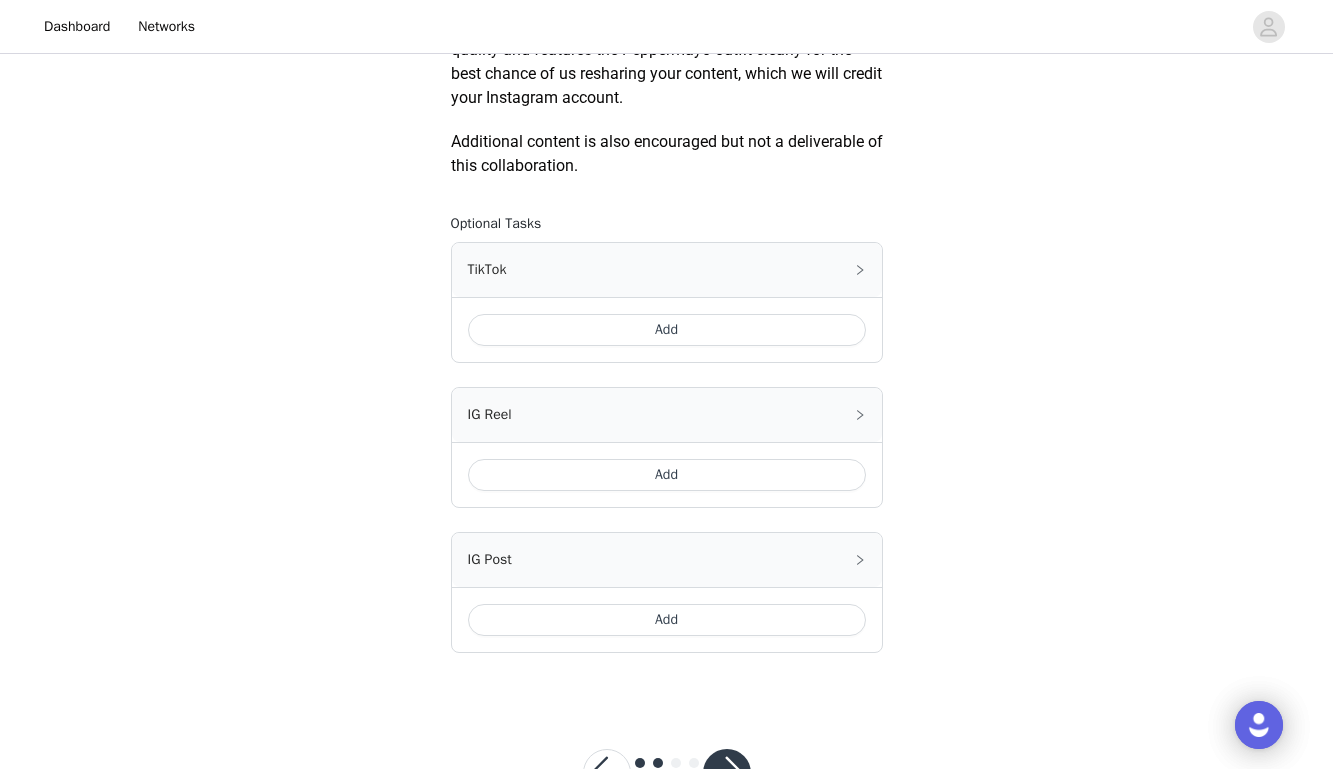 click on "Add" at bounding box center (667, 620) 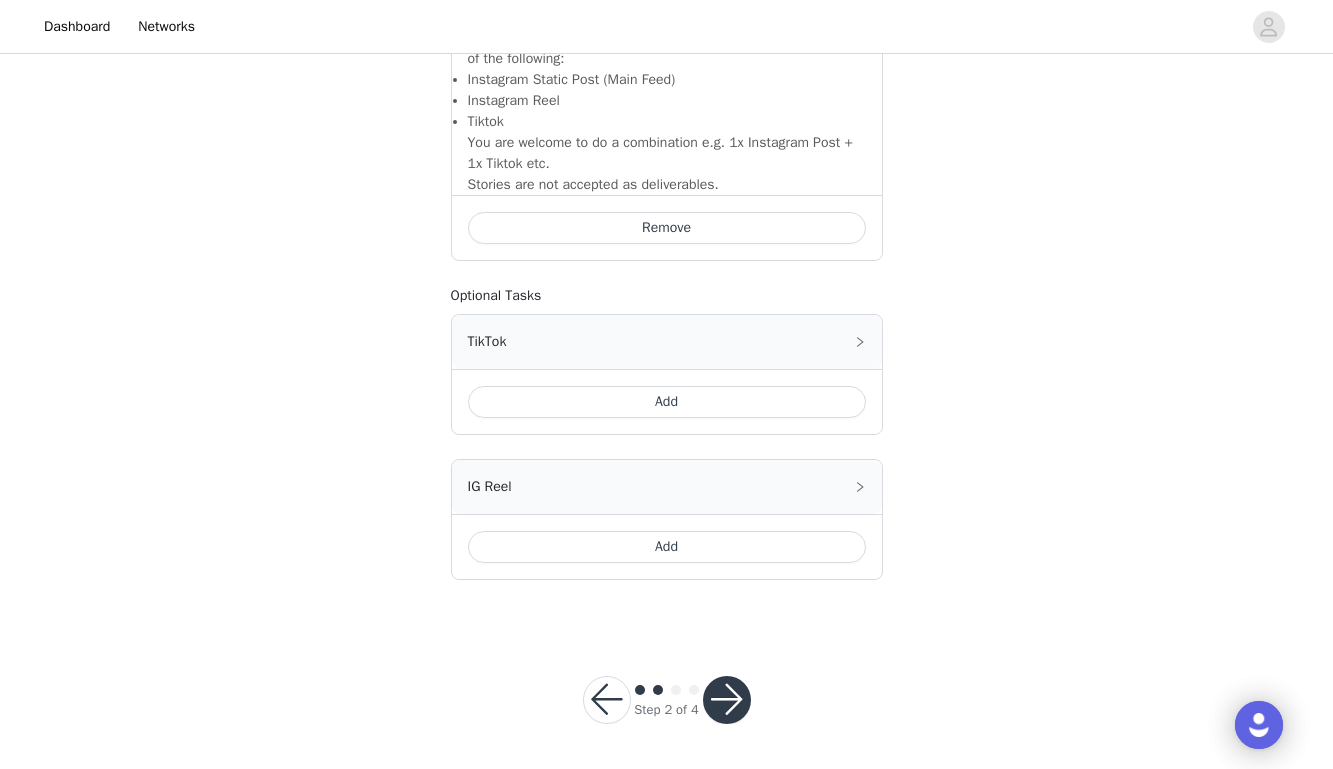 scroll, scrollTop: 1413, scrollLeft: 0, axis: vertical 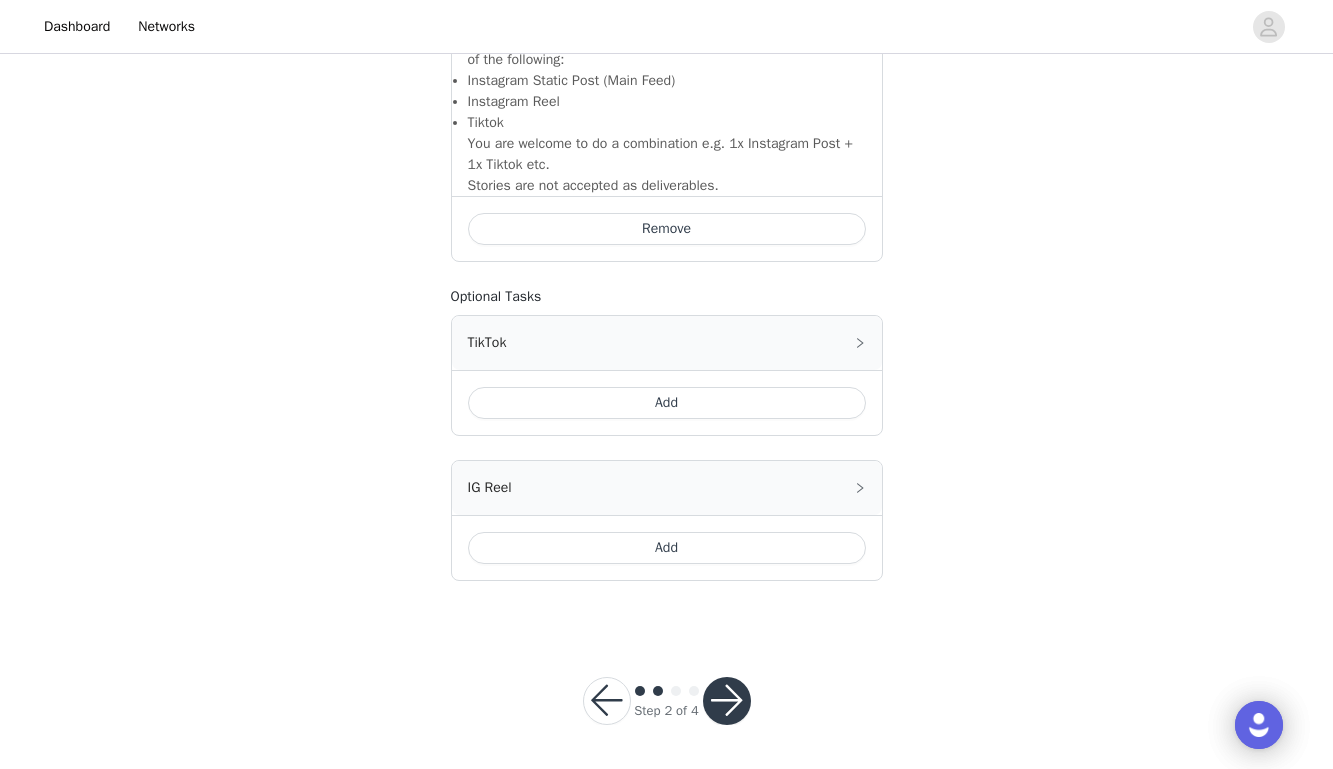 click on "Add" at bounding box center [667, 548] 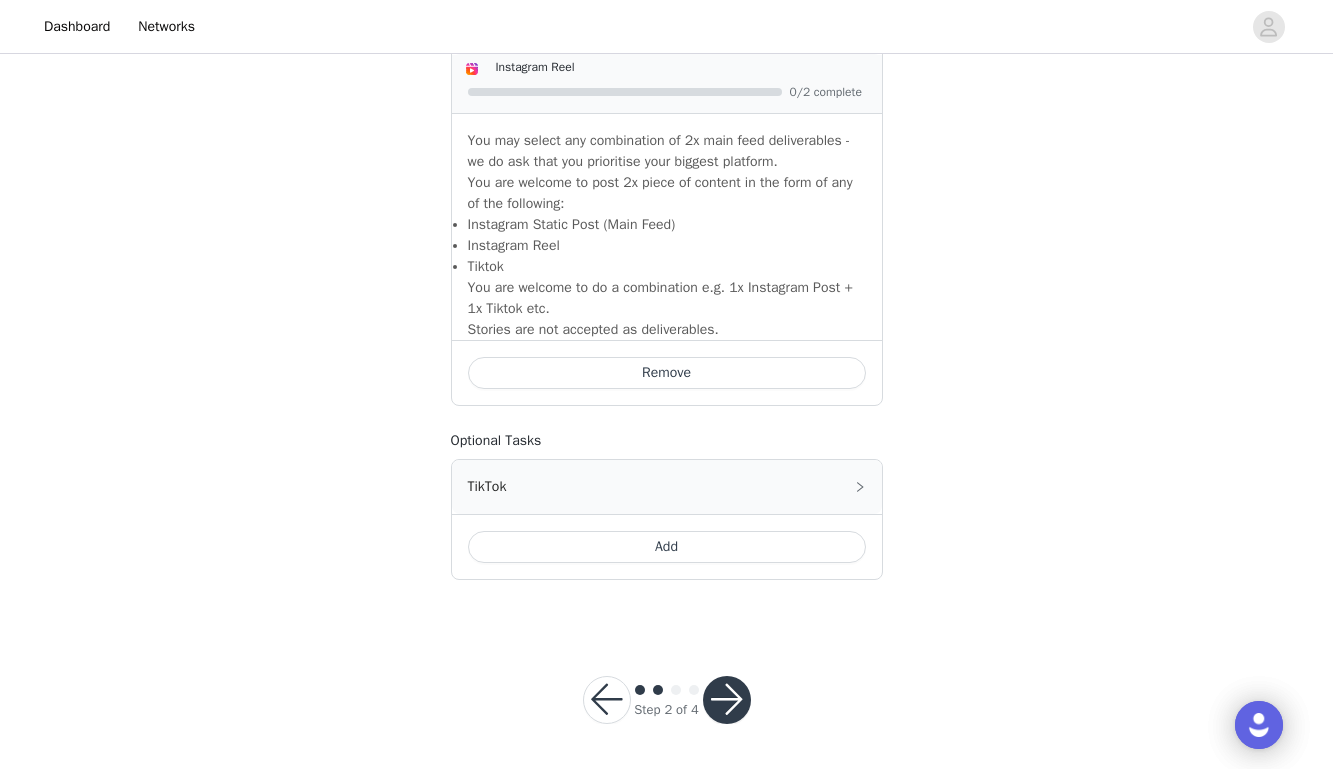 click at bounding box center (727, 700) 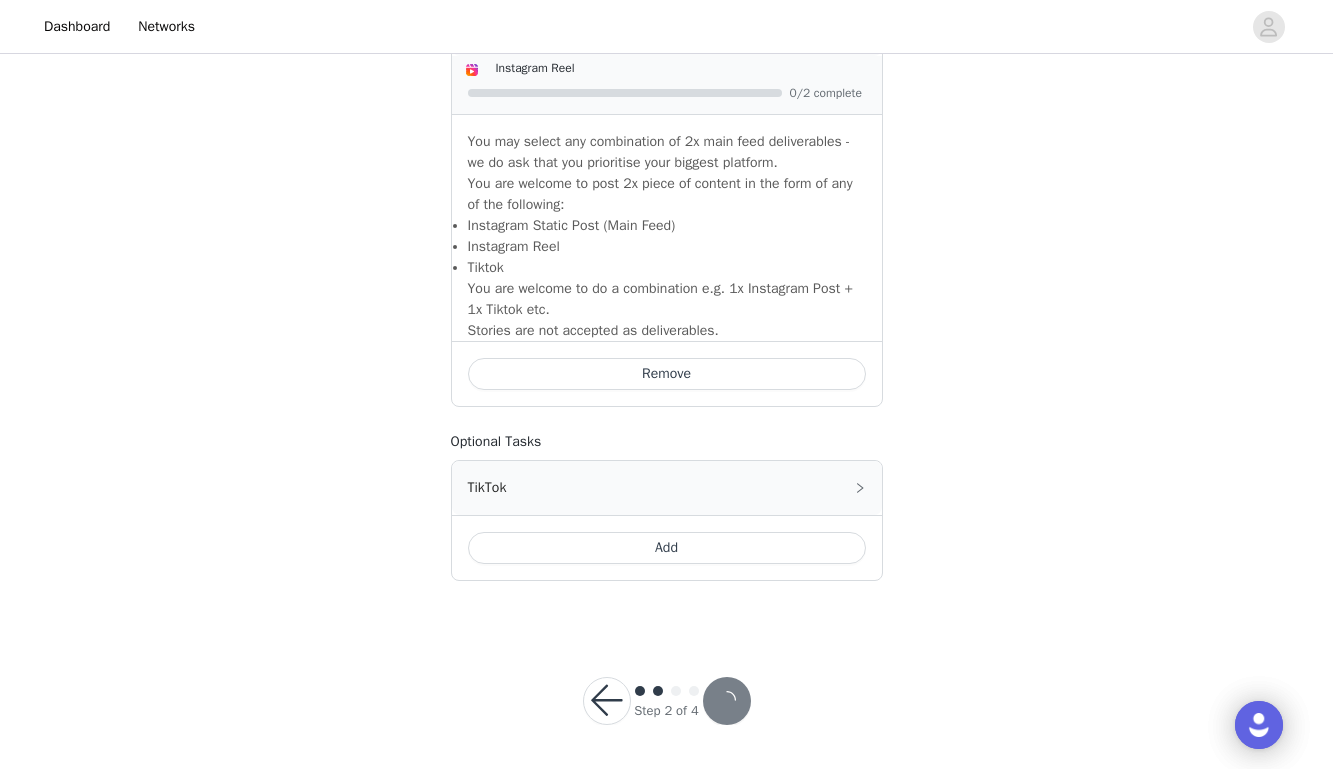 scroll, scrollTop: 0, scrollLeft: 0, axis: both 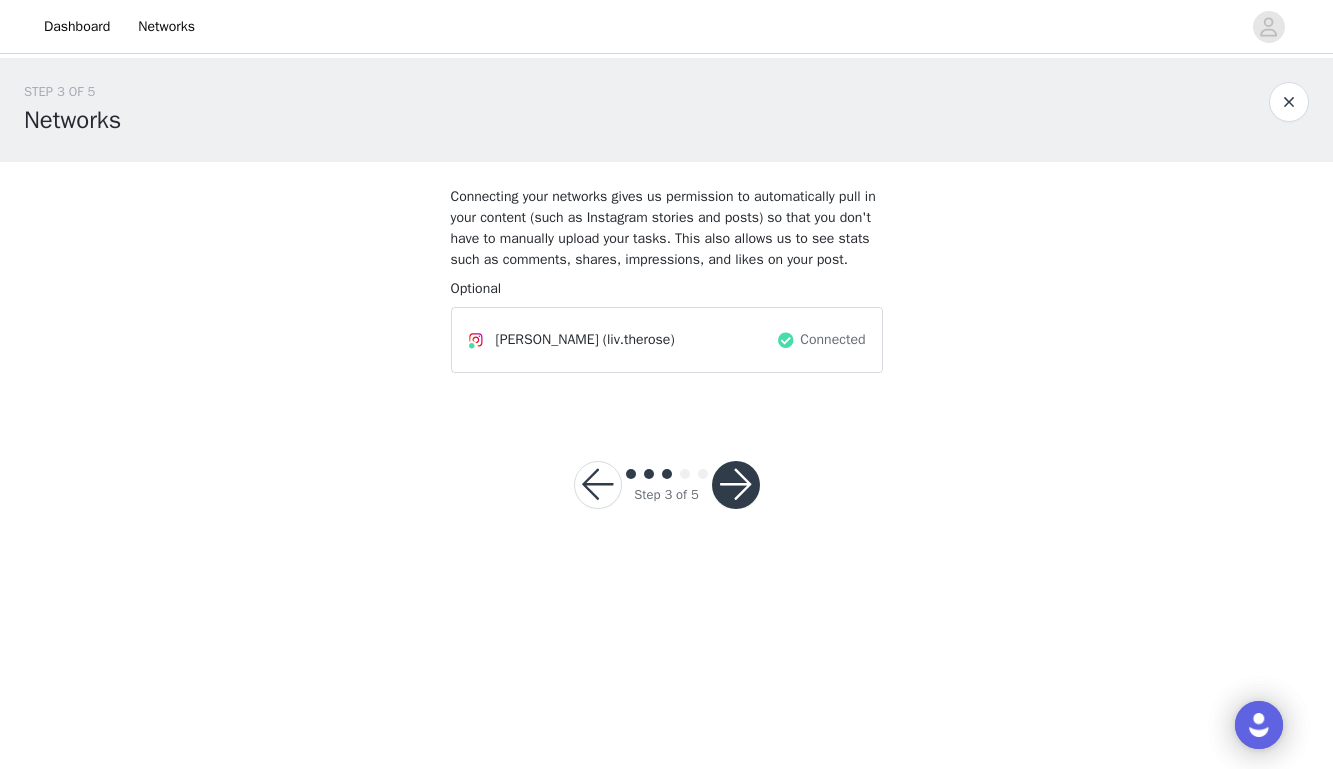 click at bounding box center [736, 485] 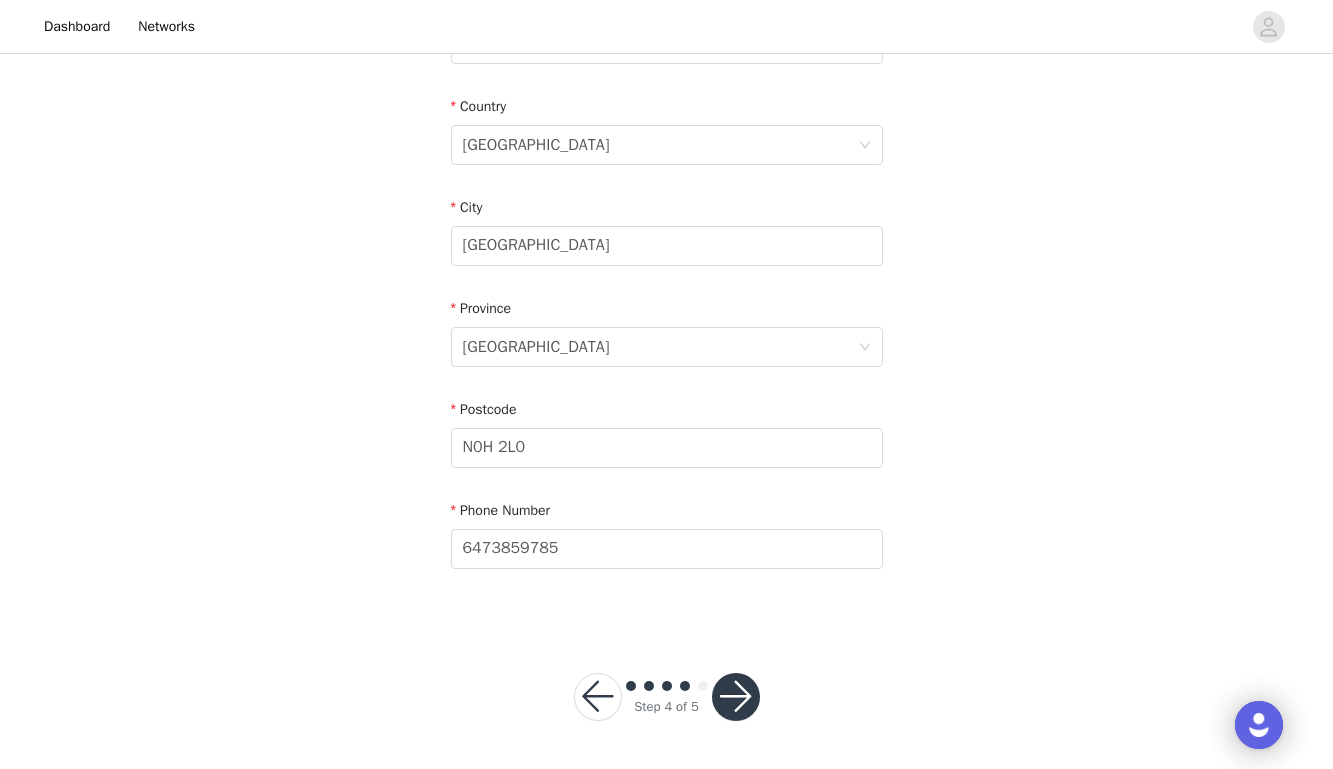 scroll, scrollTop: 636, scrollLeft: 0, axis: vertical 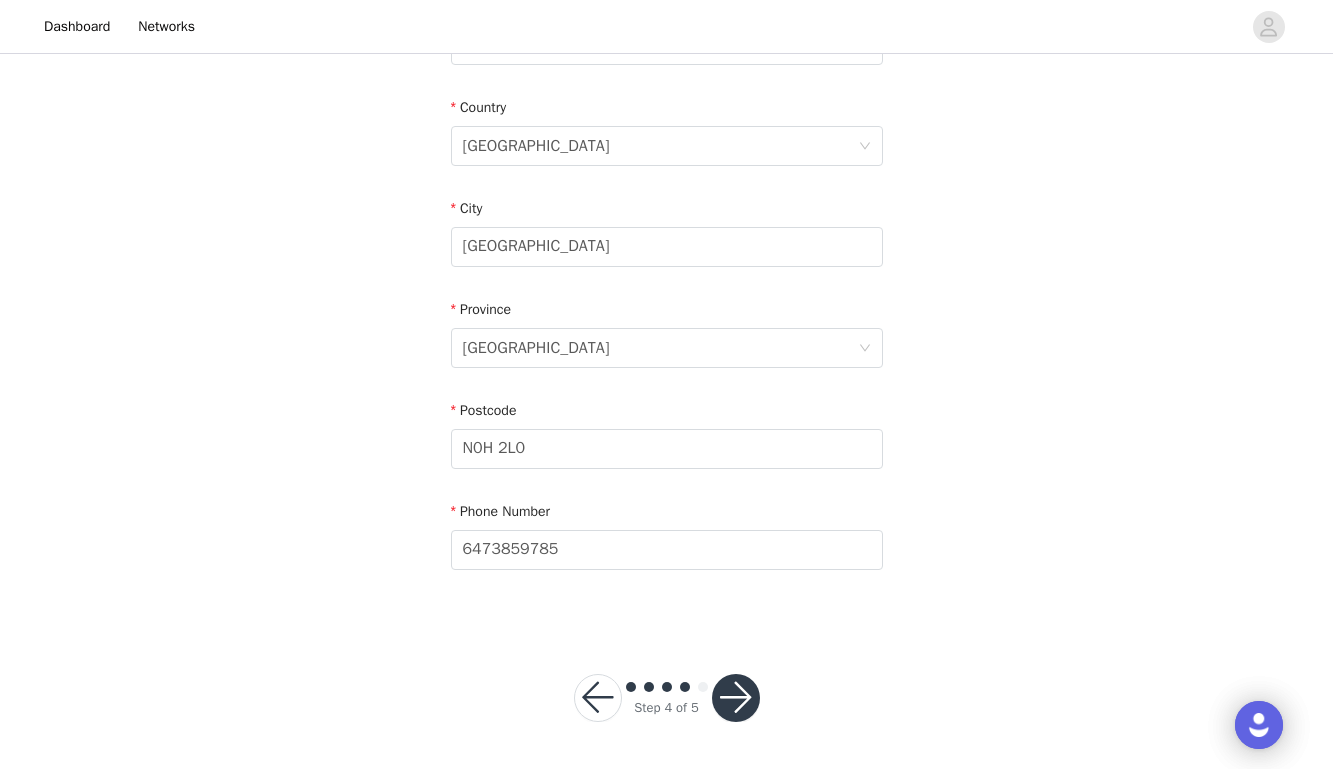 click at bounding box center [736, 698] 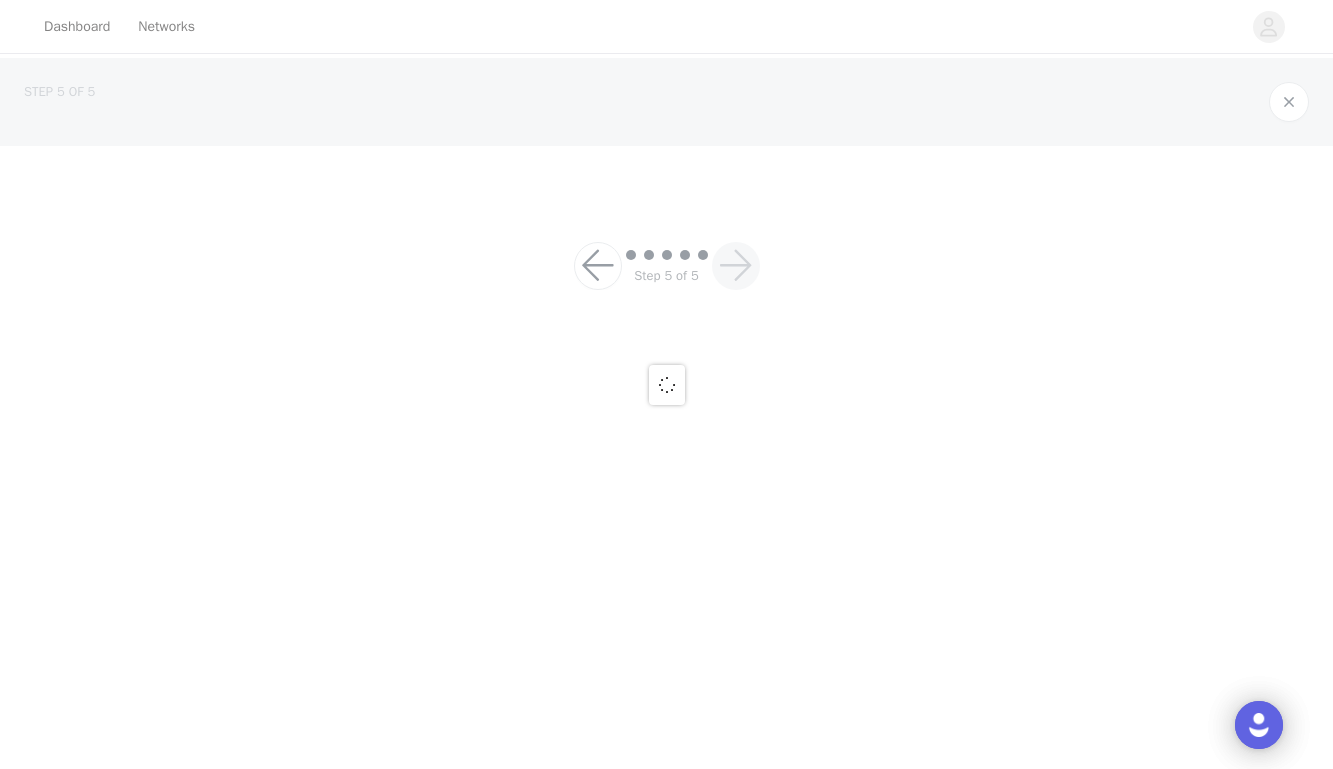 scroll, scrollTop: 0, scrollLeft: 0, axis: both 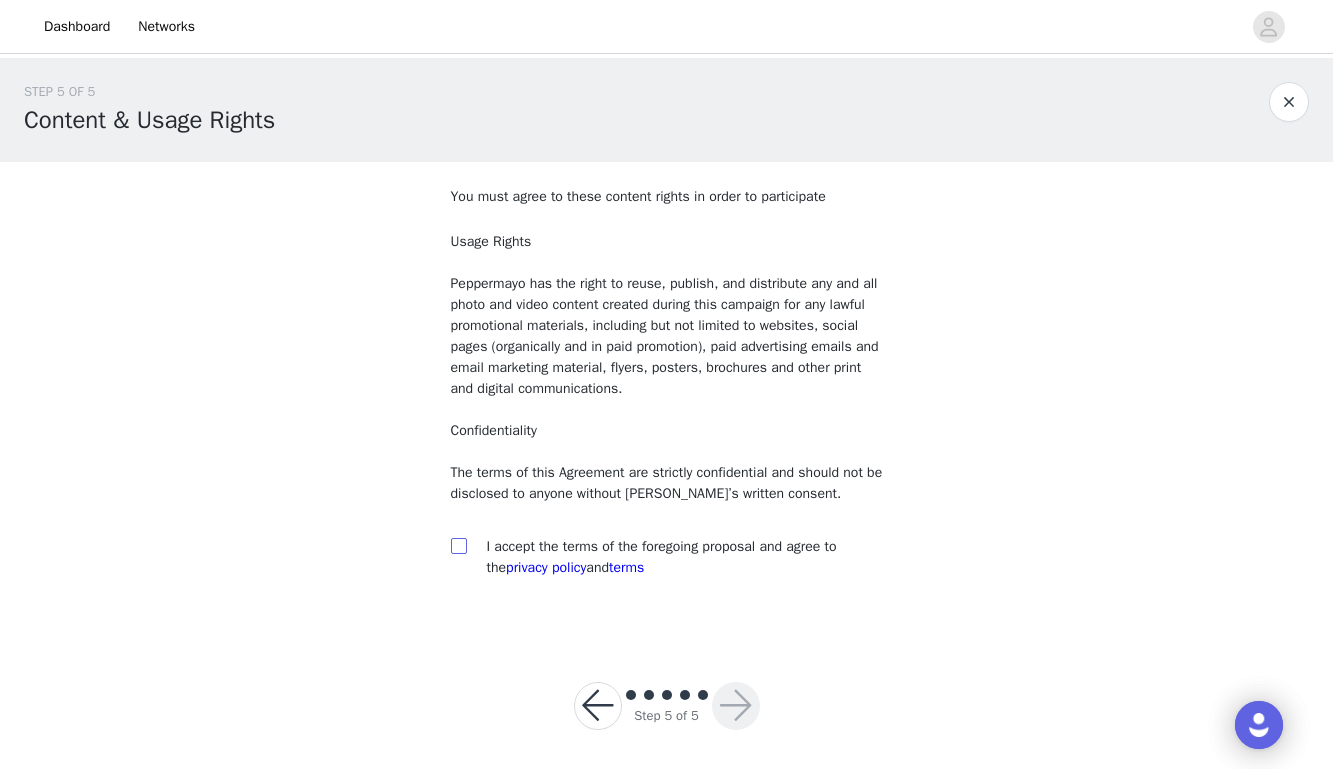 click at bounding box center [459, 546] 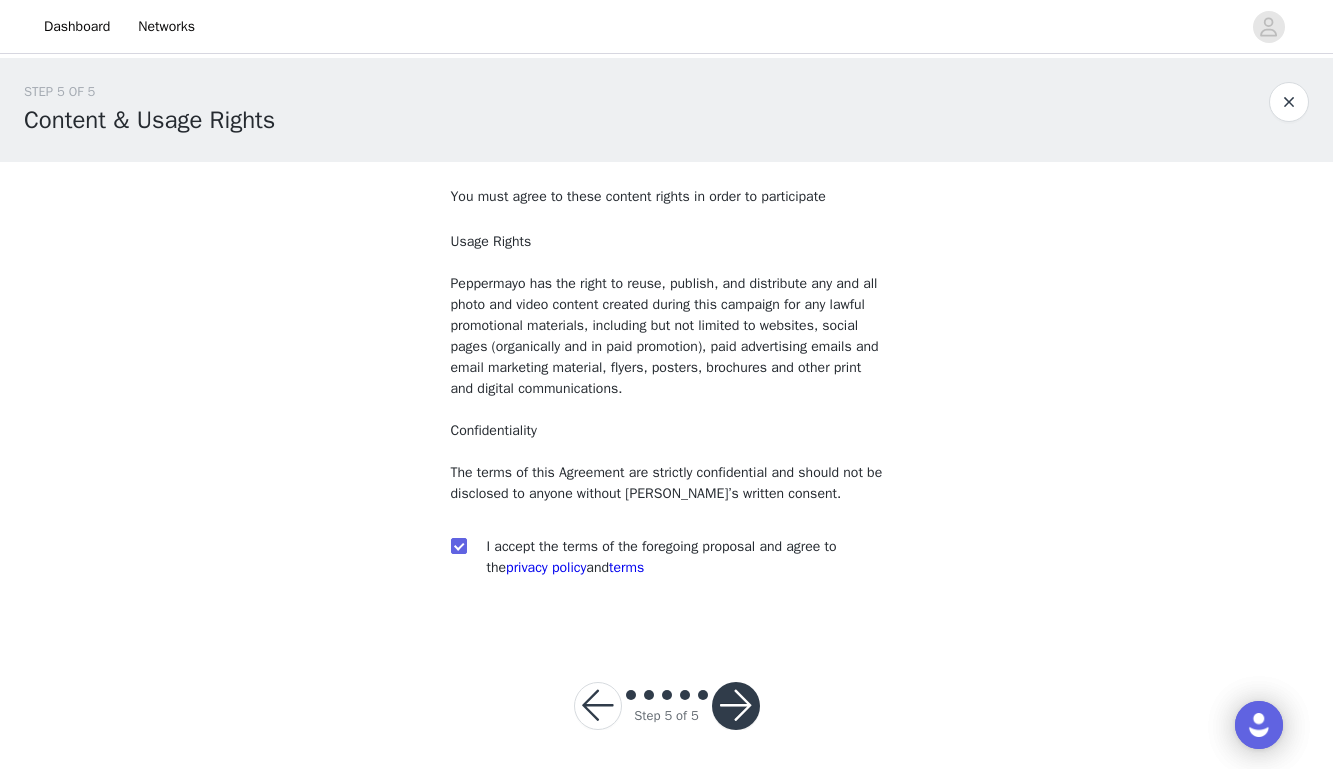 click at bounding box center (736, 706) 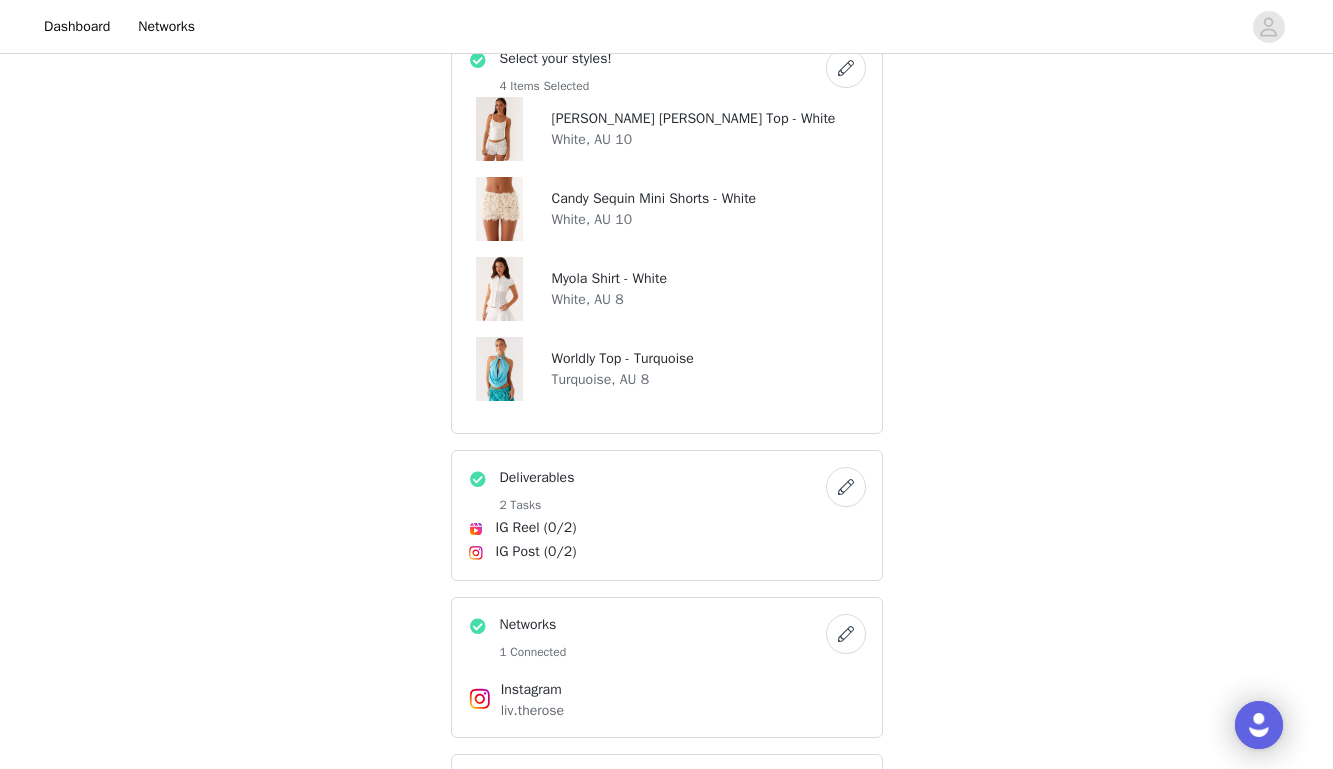 scroll, scrollTop: 751, scrollLeft: 0, axis: vertical 